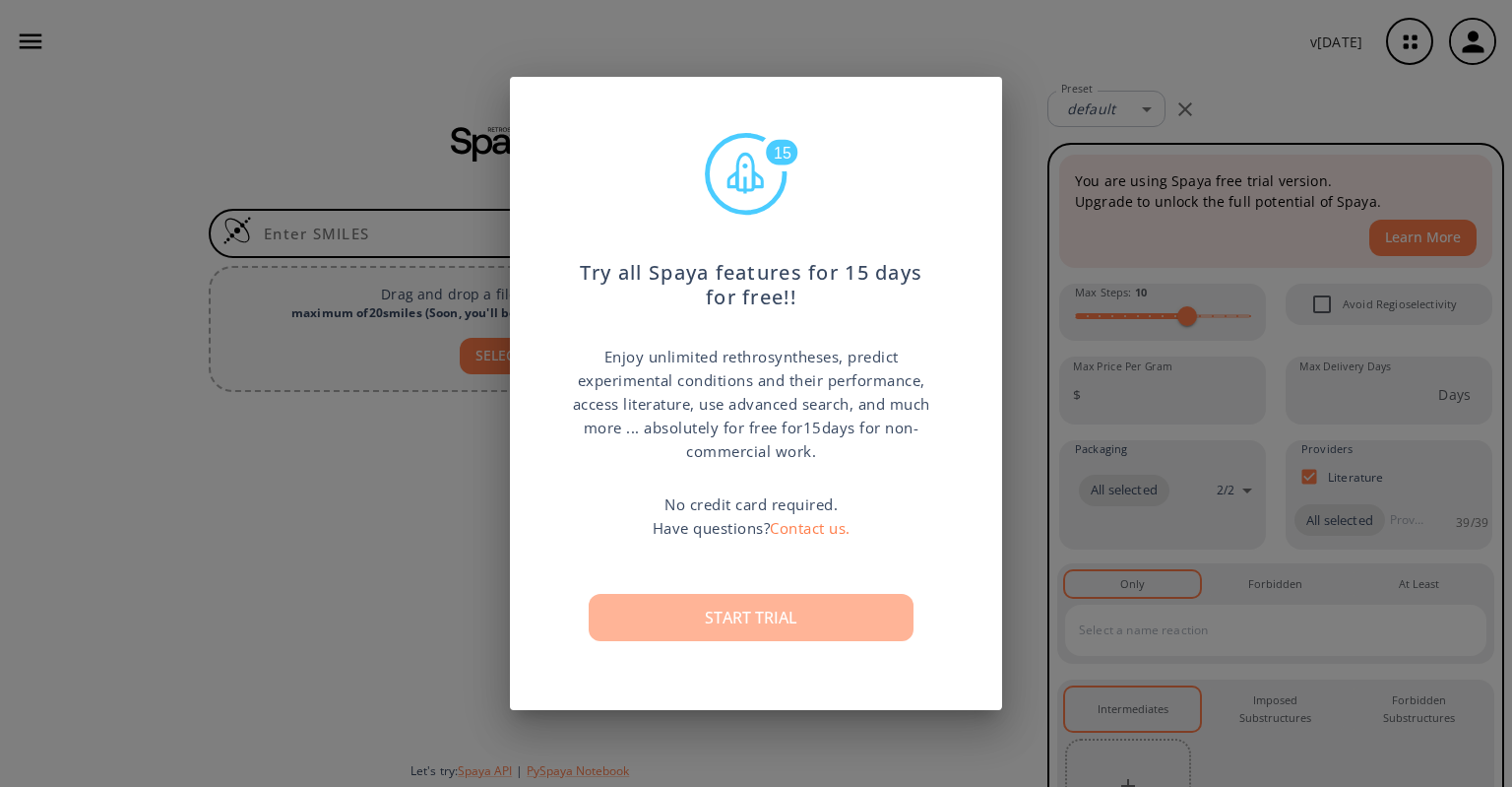 scroll, scrollTop: 0, scrollLeft: 0, axis: both 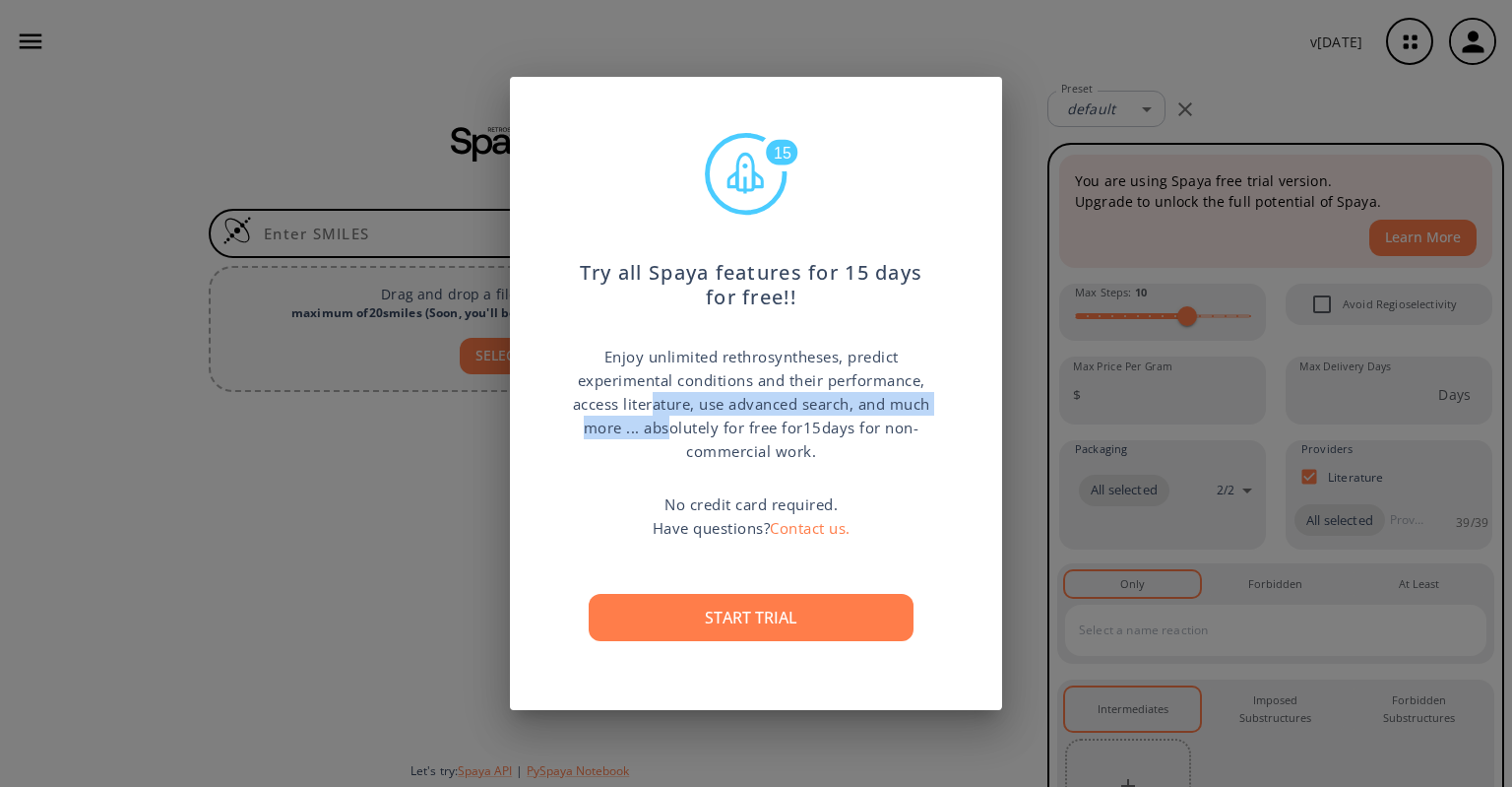 drag, startPoint x: 676, startPoint y: 400, endPoint x: 710, endPoint y: 432, distance: 46.69047 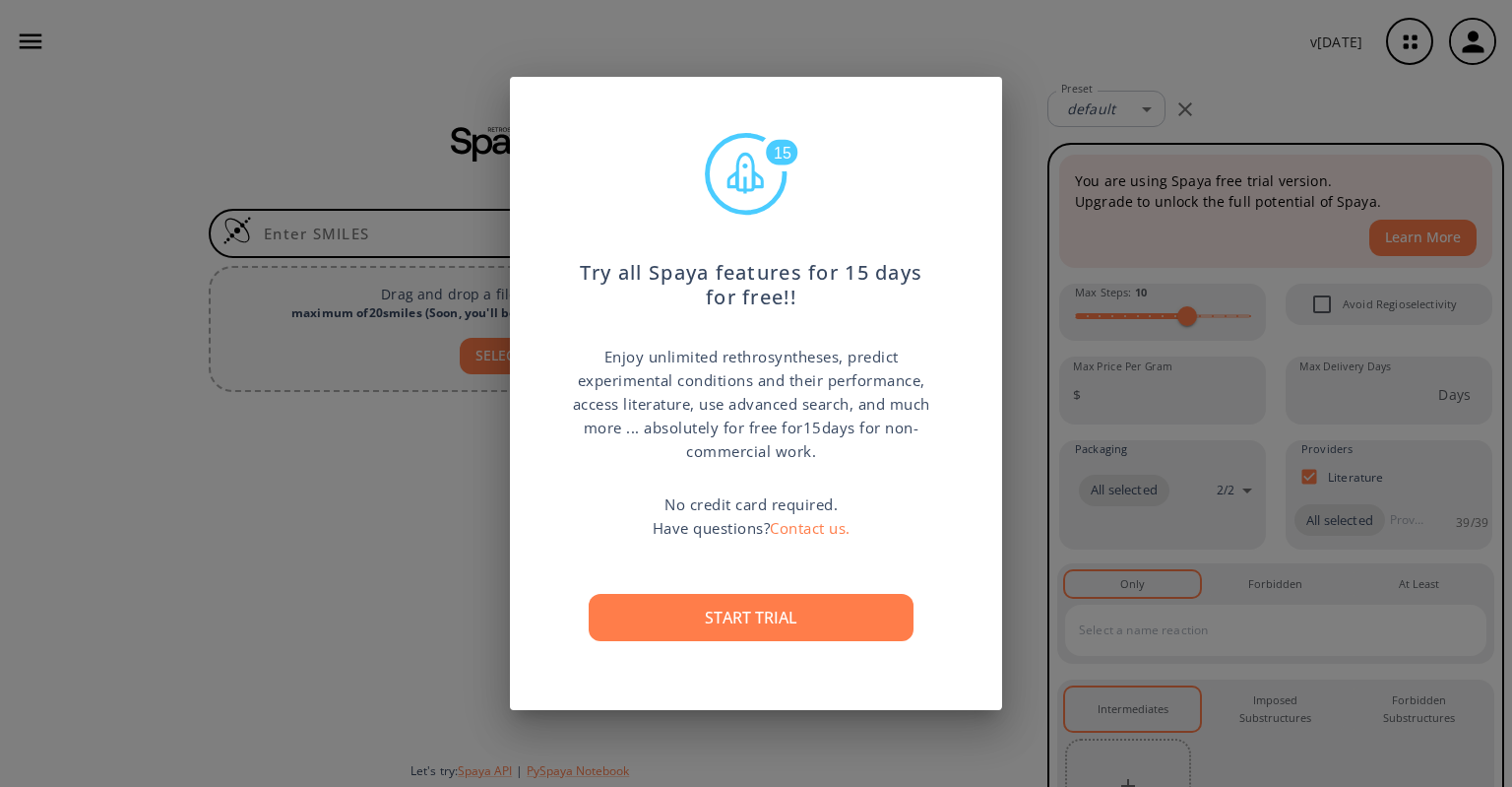click on "Enjoy unlimited rethrosyntheses, predict experimental conditions and their performance, access literature, use advanced search, and much more ... absolutely for free for  15  days for non-commercial work." at bounding box center [751, 404] 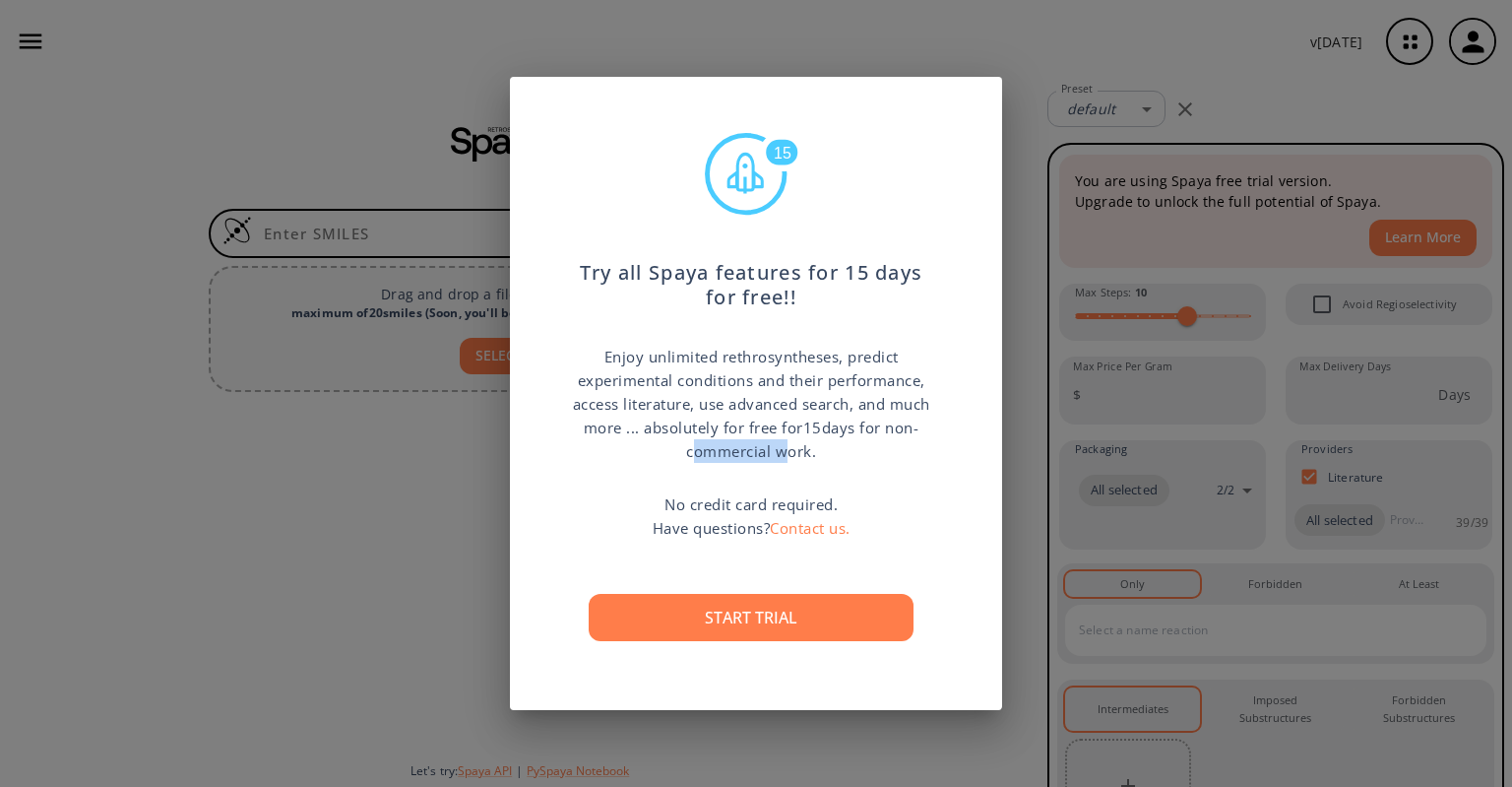 click on "Enjoy unlimited rethrosyntheses, predict experimental conditions and their performance, access literature, use advanced search, and much more ... absolutely for free for  15  days for non-commercial work." at bounding box center (751, 404) 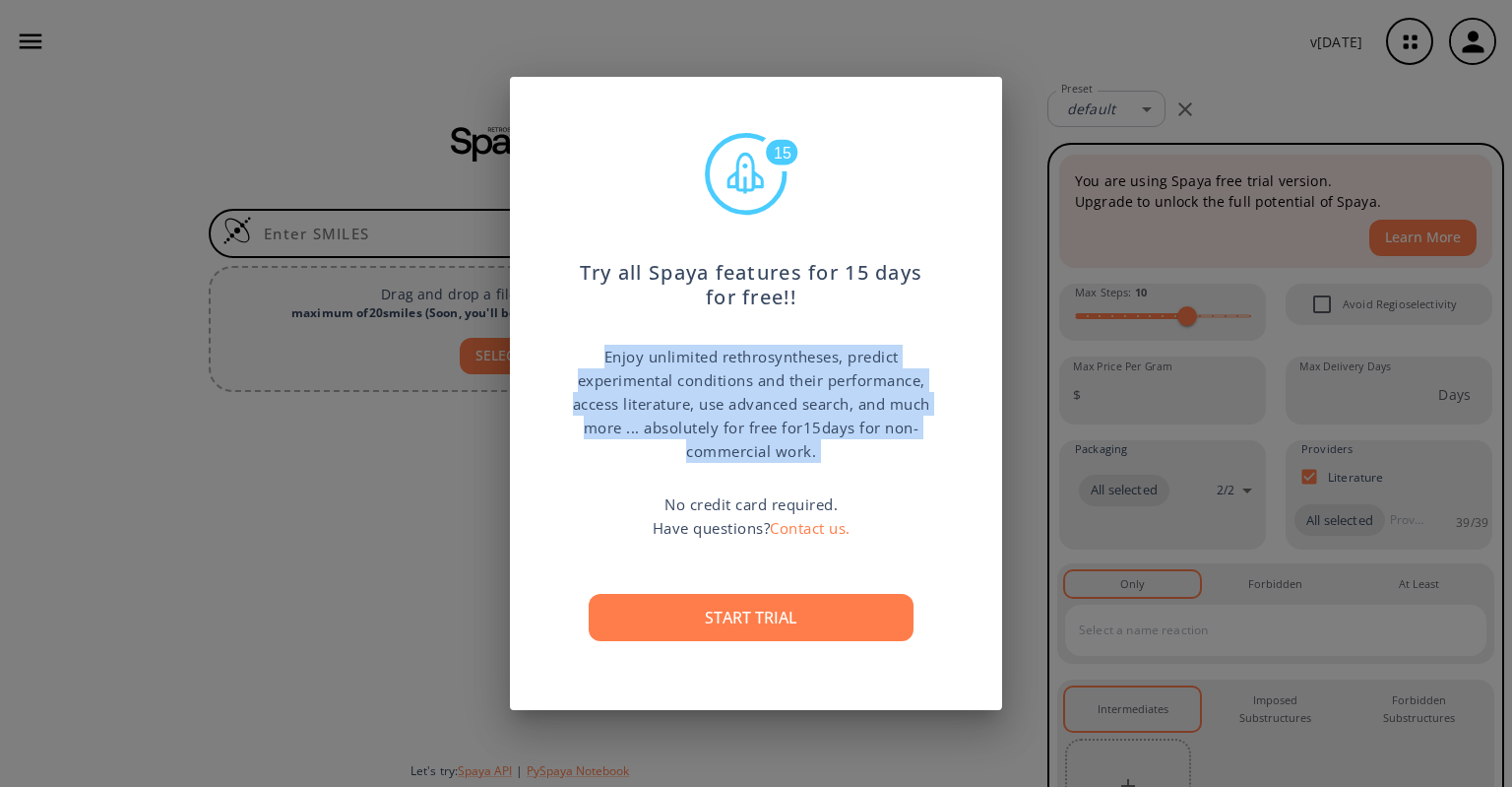 click on "Enjoy unlimited rethrosyntheses, predict experimental conditions and their performance, access literature, use advanced search, and much more ... absolutely for free for  15  days for non-commercial work." at bounding box center [751, 404] 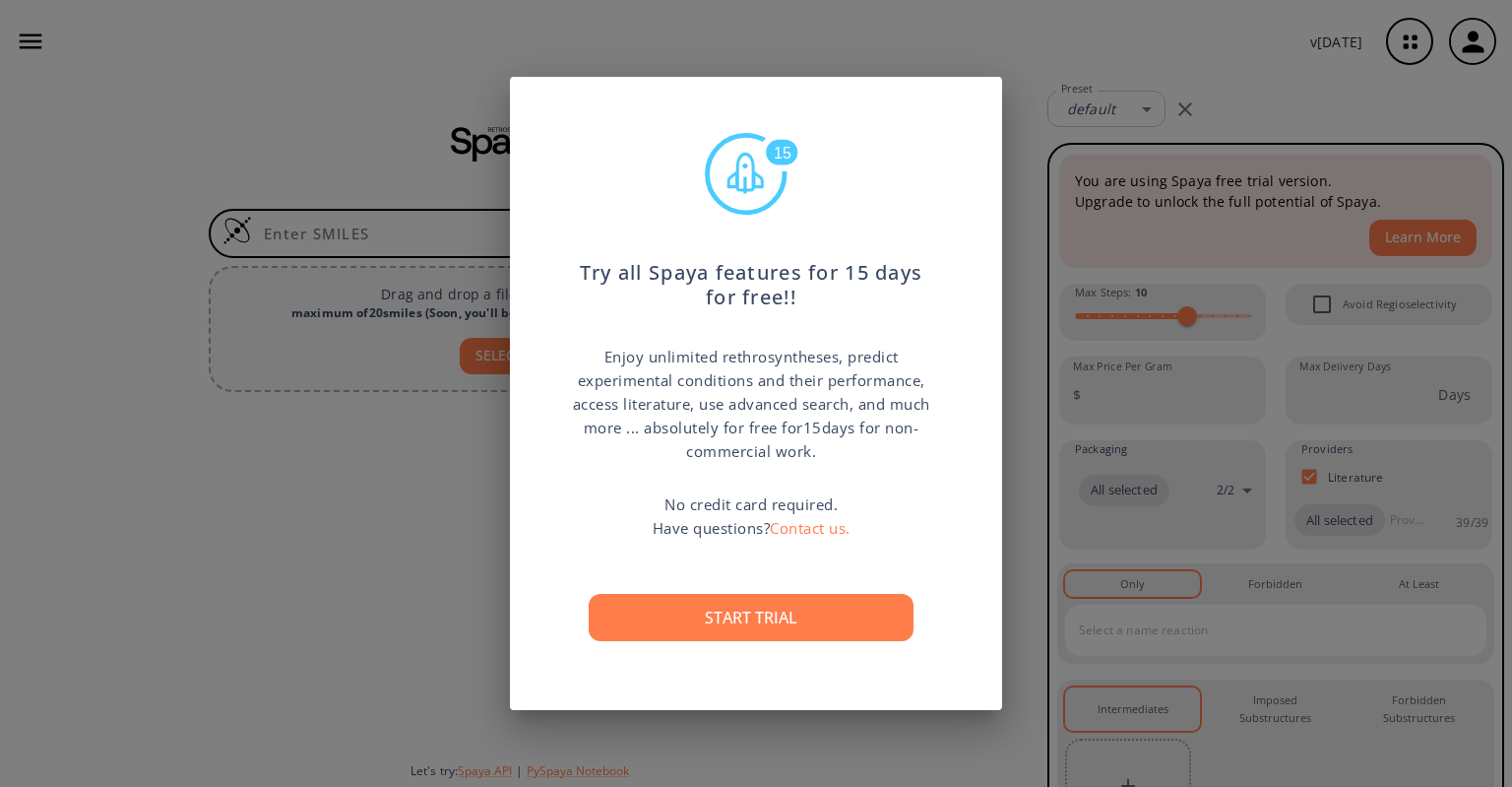 click on "No credit card required.  Have questions?  Contact us." at bounding box center [751, 516] 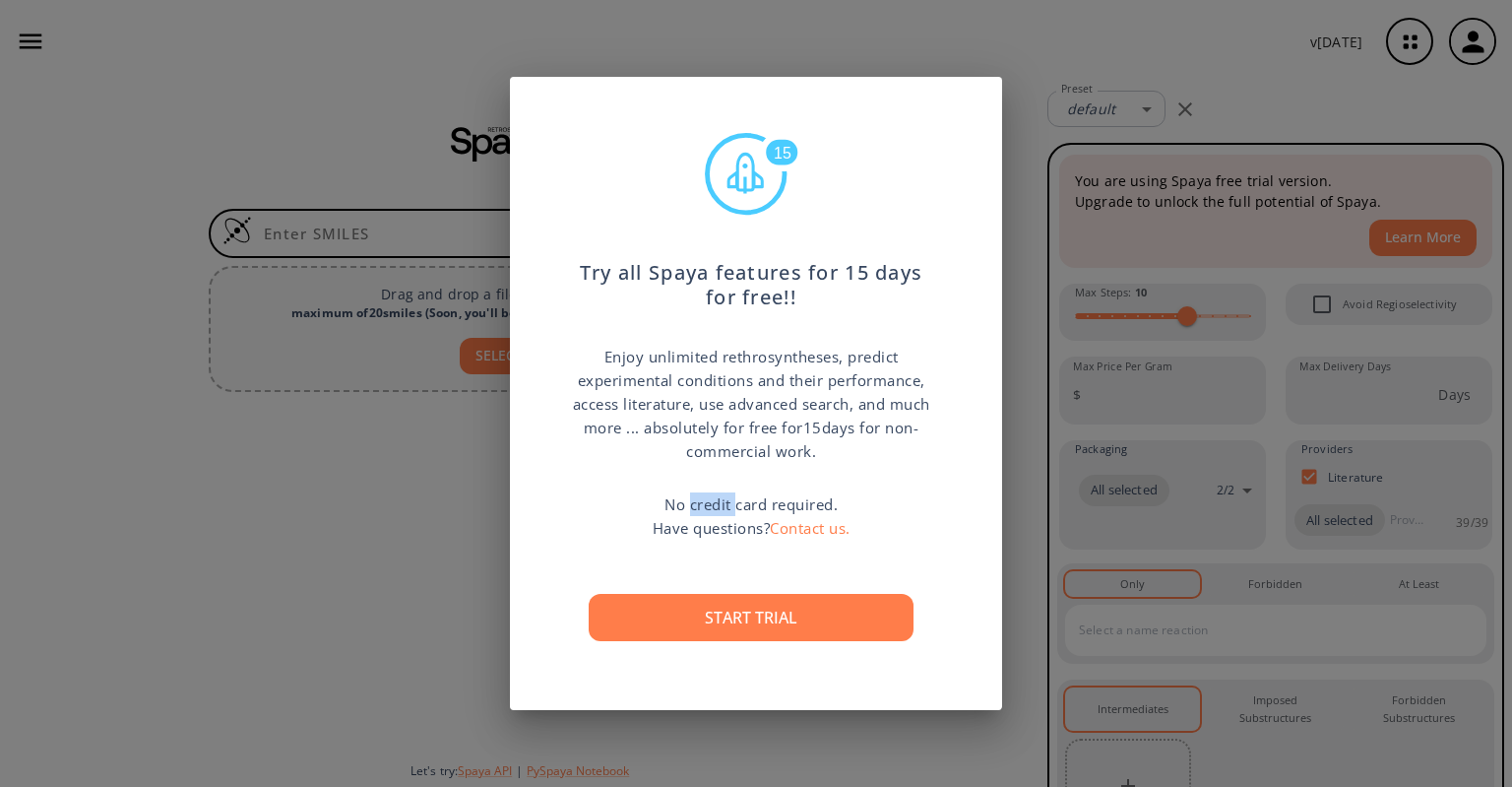click on "No credit card required.  Have questions?  Contact us." at bounding box center (751, 516) 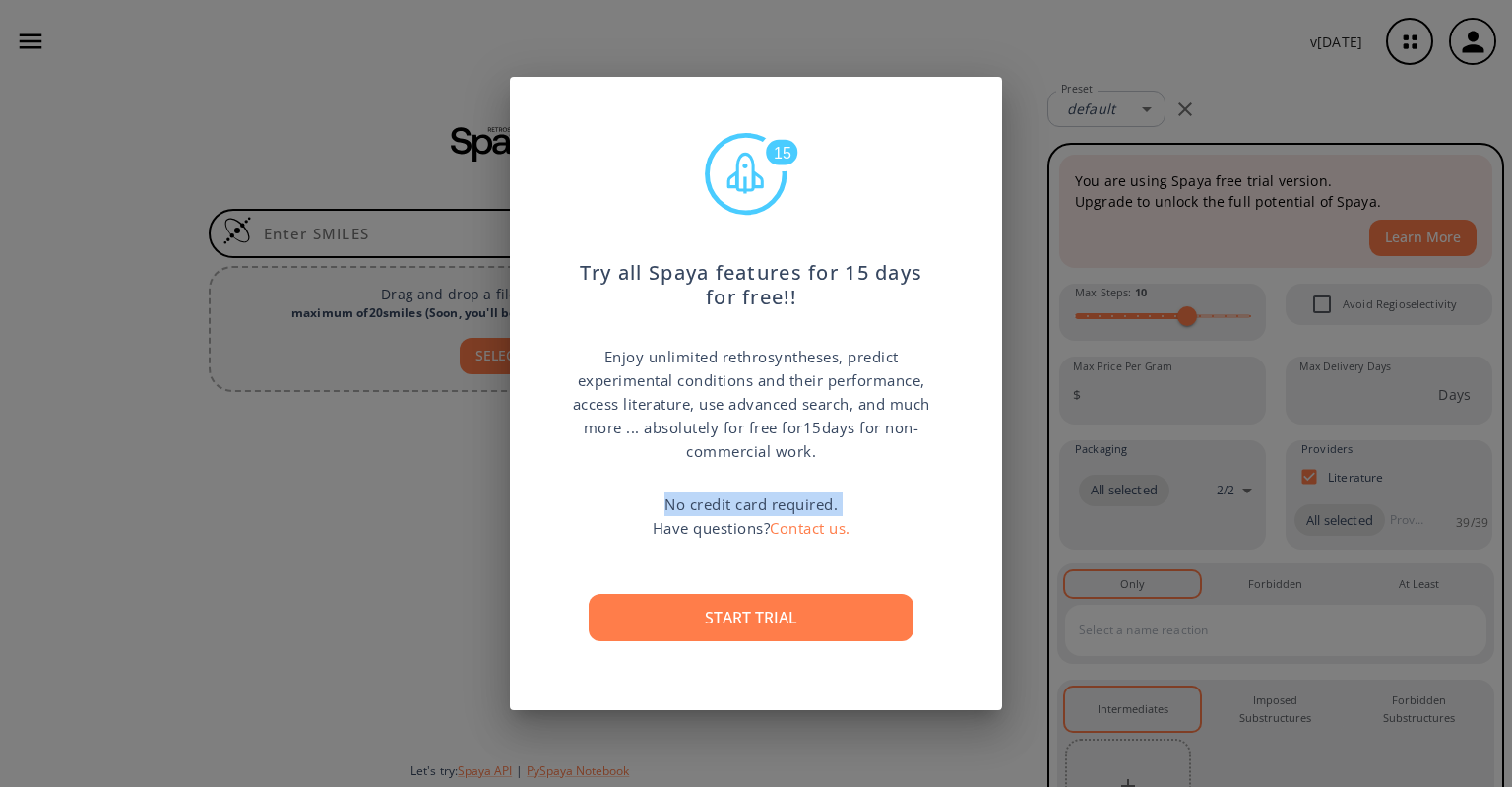 click on "No credit card required.  Have questions?  Contact us." at bounding box center (751, 516) 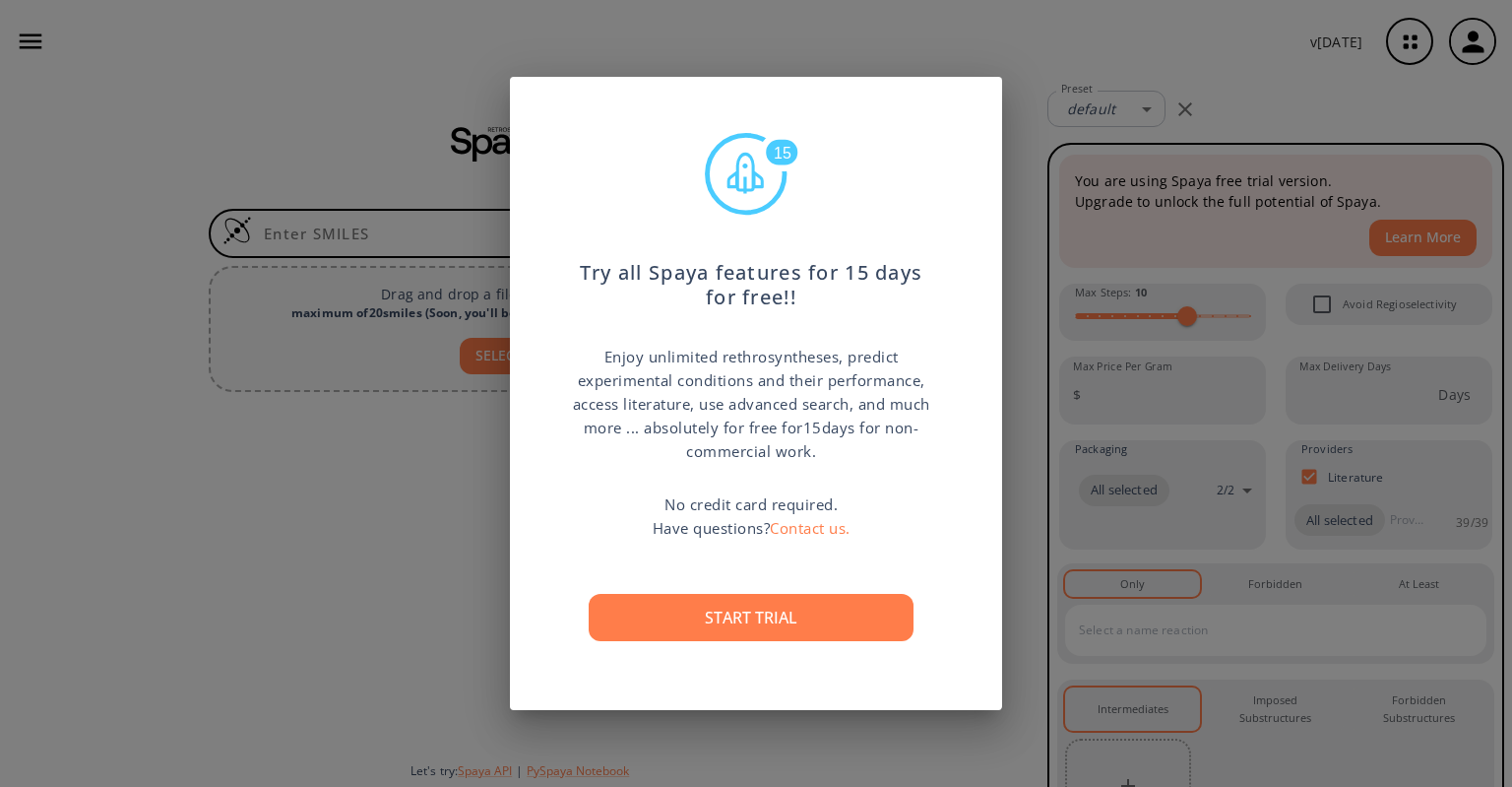 click on "No credit card required.  Have questions?  Contact us." at bounding box center (751, 516) 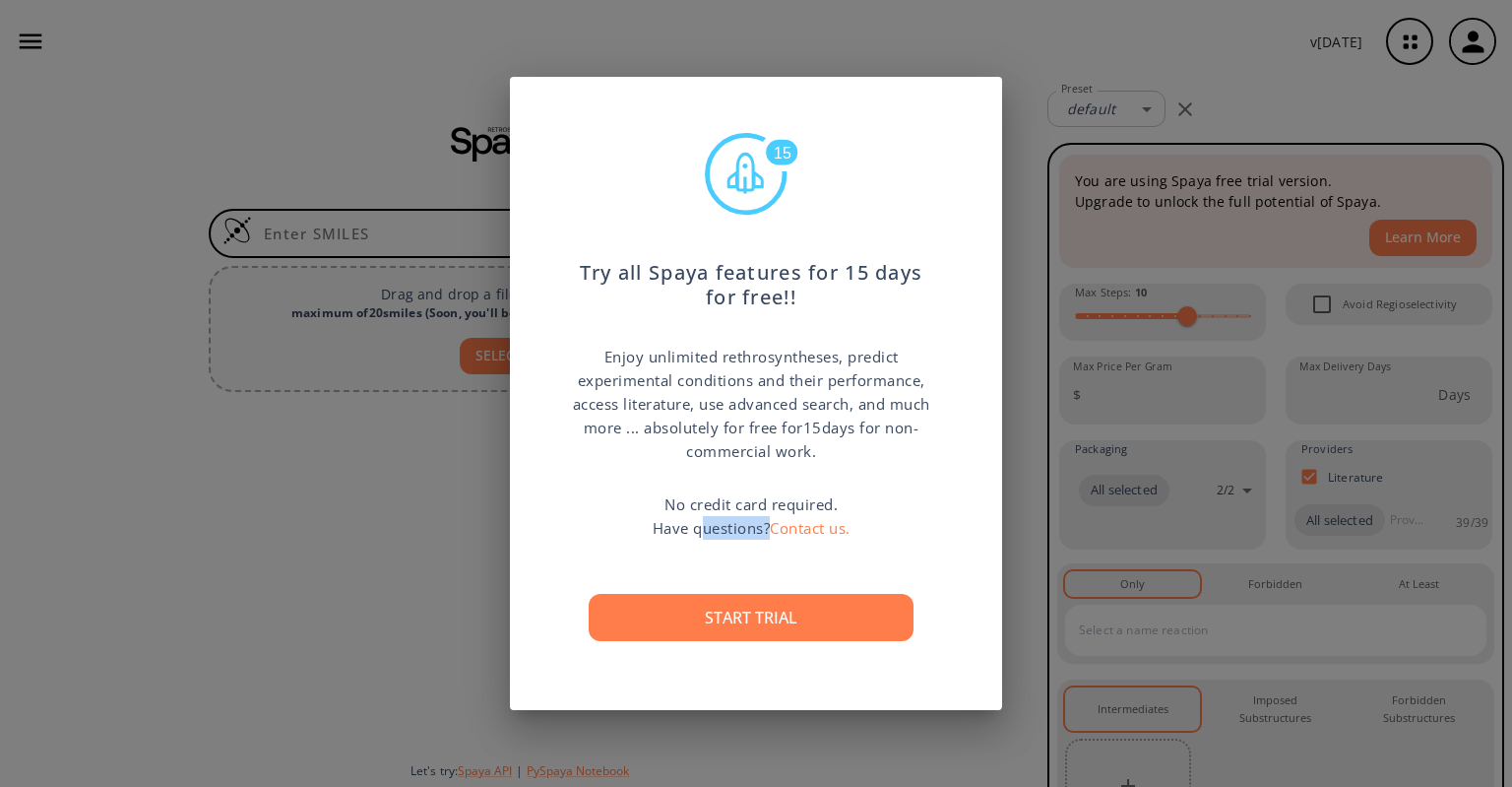 click on "No credit card required.  Have questions?  Contact us." at bounding box center [751, 516] 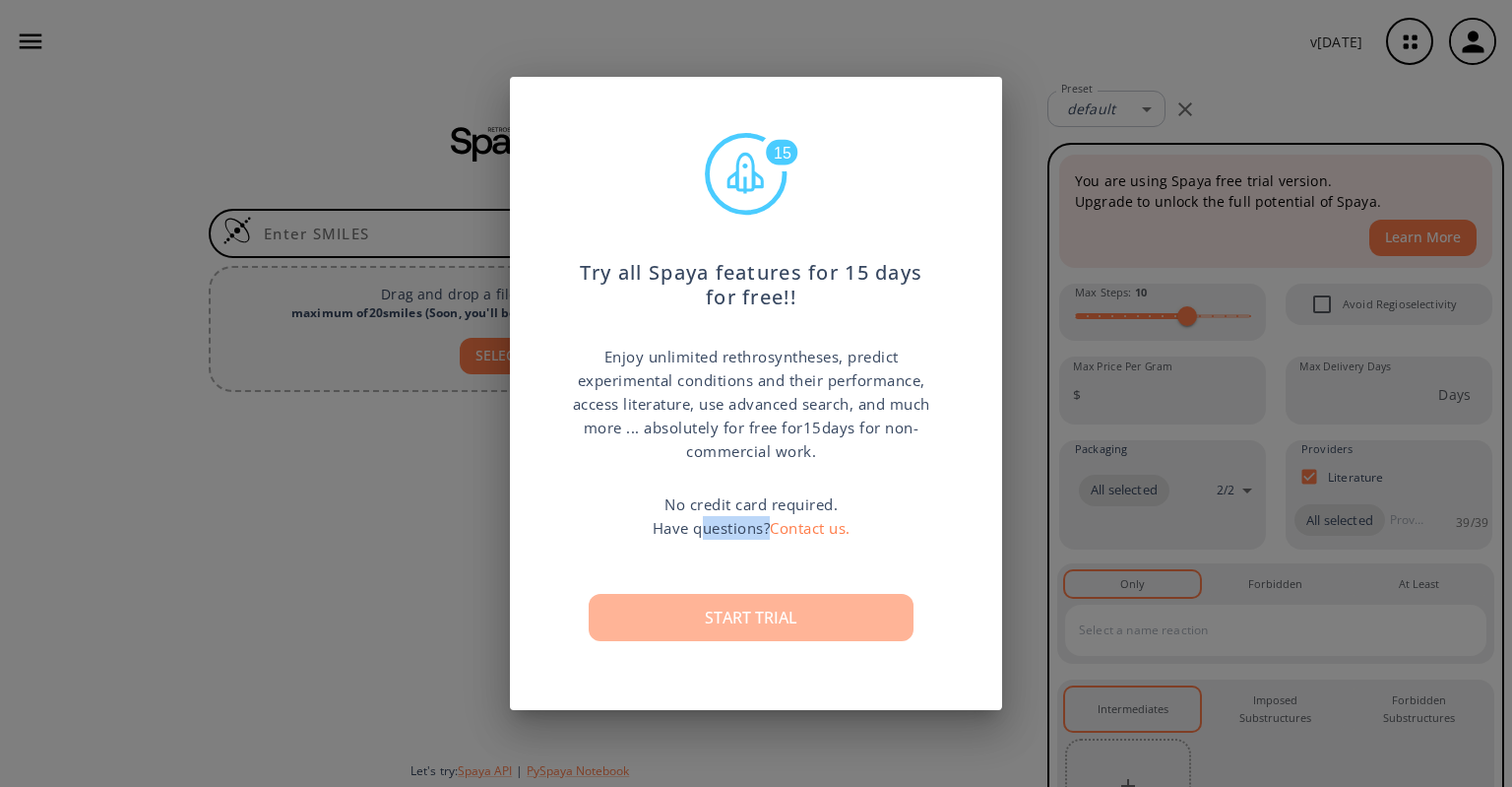click on "Start trial" at bounding box center [751, 618] 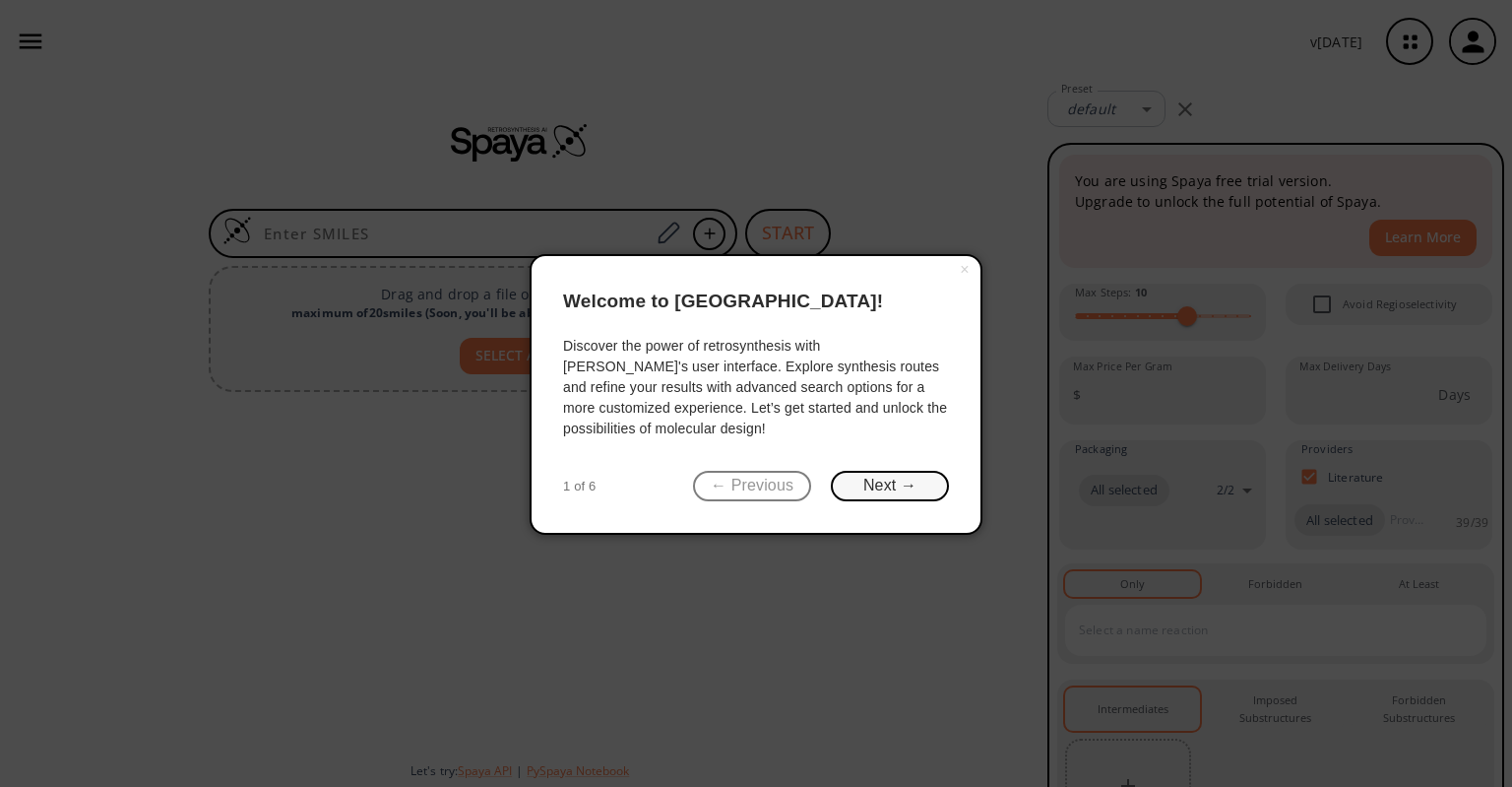 click on "Next →" at bounding box center (890, 486) 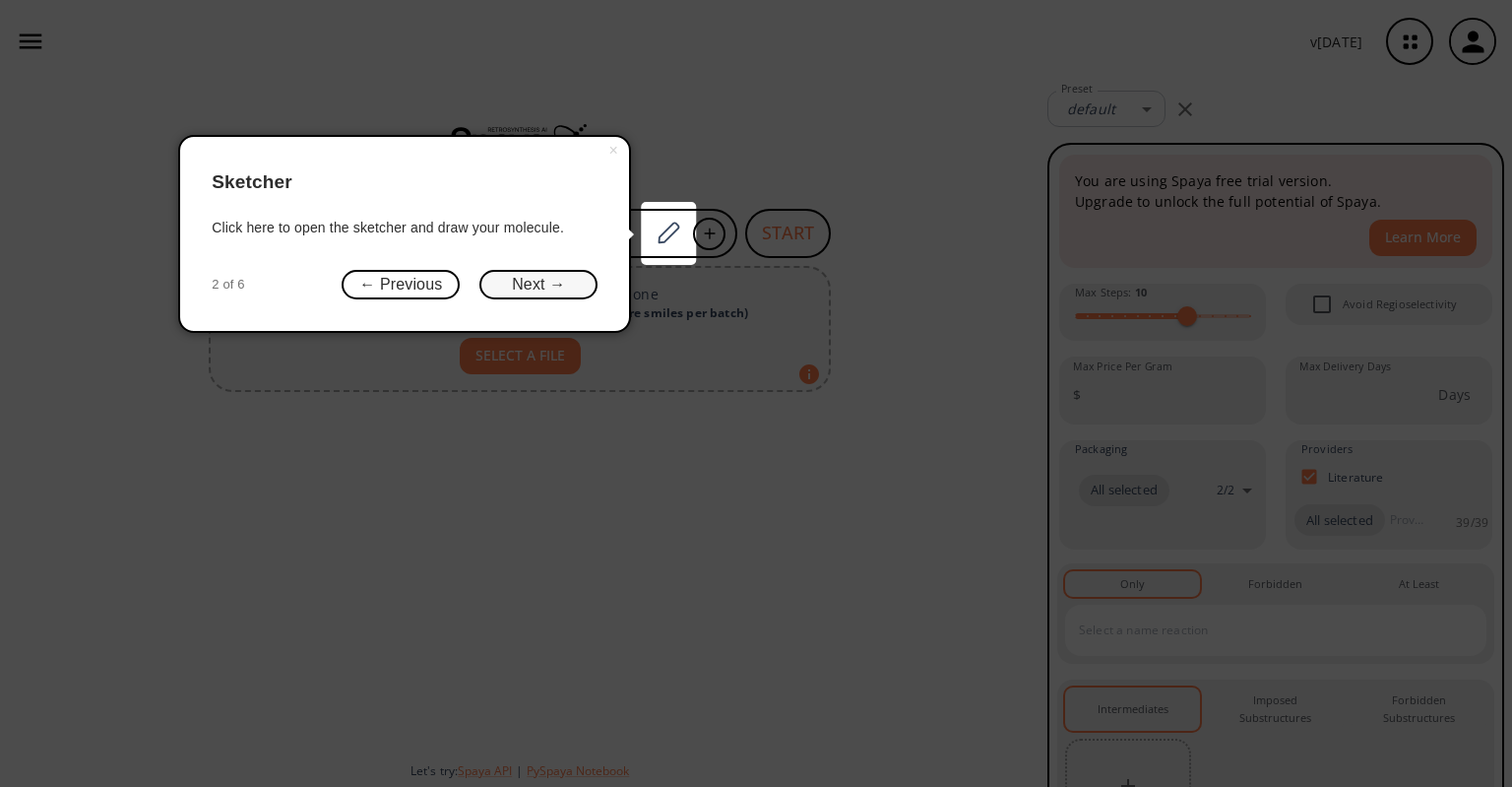 click on "Next →" at bounding box center (538, 285) 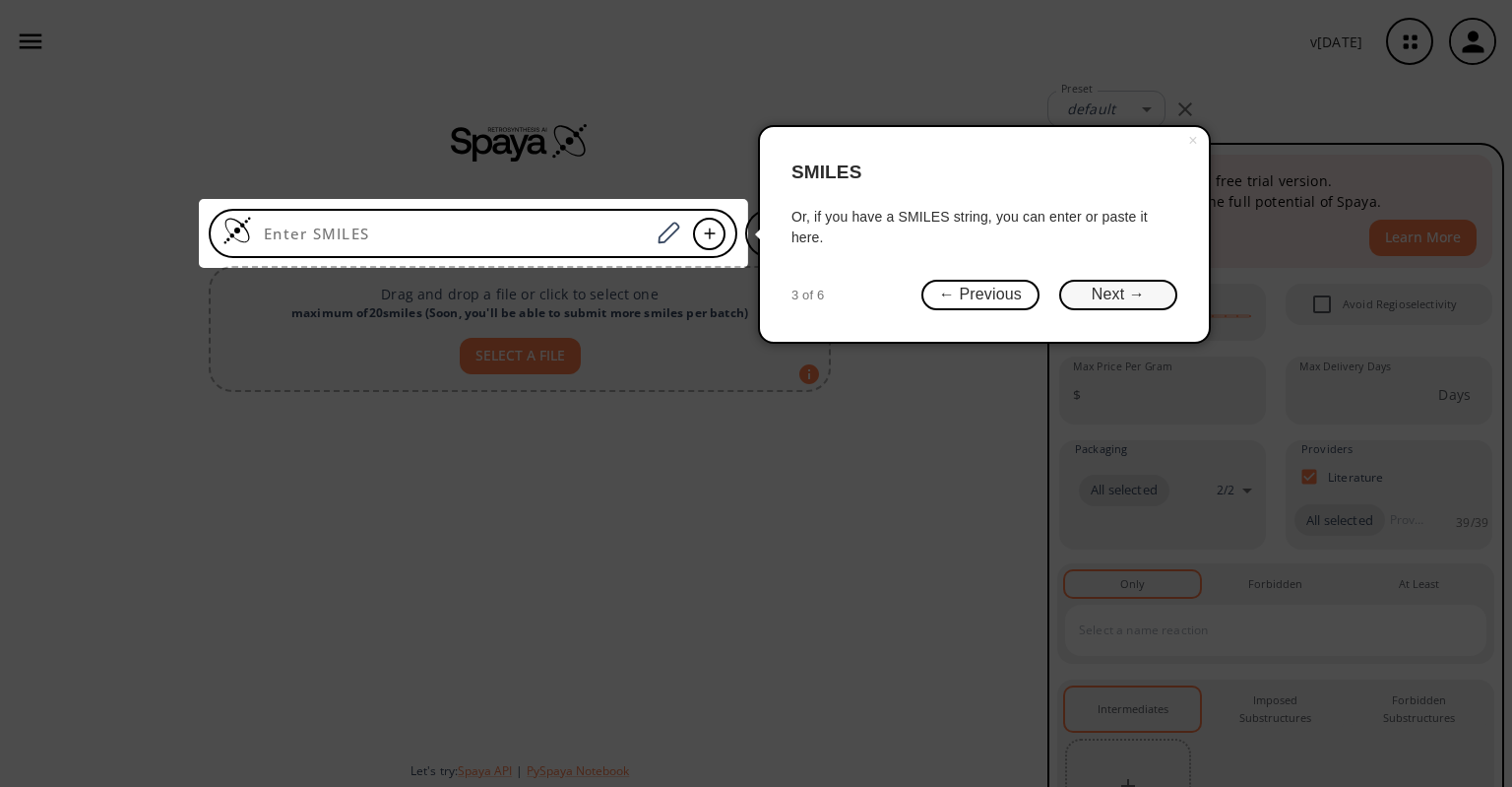 click on "Next →" at bounding box center [1118, 295] 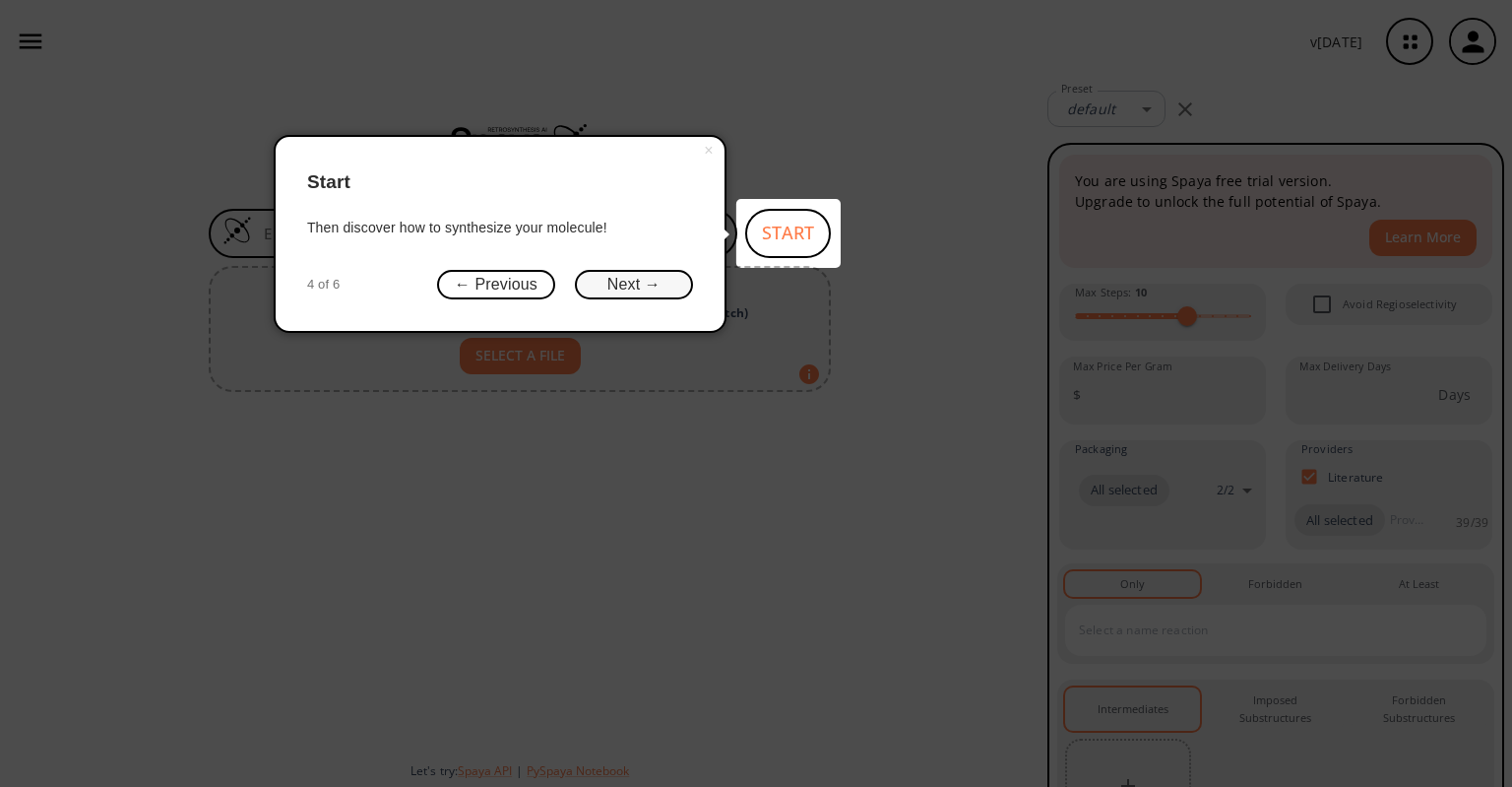 click on "Next →" at bounding box center (634, 285) 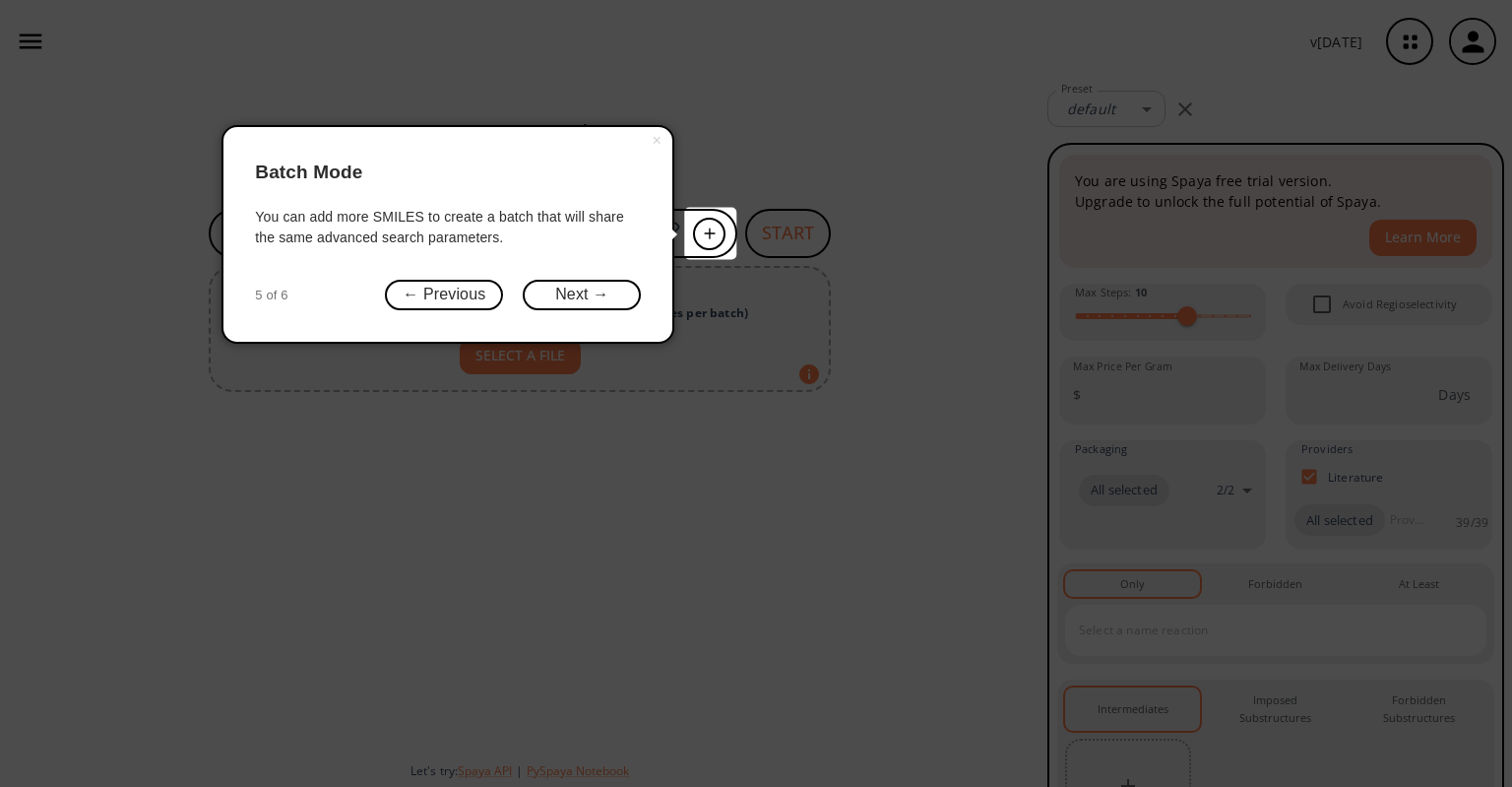 click on "Next →" at bounding box center (582, 295) 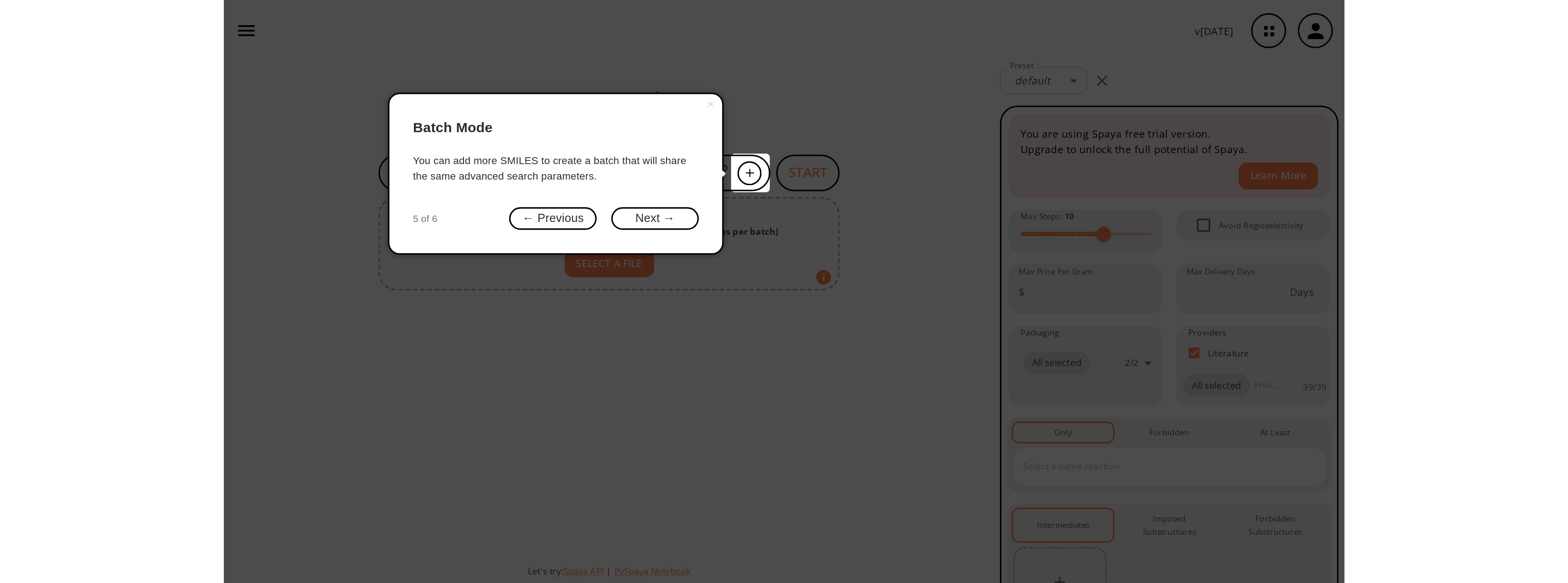 scroll, scrollTop: 0, scrollLeft: 0, axis: both 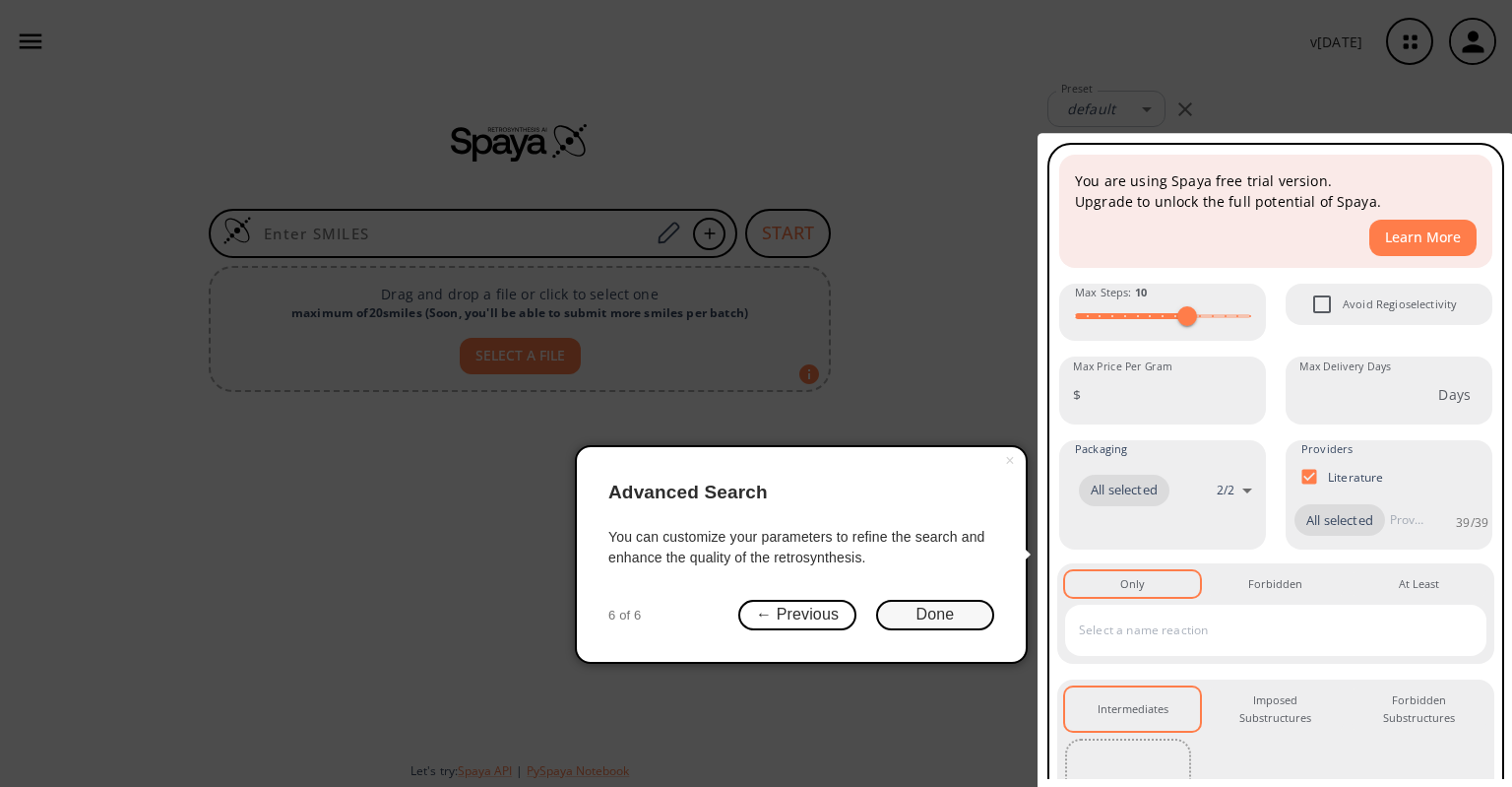 click on "Done" at bounding box center (935, 615) 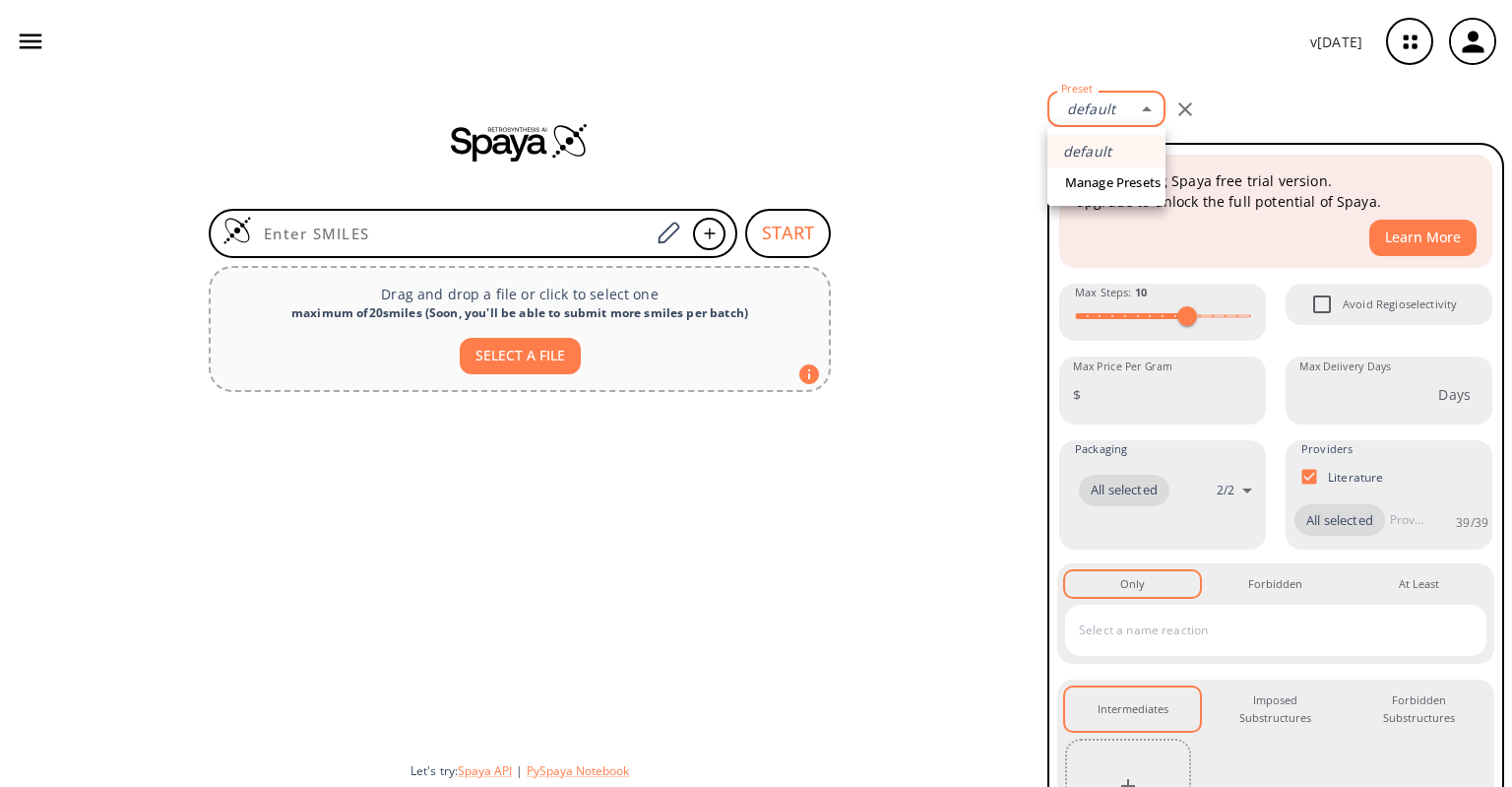 click on "v [DATE] [PERSON_NAME] [EMAIL_ADDRESS][PERSON_NAME][DOMAIN_NAME] Retrosynthesis Activities Projects 0 NEW Unassigned API Spaya API Settings Presets Access Token START Drag and drop a file or click to select one maximum of  20  smiles ( Soon, you'll be able to submit more smiles per batch ) SELECT A FILE Let's try:  Spaya API | PySpaya Notebook Preset default 0 Preset You are using Spaya free trial version. Upgrade to unlock the full potential of Spaya. Learn More Max Steps :   10 Avoid Regioselectivity Max Price Per Gram $ Max Price Per Gram Max Delivery Days Days Max Delivery Days Packaging All selected 2  /  2 Chip Providers Literature All selected 39  /  39 ​ Only 0 Forbidden 0 At Least 0 ​ Intermediates 0 Imposed Substructures 0 Forbidden Substructures 0 ​ Enable Single Step Retry
default Manage Presets" at bounding box center [756, 393] 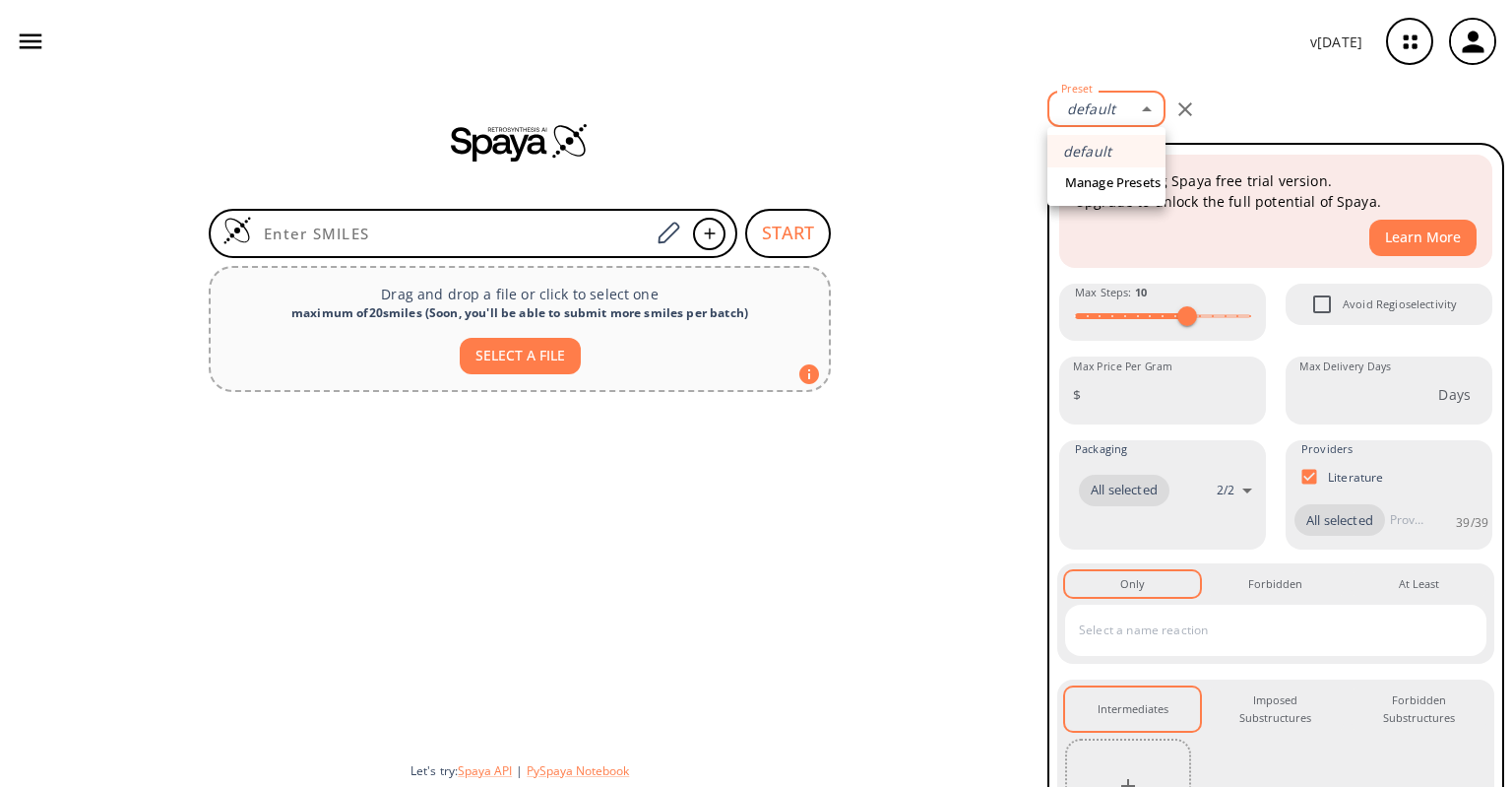 click at bounding box center (756, 393) 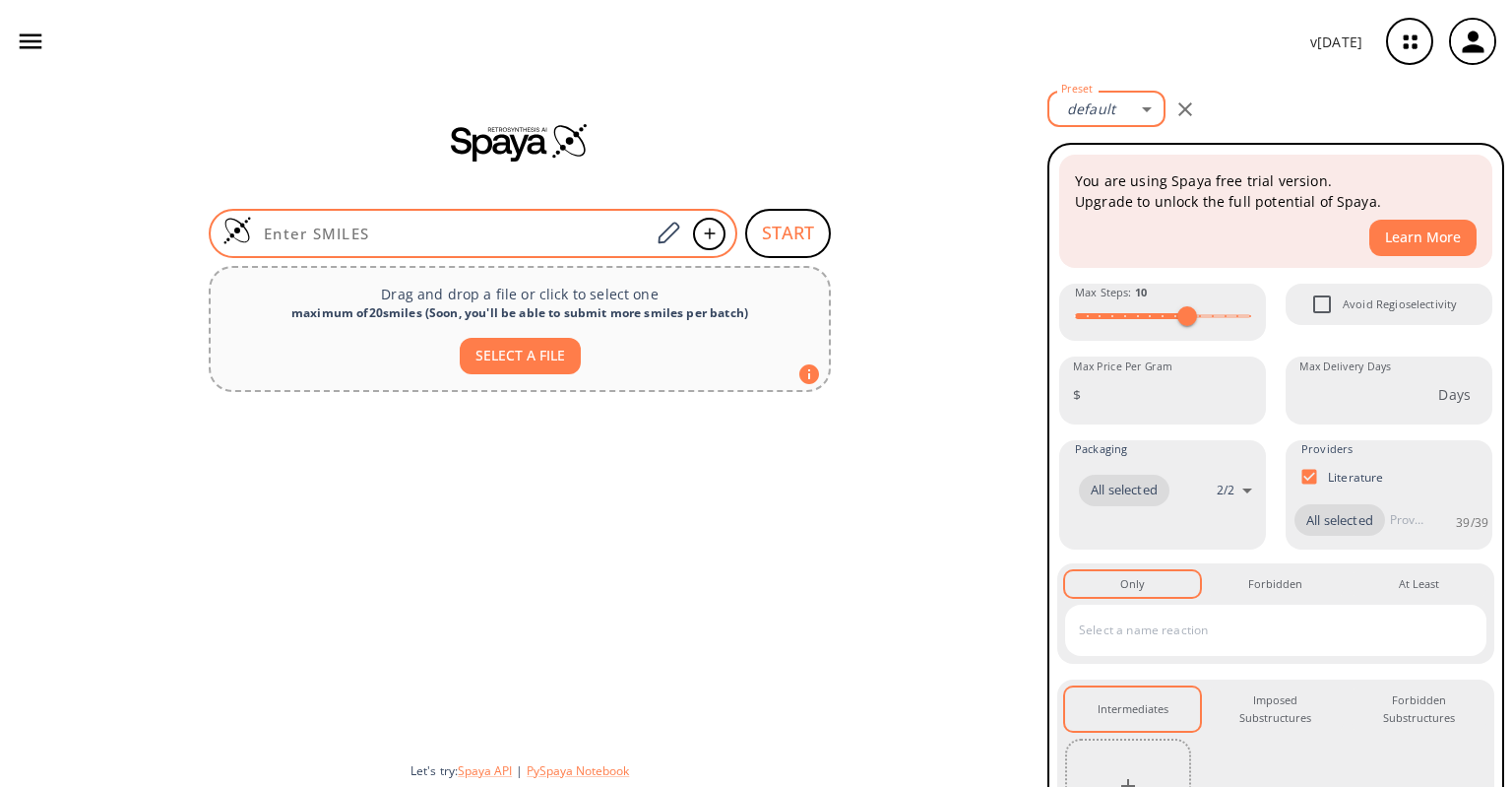 click at bounding box center [451, 233] 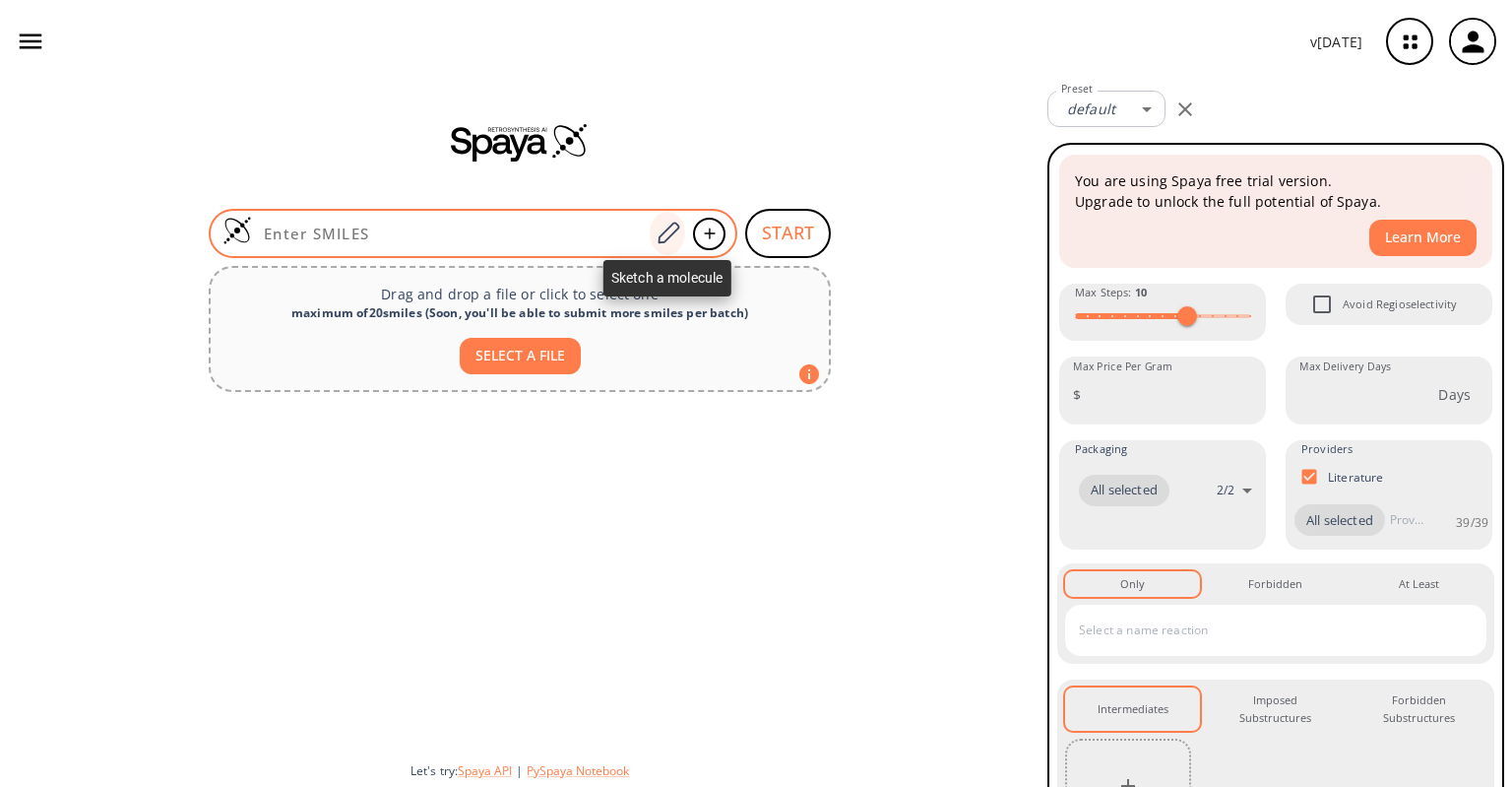 click 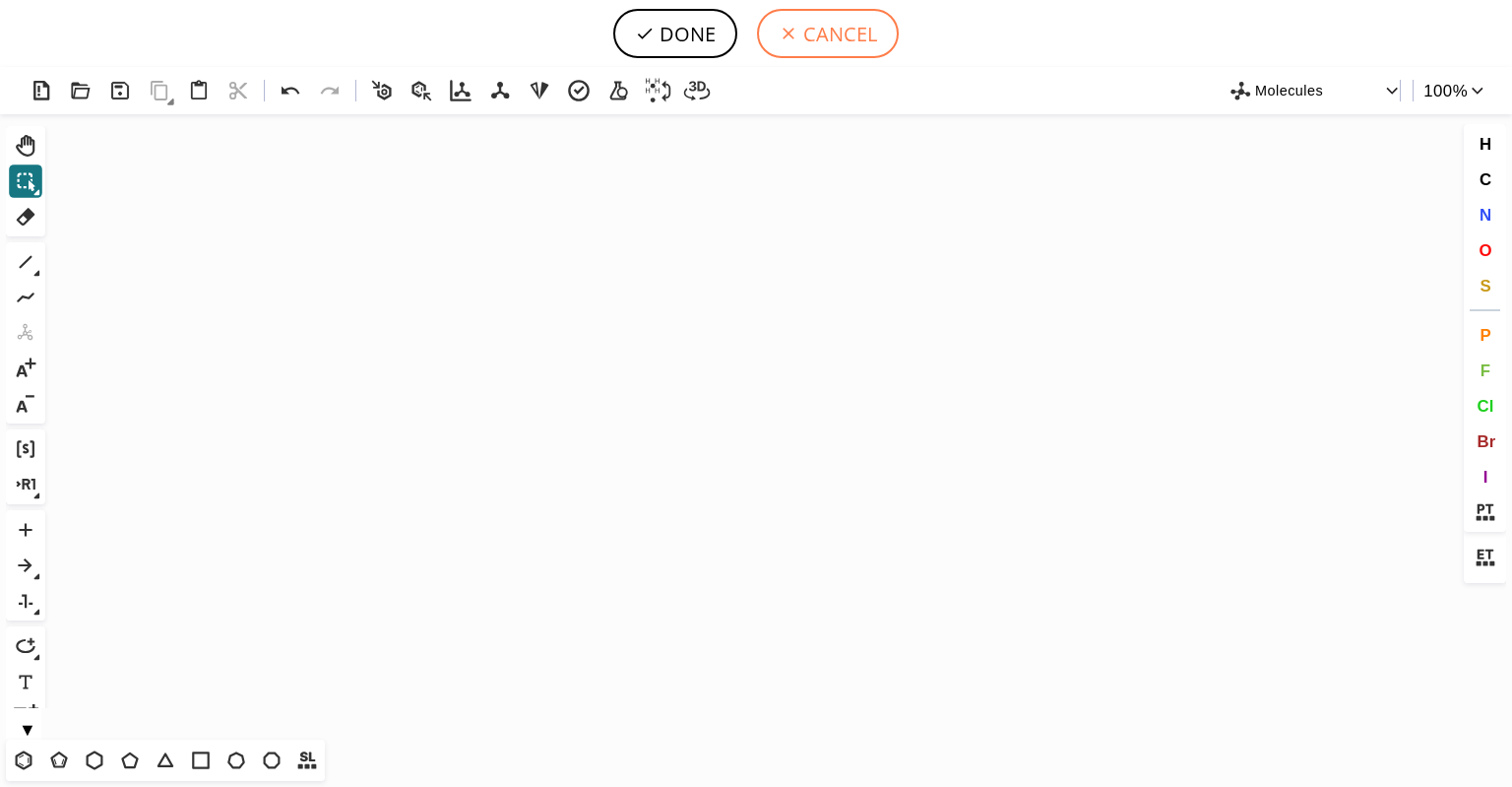 click 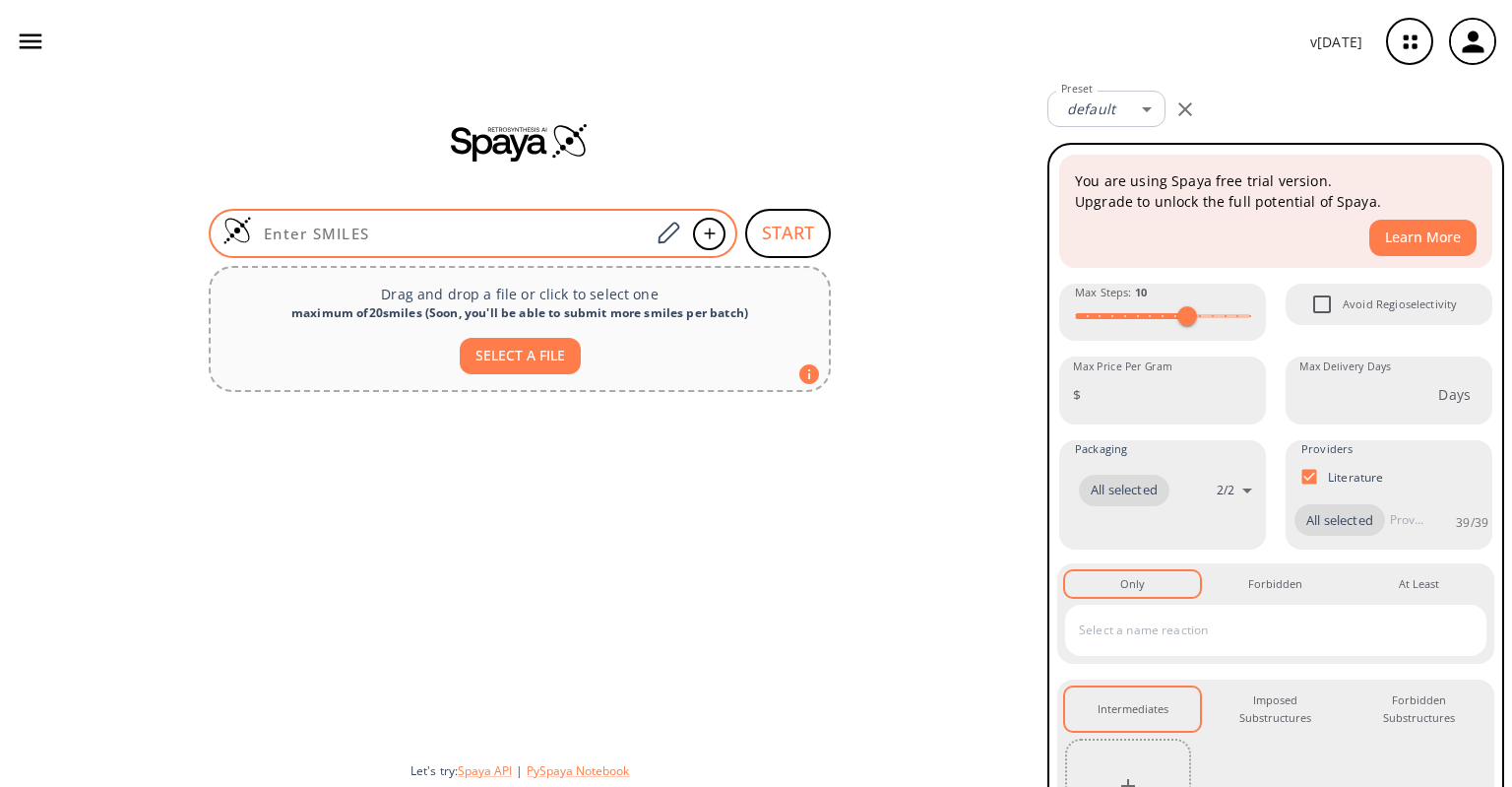 click at bounding box center (472, 233) 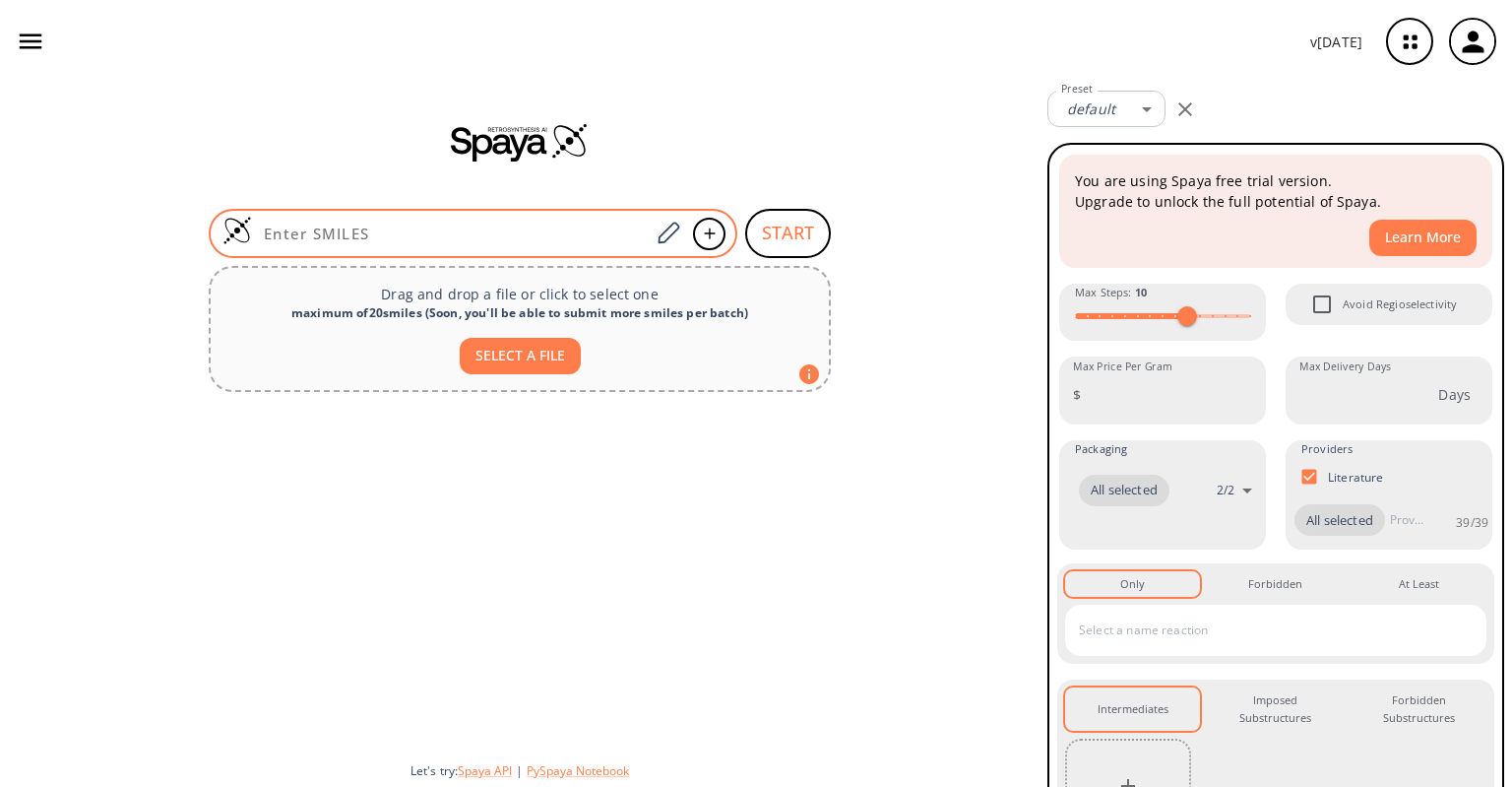 click at bounding box center [472, 233] 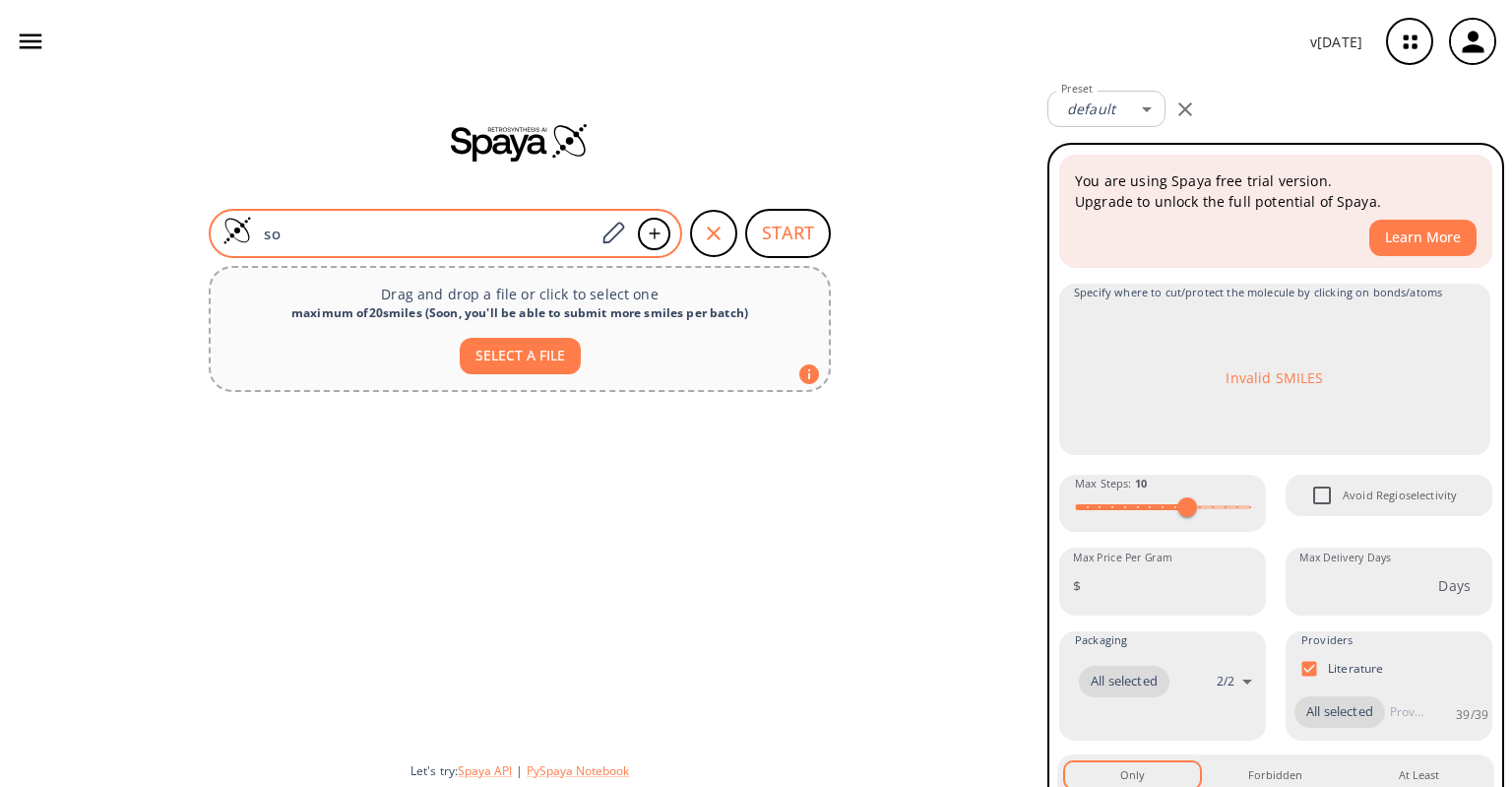 type on "s" 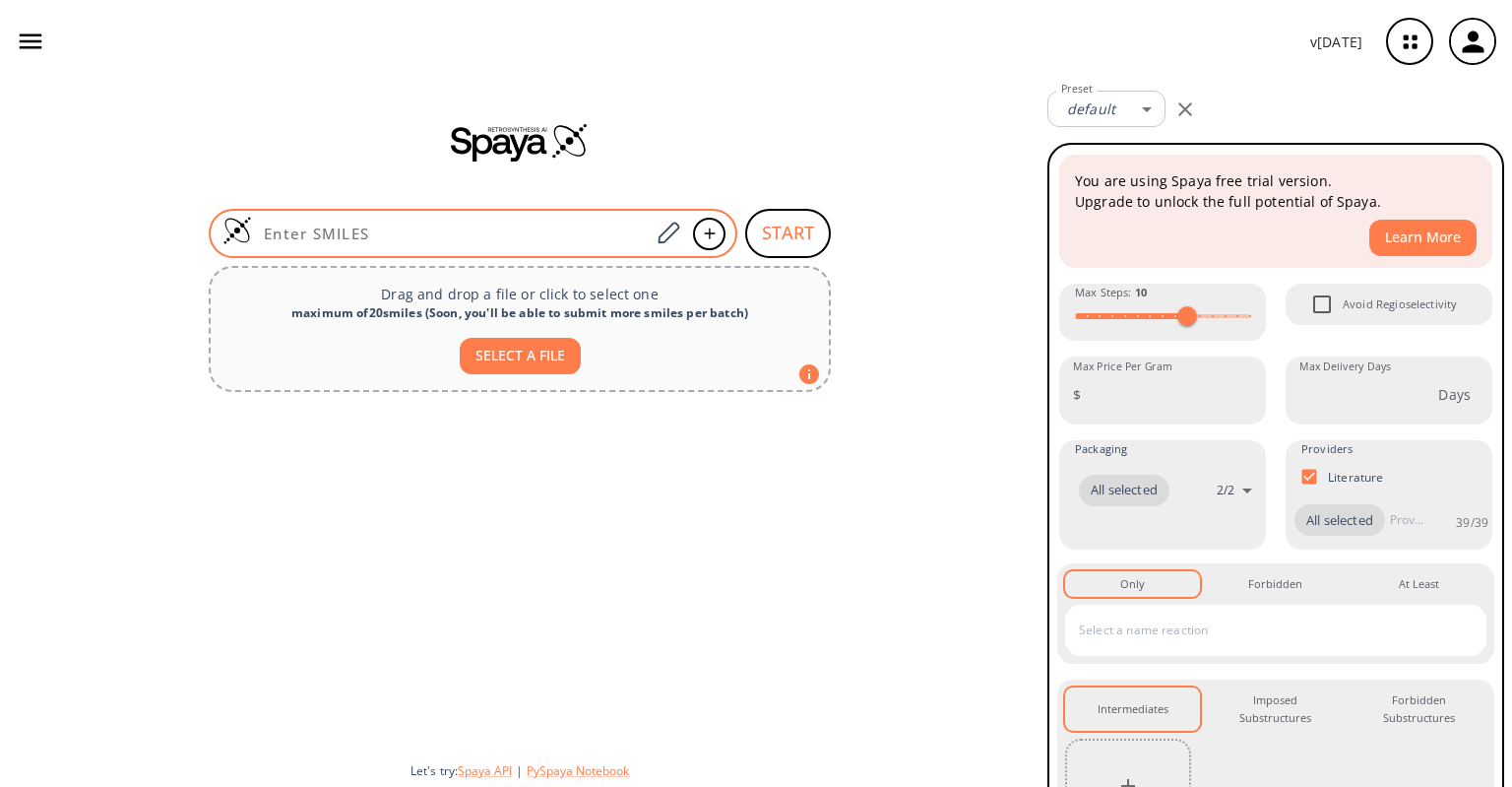 type on "K" 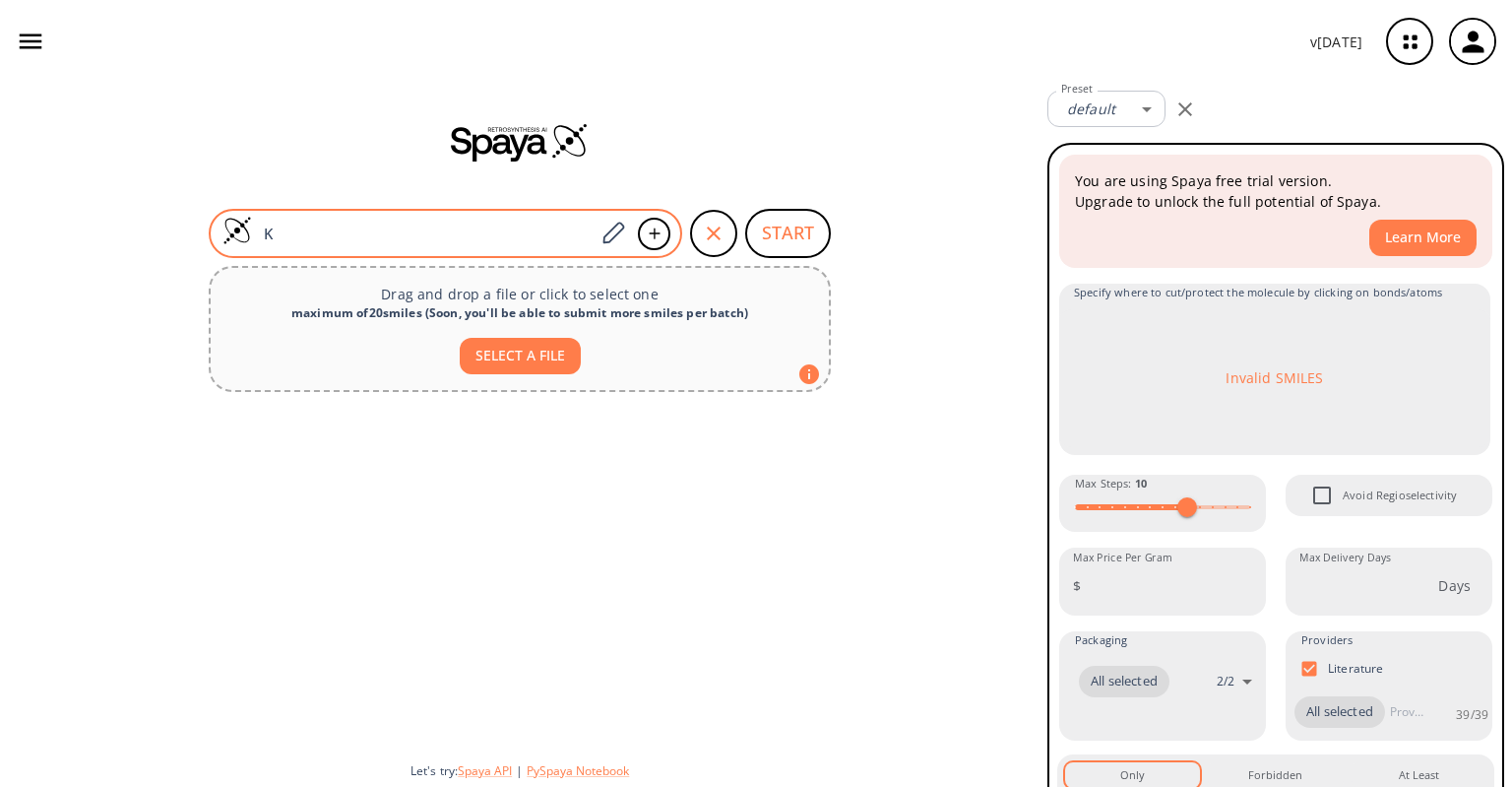 type 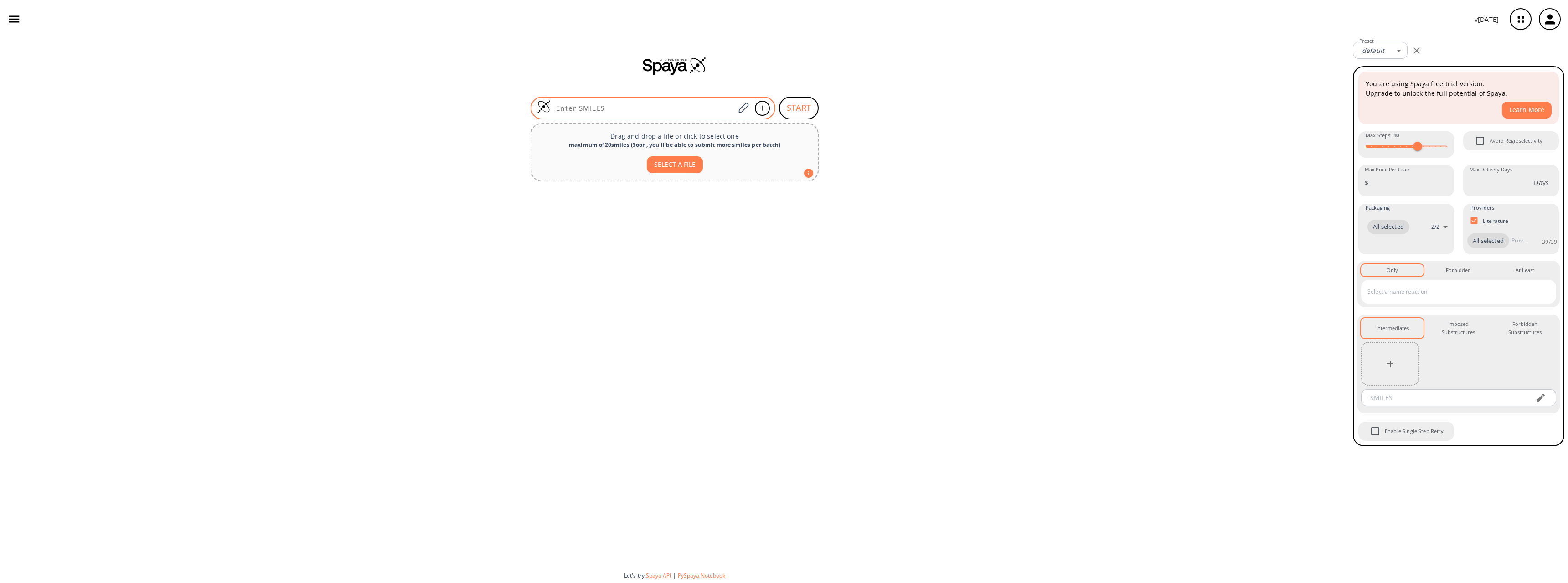 click at bounding box center [643, 108] 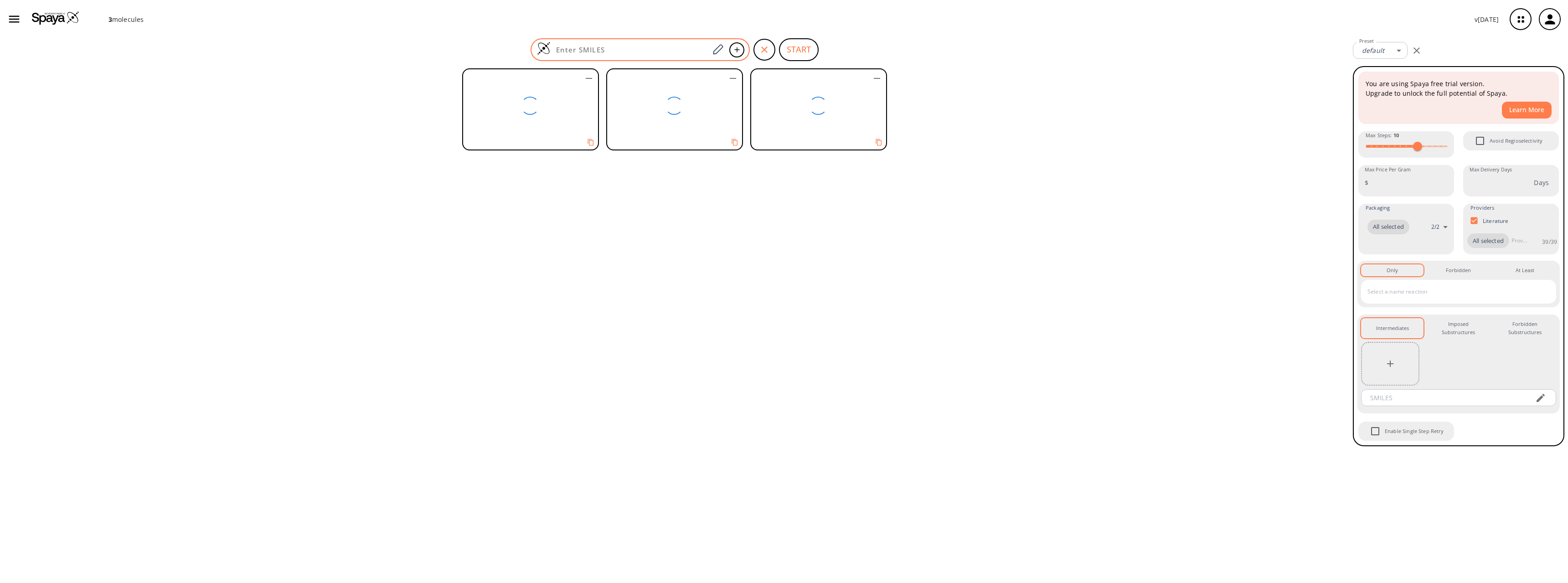 click at bounding box center [630, 50] 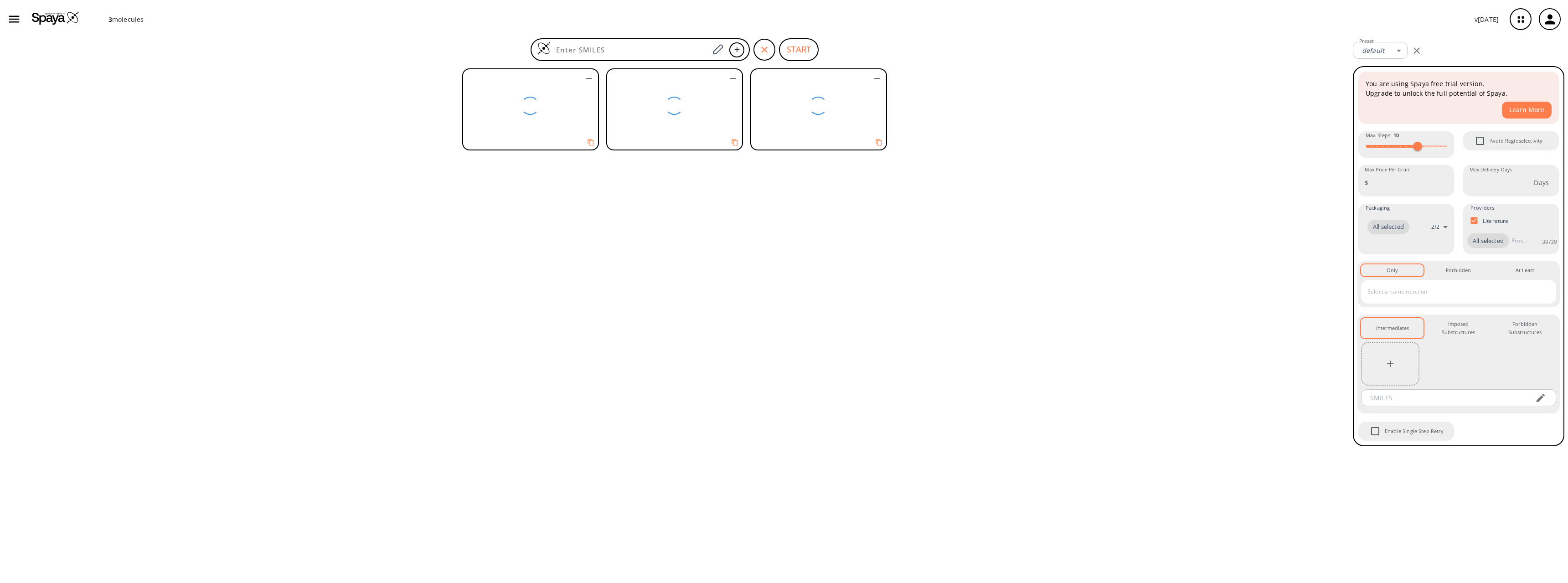click at bounding box center (530, 106) 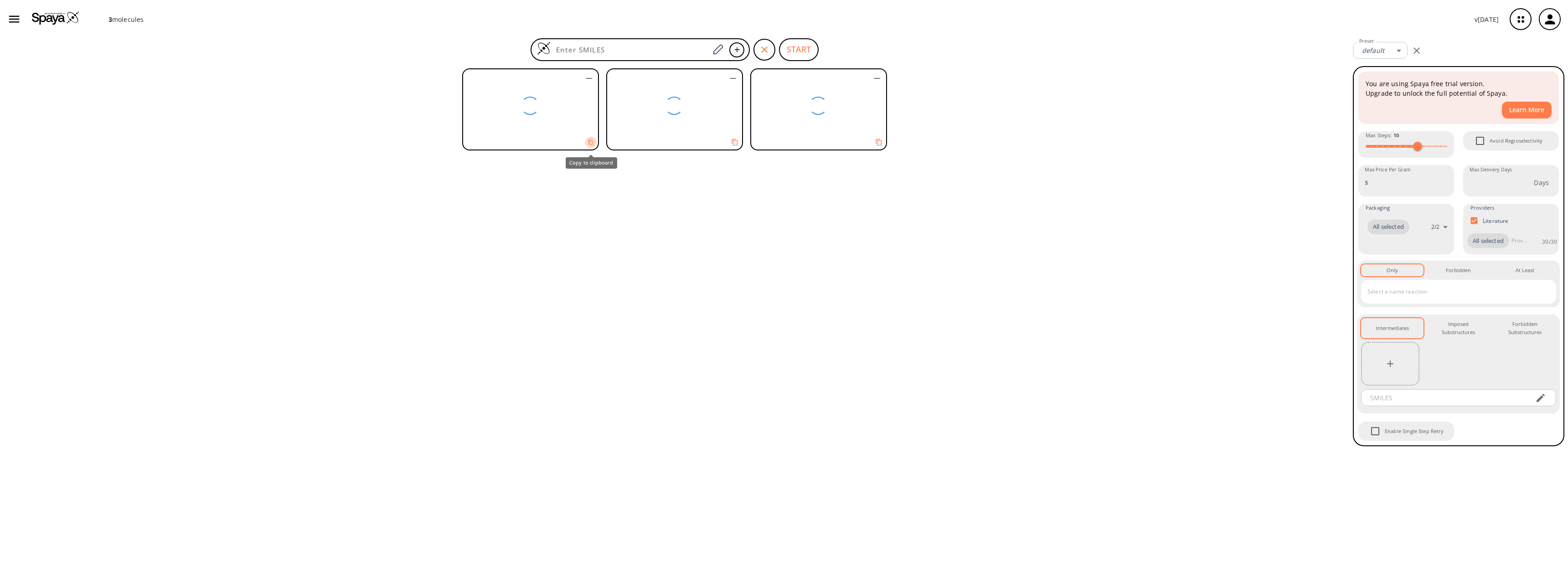 click 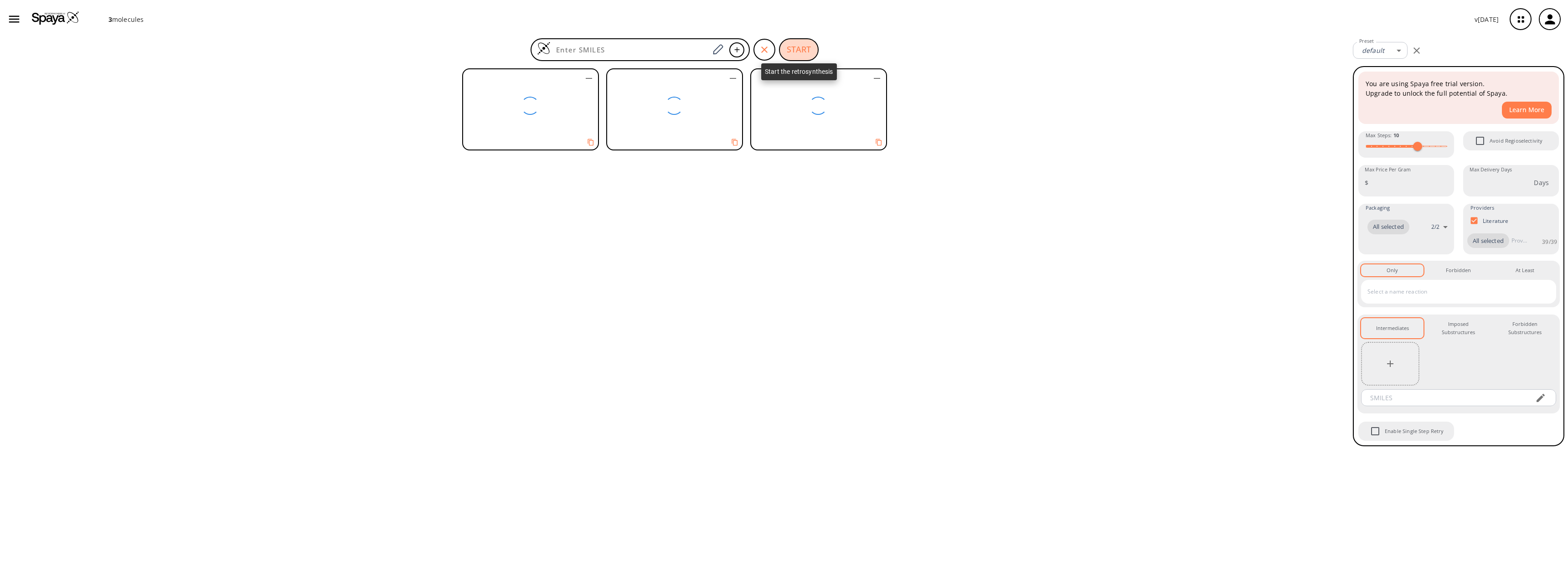 click on "START" at bounding box center [799, 50] 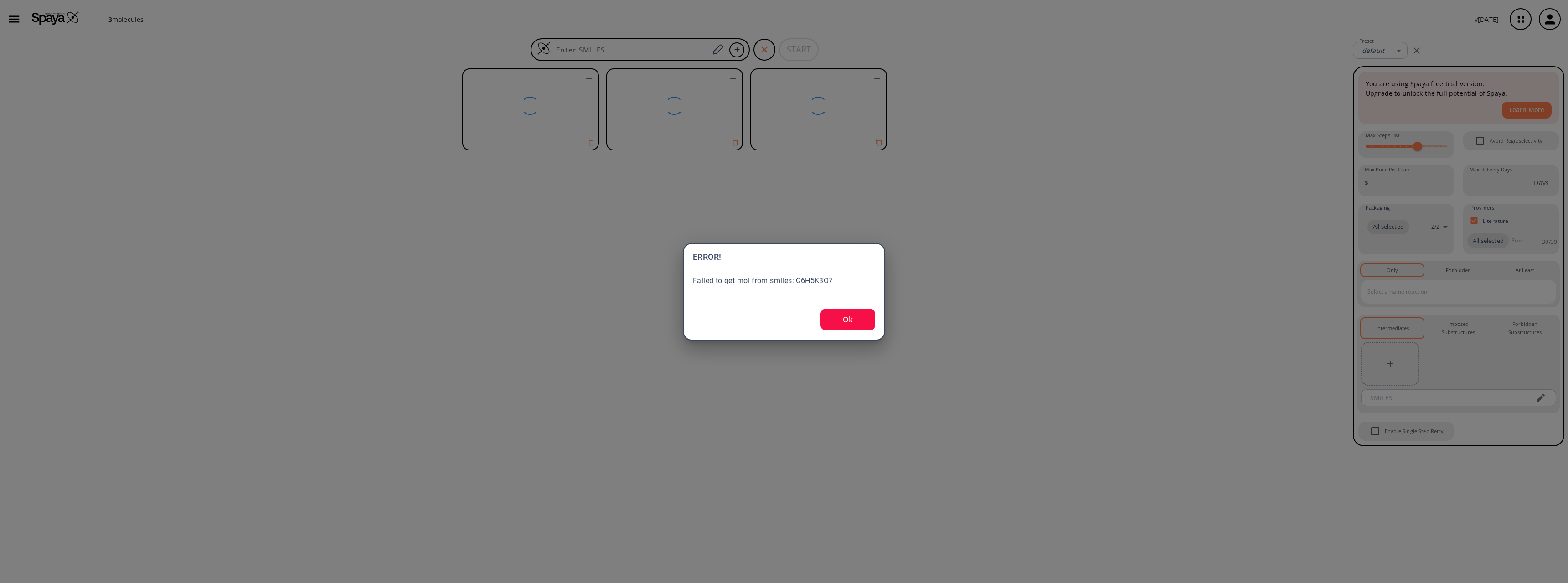 click on "Ok" at bounding box center [848, 320] 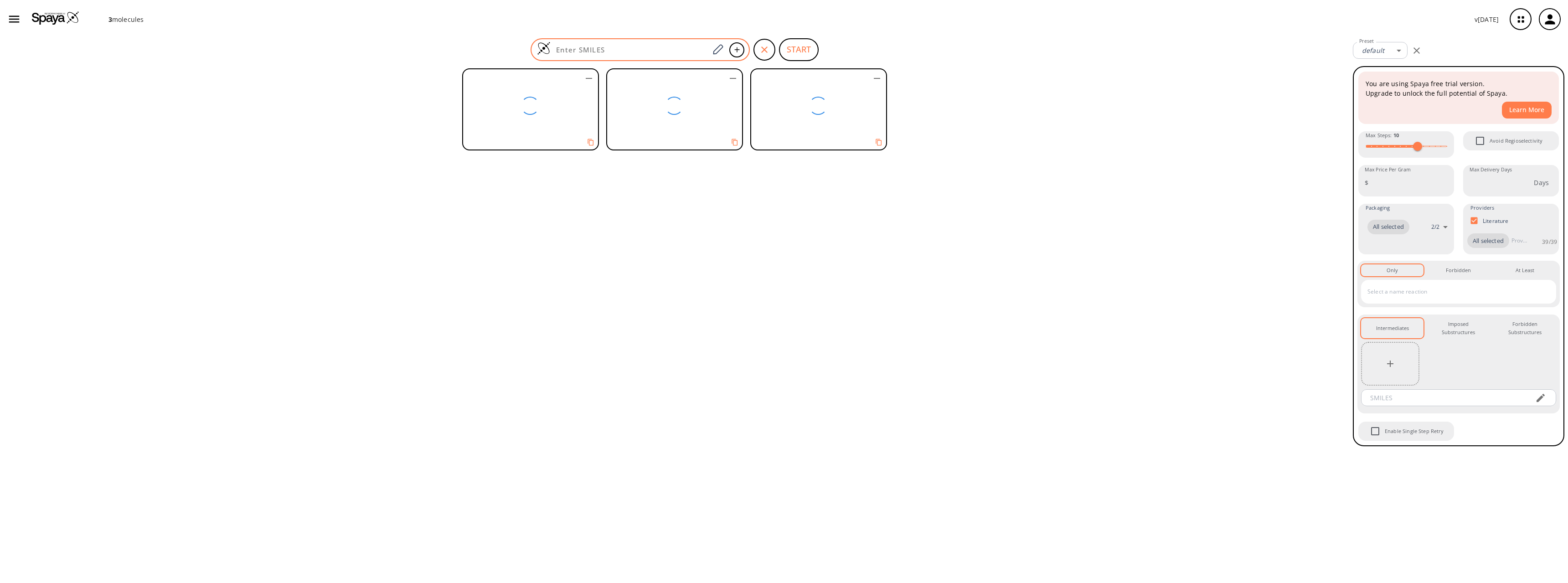 click at bounding box center (640, 50) 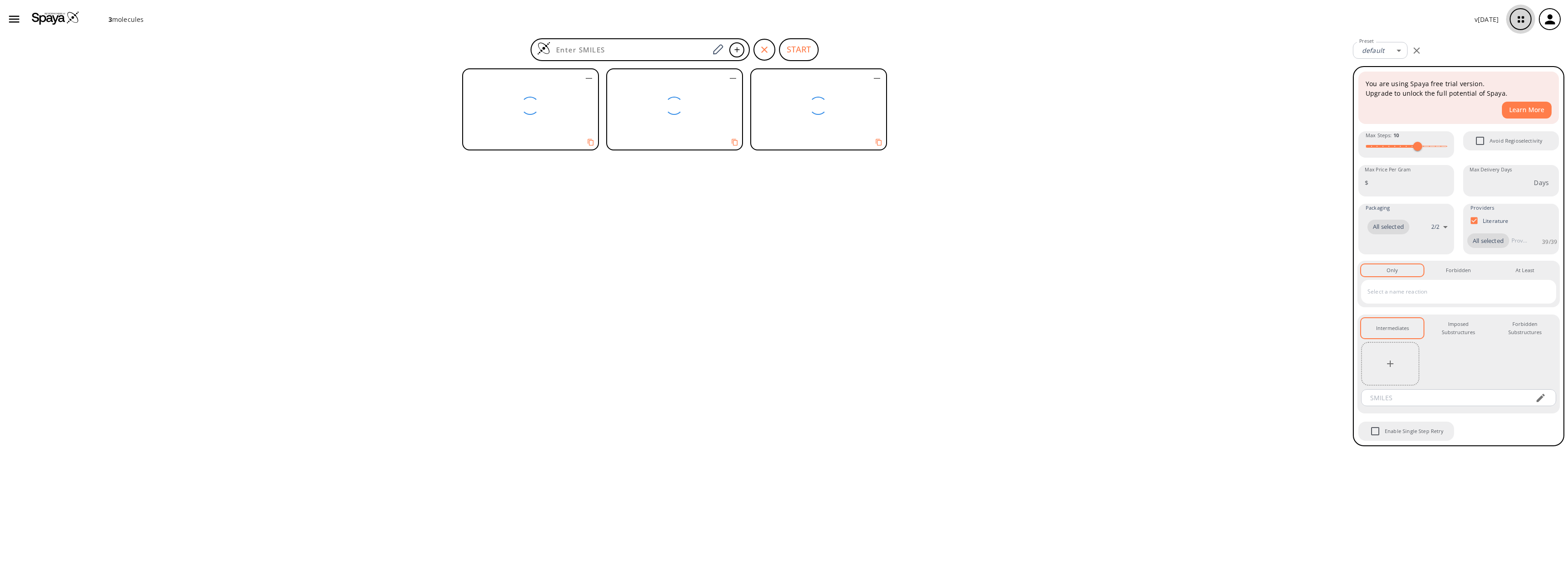 click 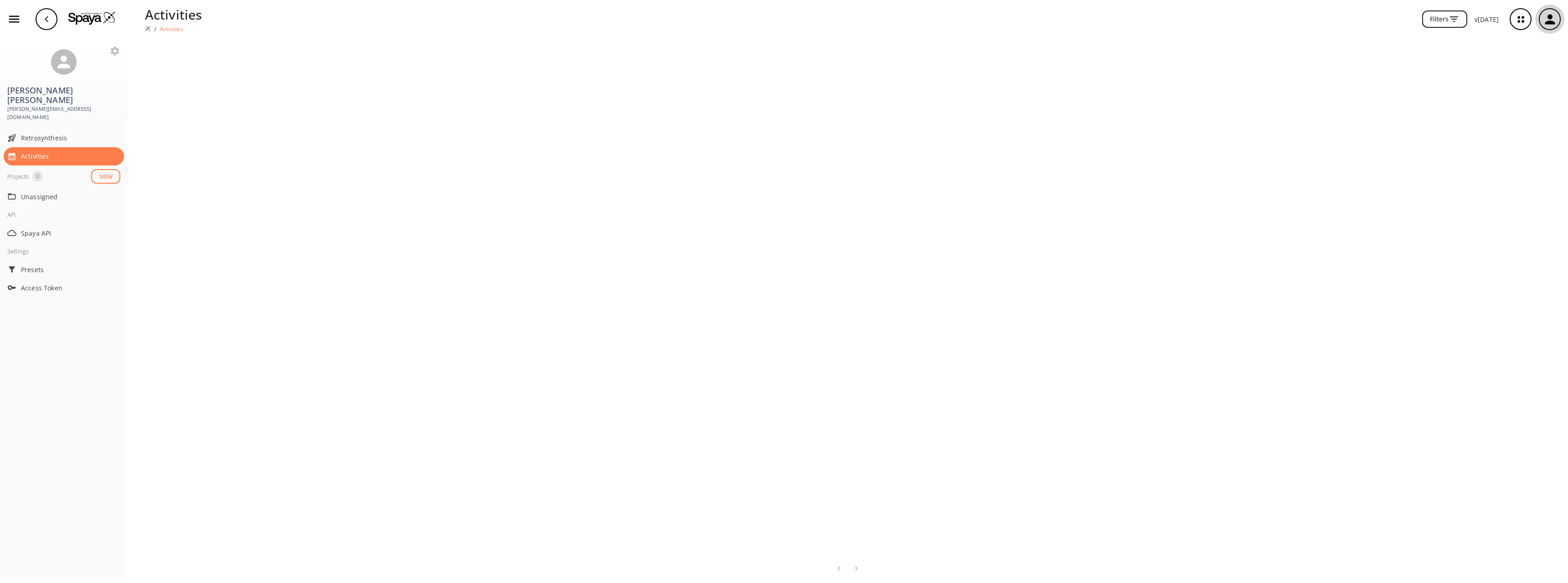 click 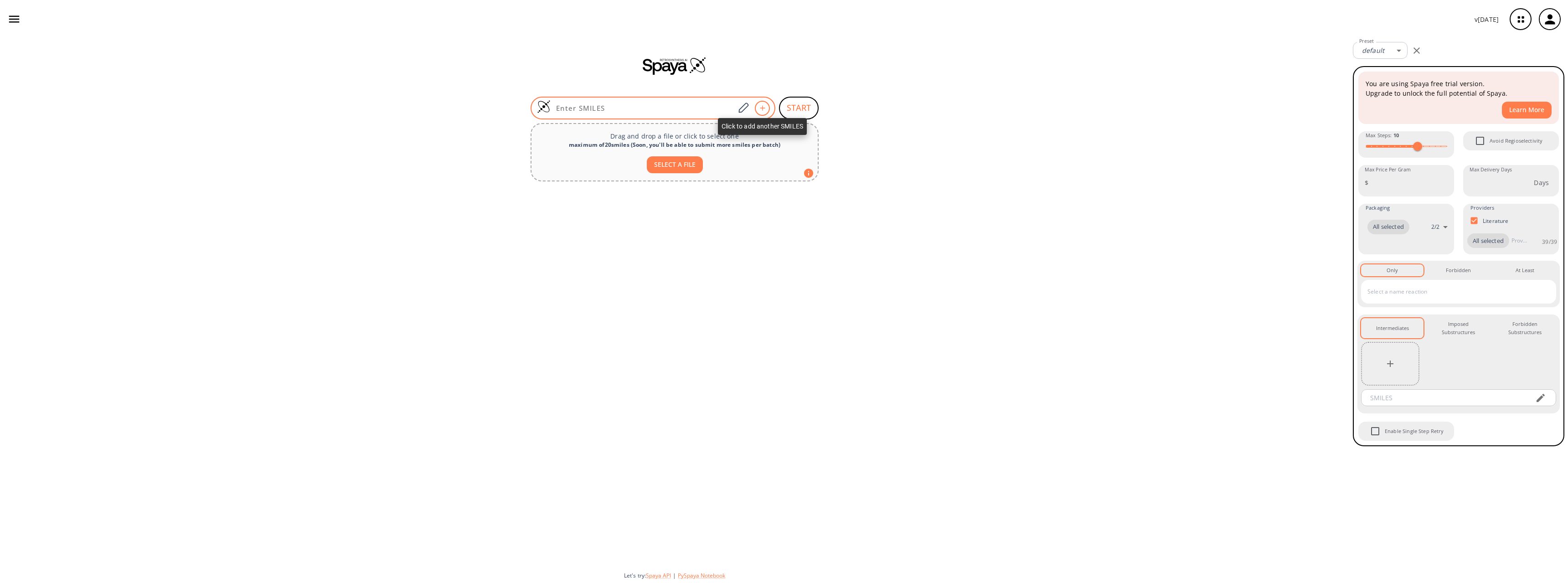 click 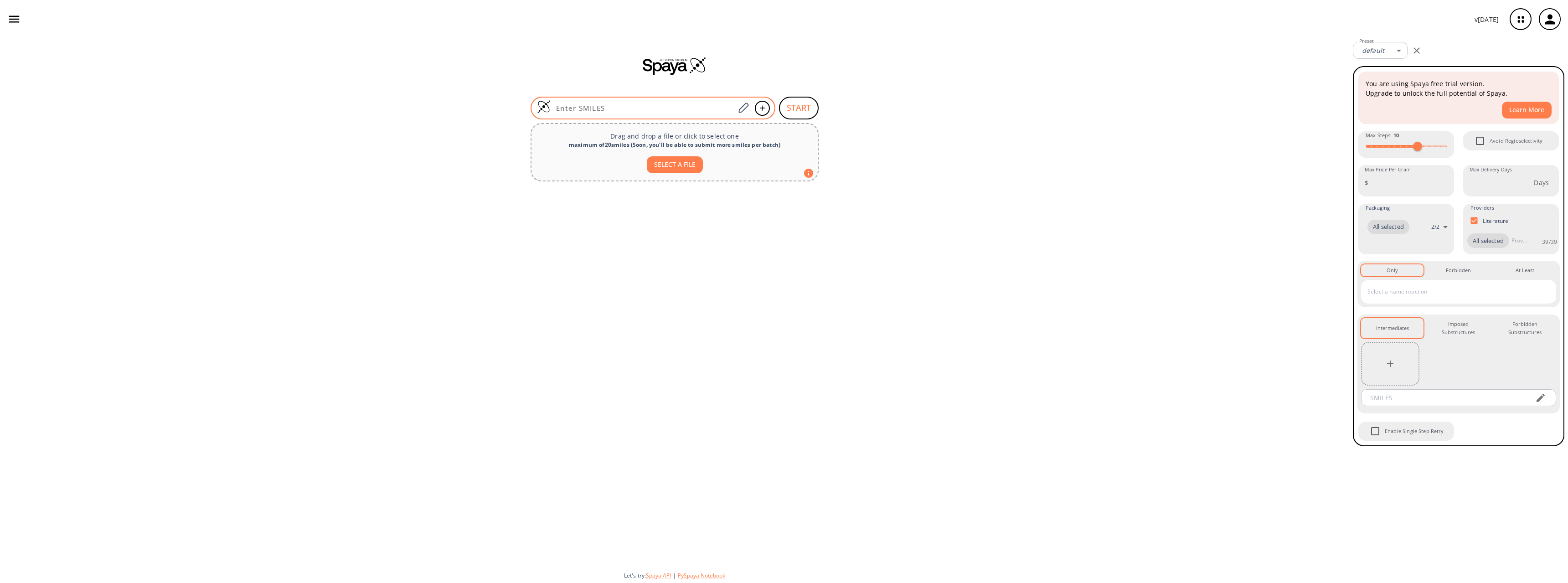 click at bounding box center (643, 108) 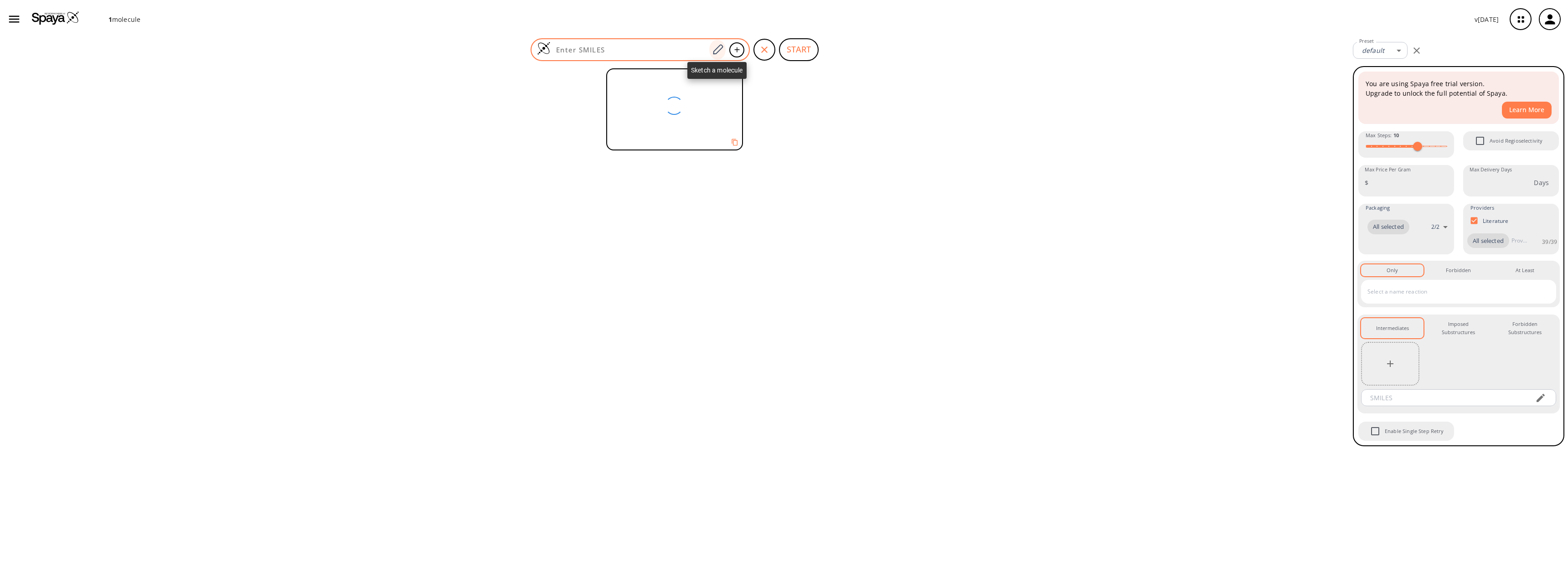 click 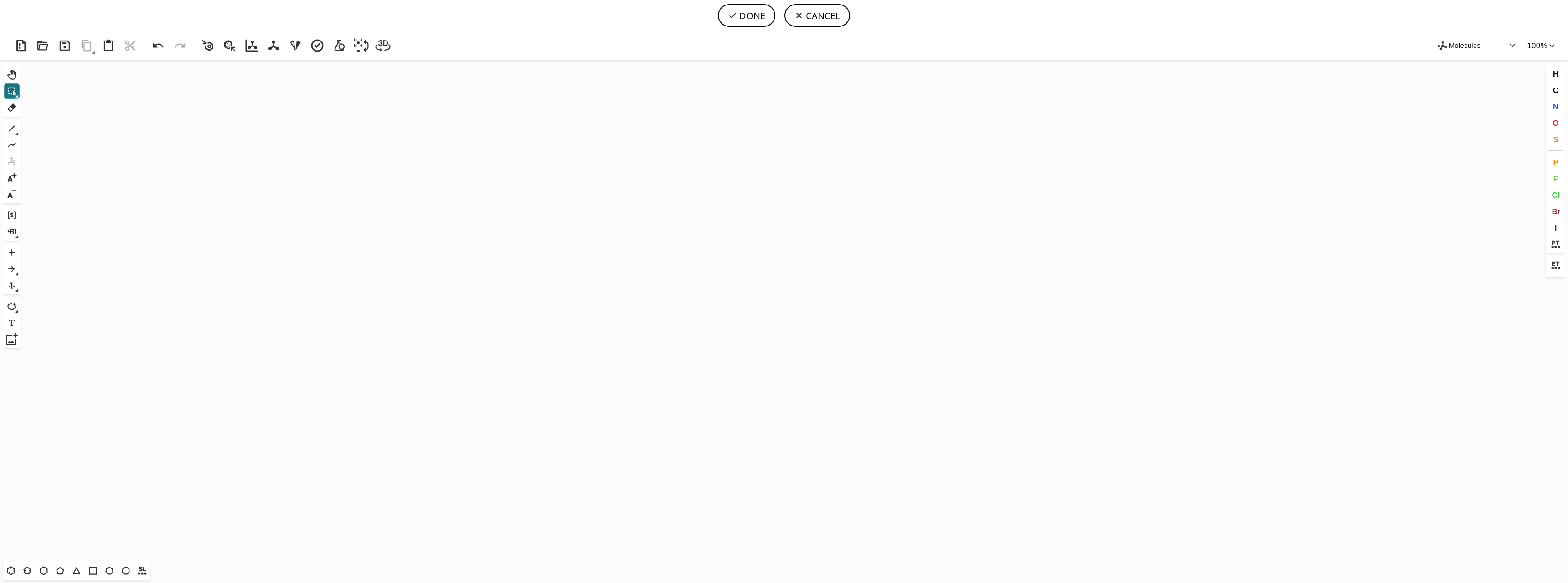 click on "Created with [PERSON_NAME] 2.3.0" 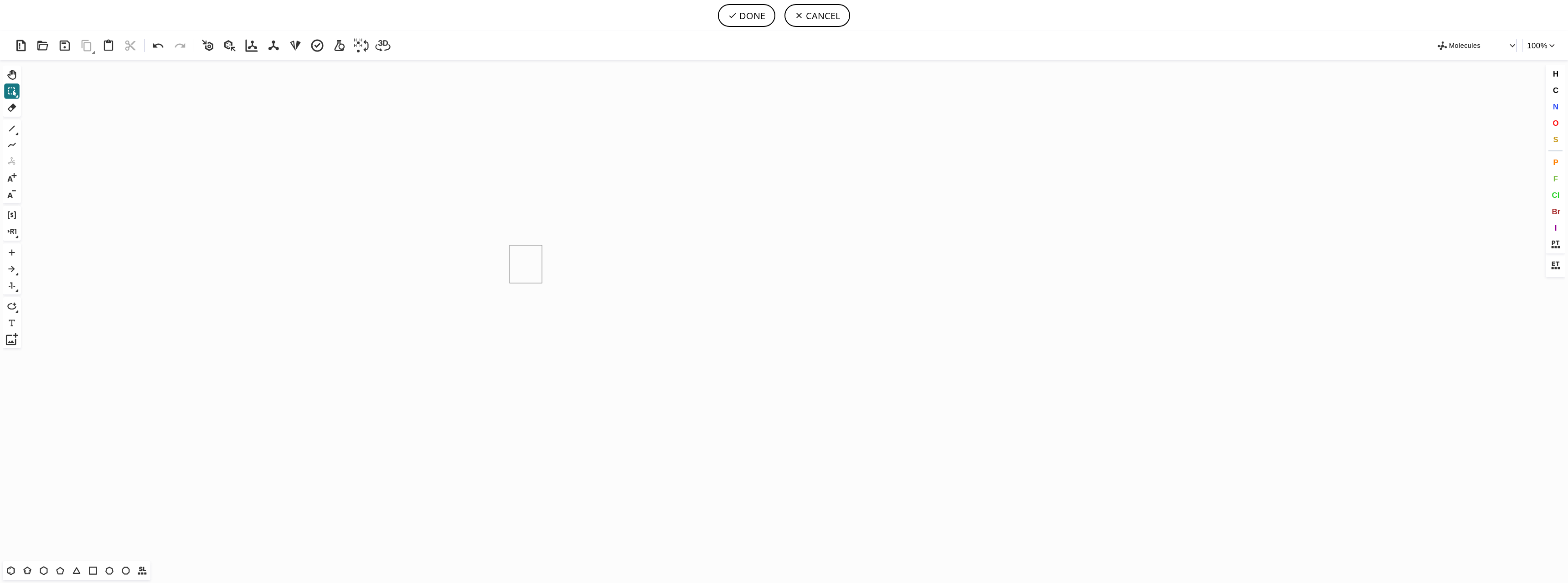 drag, startPoint x: 514, startPoint y: 276, endPoint x: 542, endPoint y: 245, distance: 41.7732 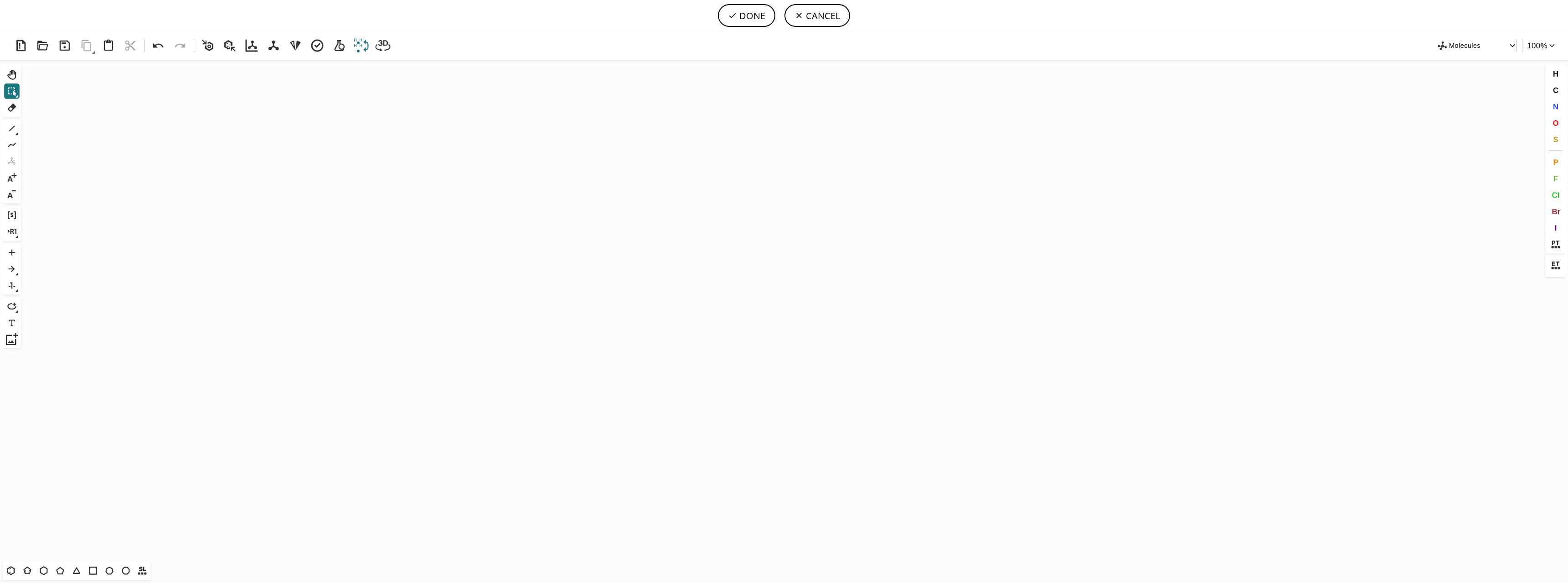 click 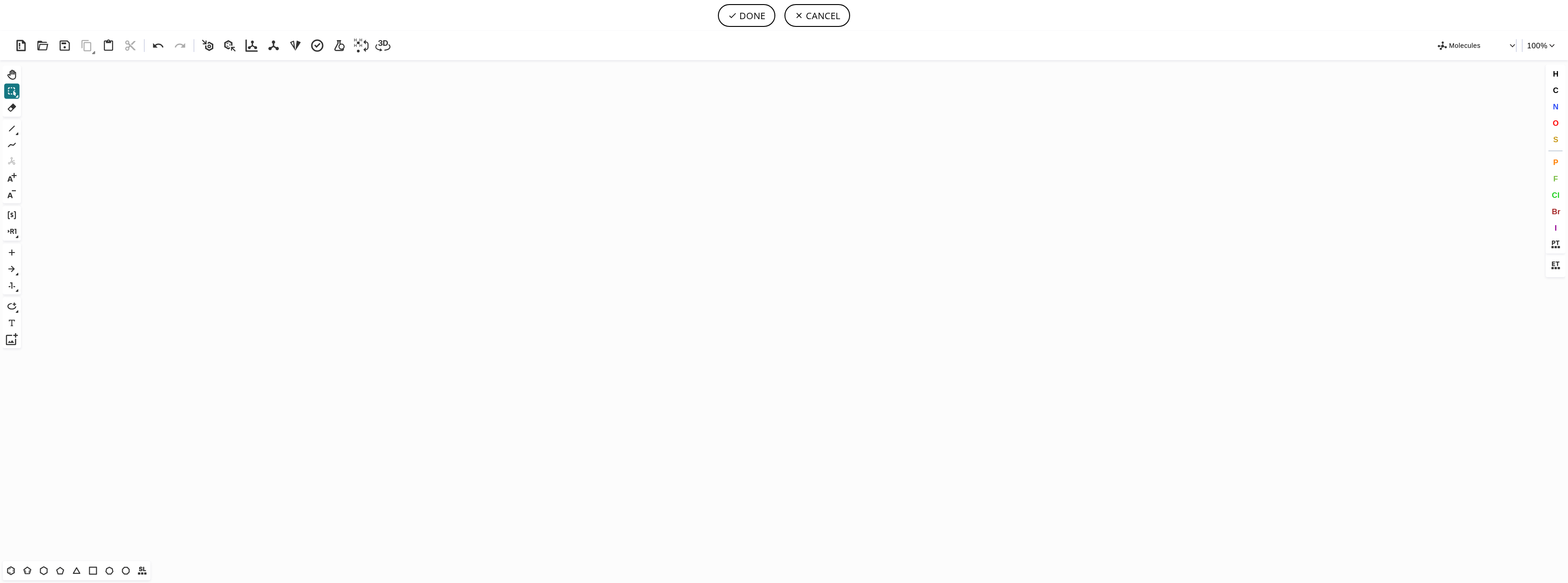 click on "Created with [PERSON_NAME] 2.3.0" 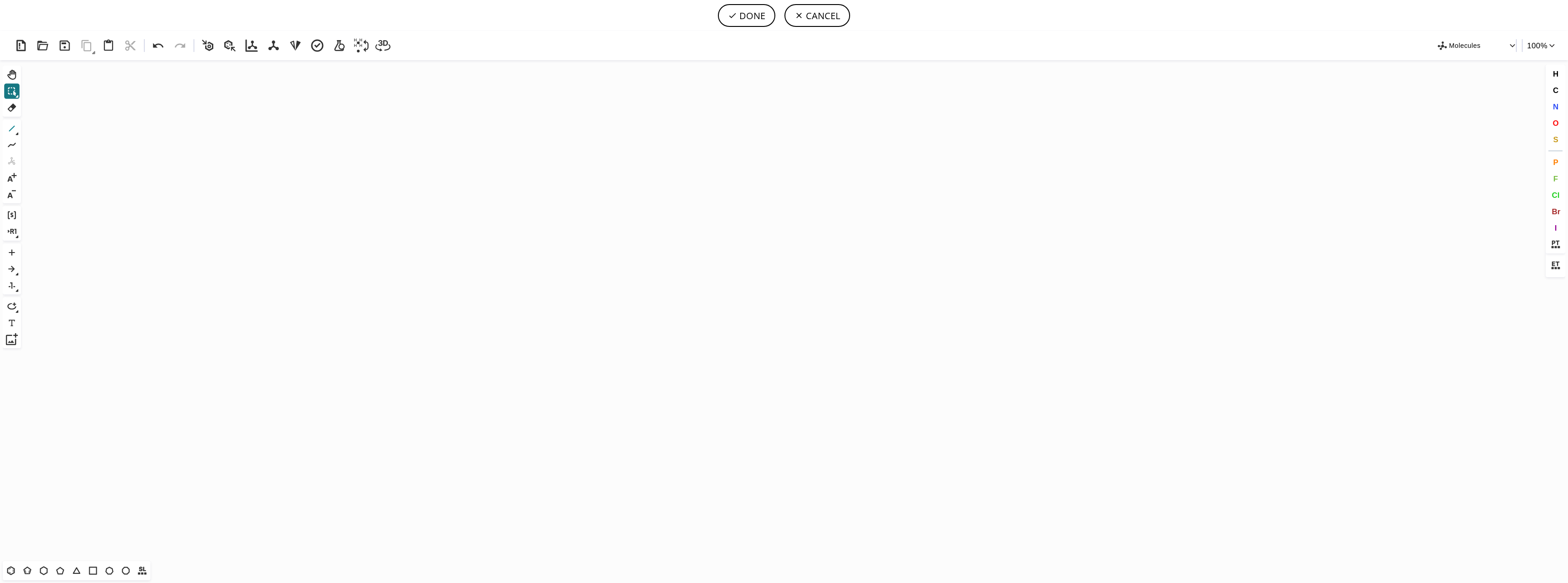 click 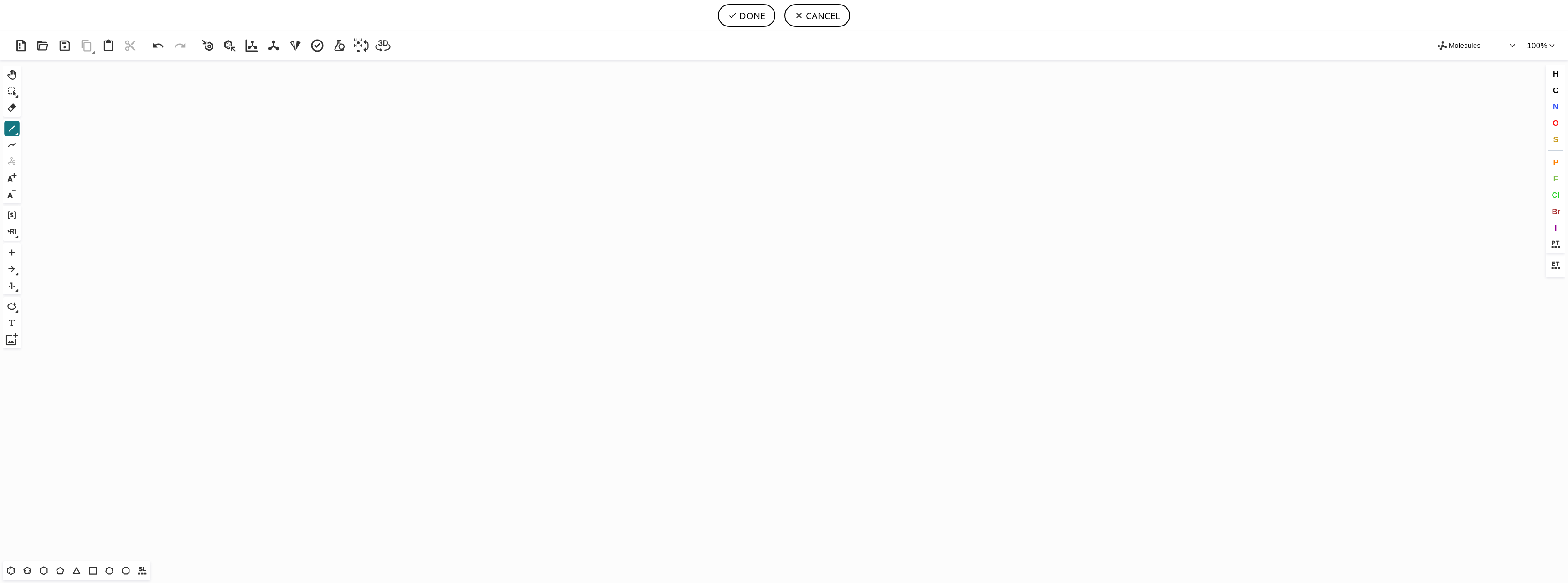 scroll, scrollTop: 0, scrollLeft: 0, axis: both 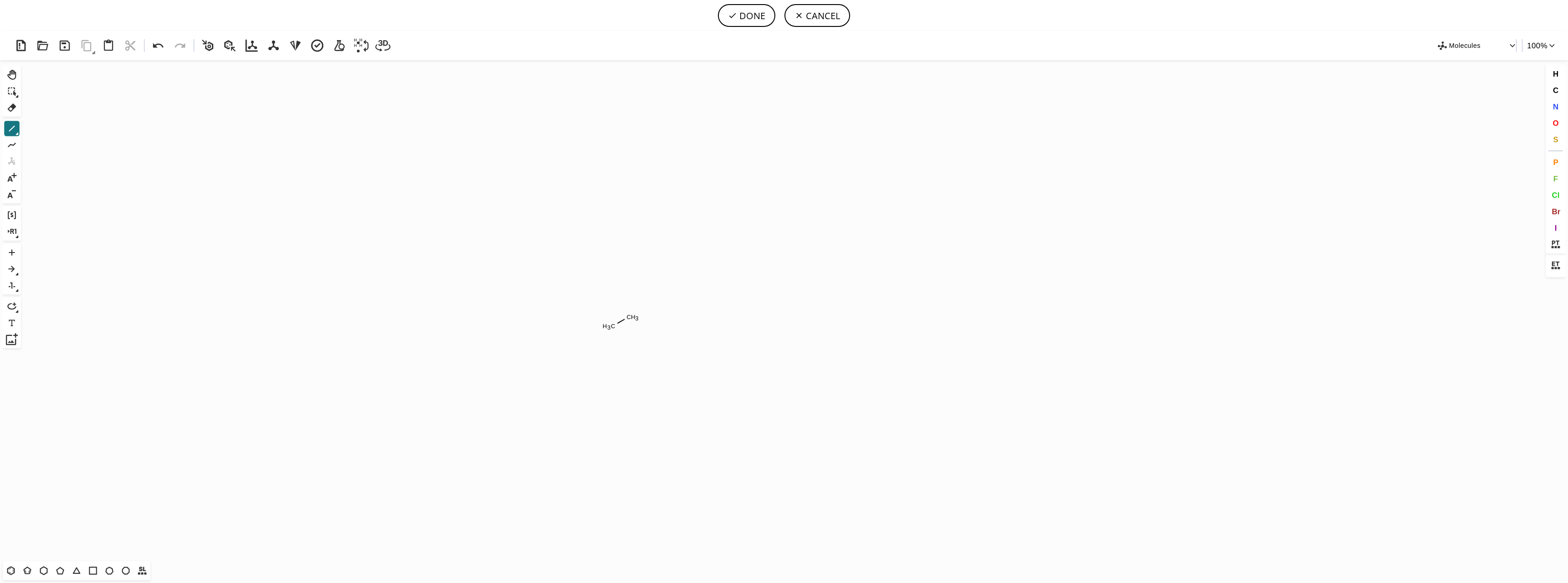 drag, startPoint x: 613, startPoint y: 326, endPoint x: 672, endPoint y: 295, distance: 66.64833 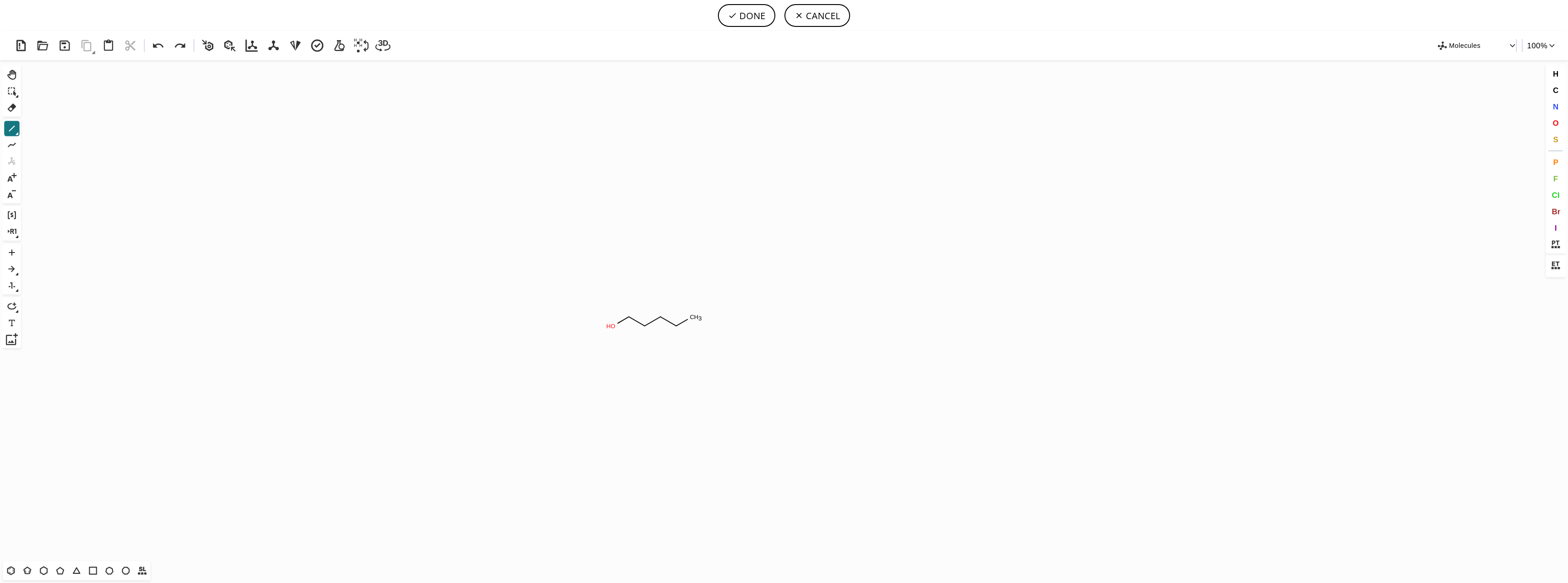 click on "Created with [PERSON_NAME] 2.3.0 O H C H 3" 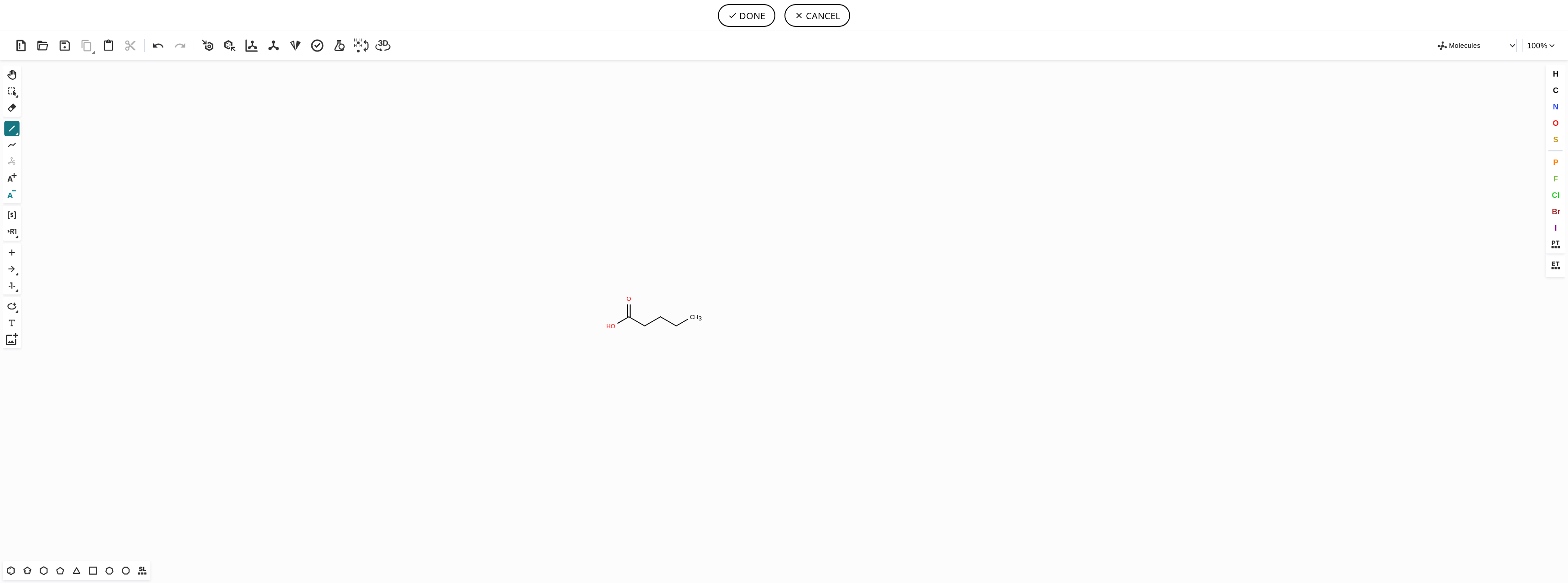 click 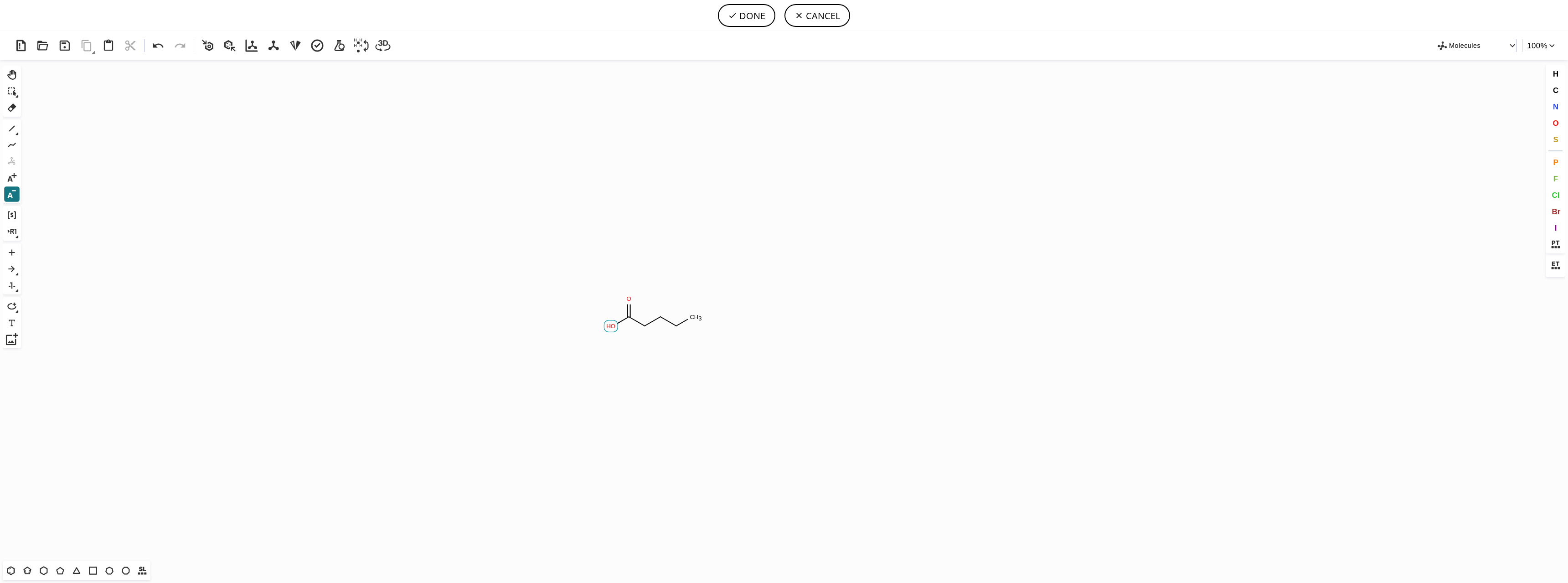 click on "H" 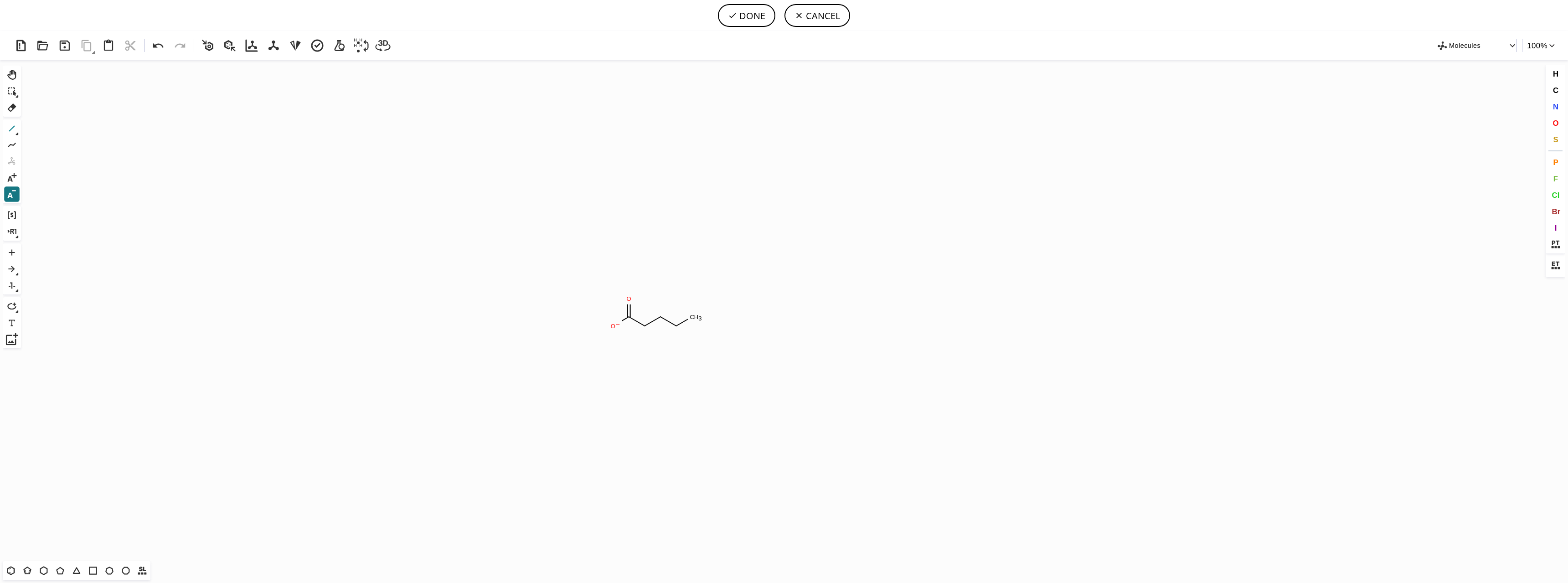 click 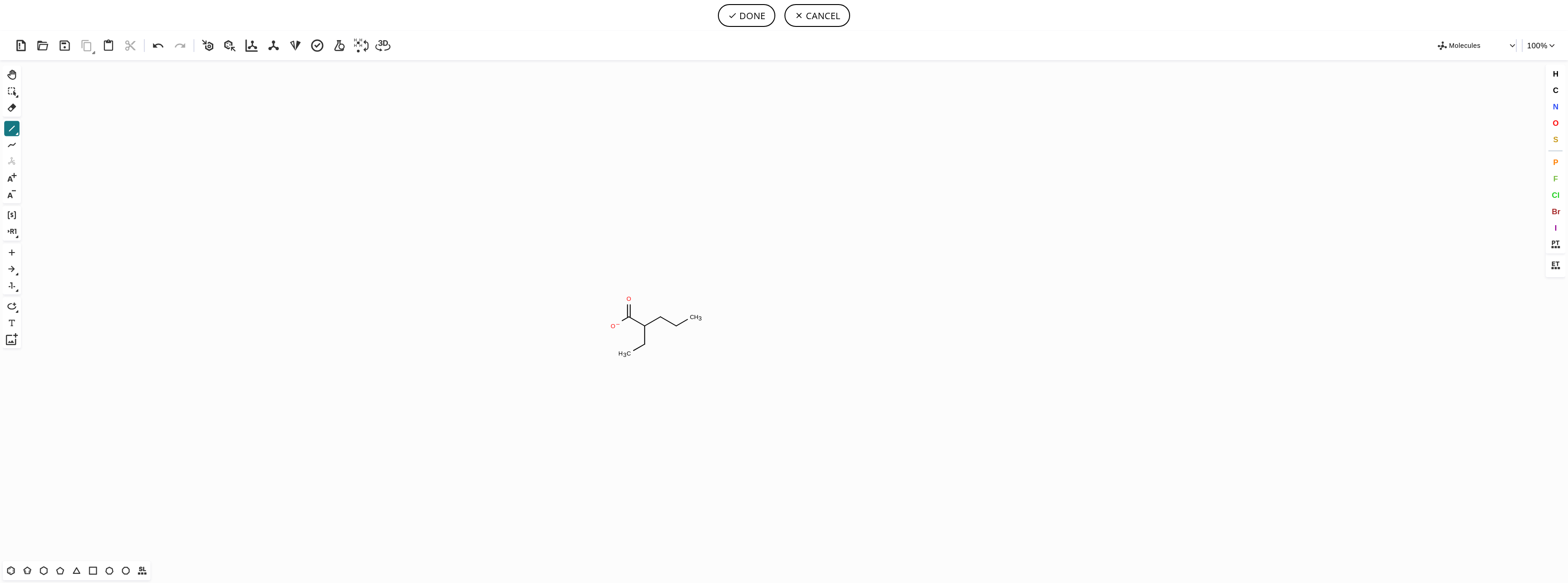 drag, startPoint x: 646, startPoint y: 346, endPoint x: 637, endPoint y: 350, distance: 9.848858 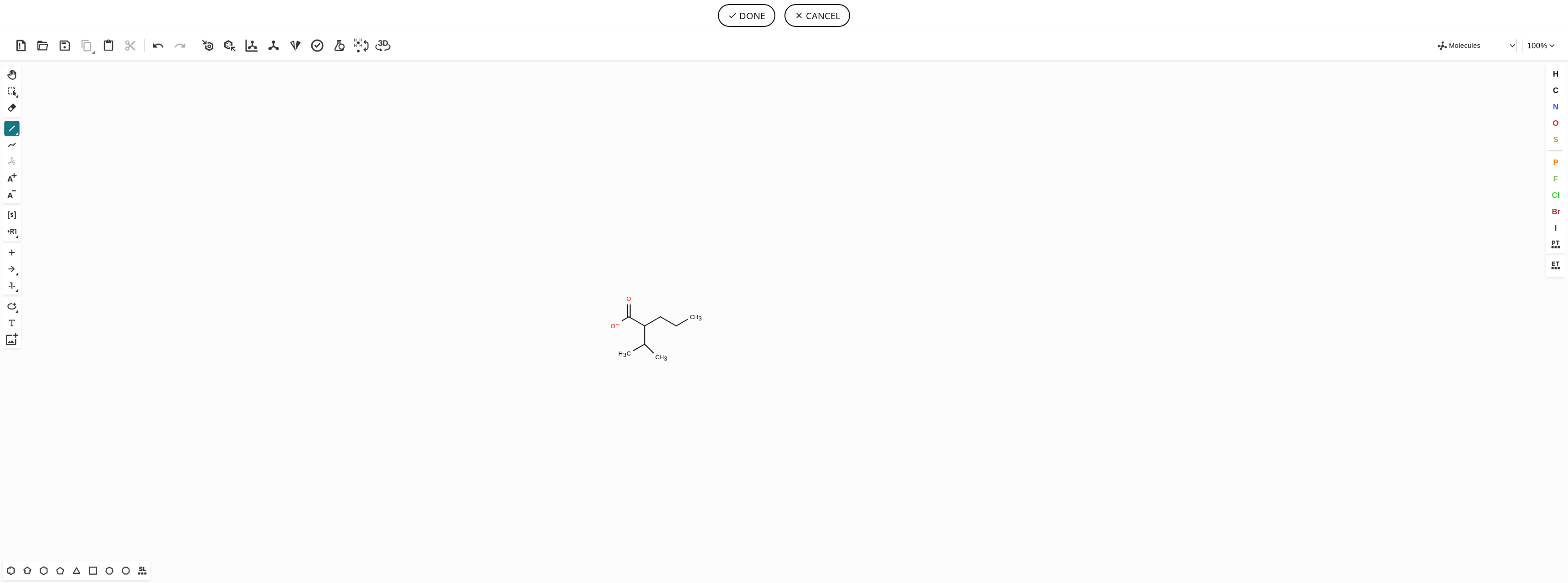 drag, startPoint x: 644, startPoint y: 343, endPoint x: 651, endPoint y: 350, distance: 9.899495 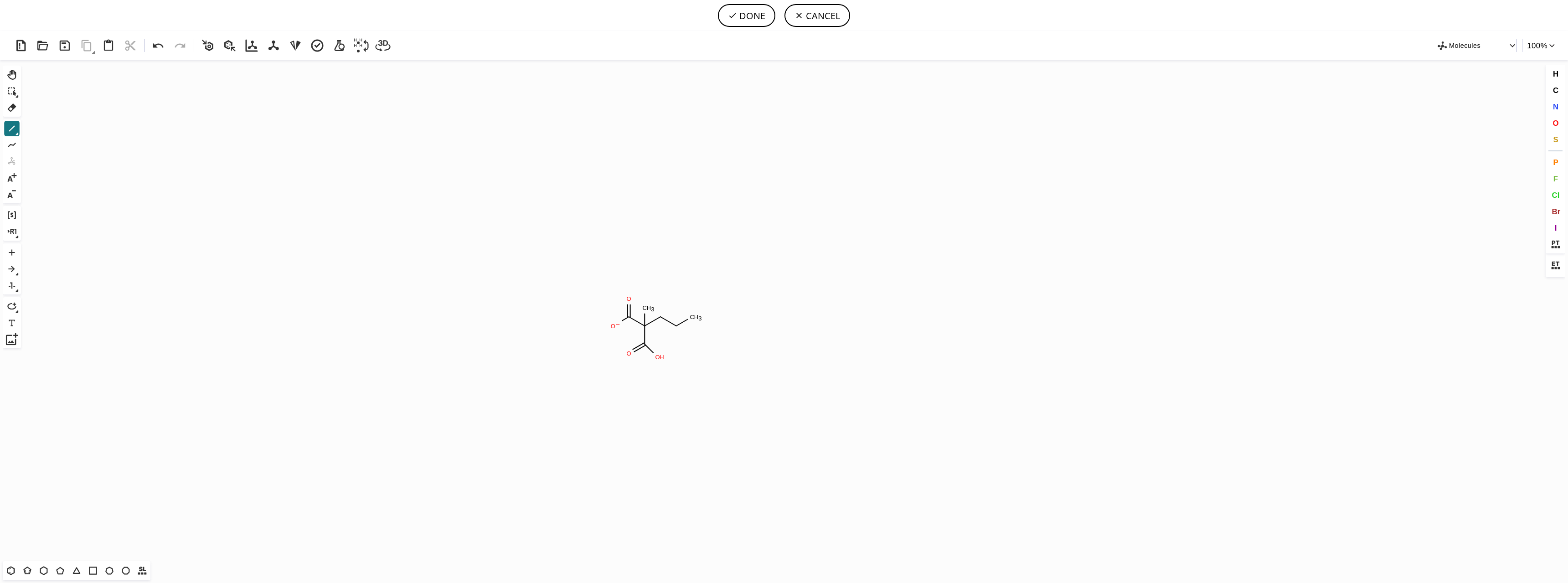 drag, startPoint x: 645, startPoint y: 325, endPoint x: 645, endPoint y: 318, distance: 7 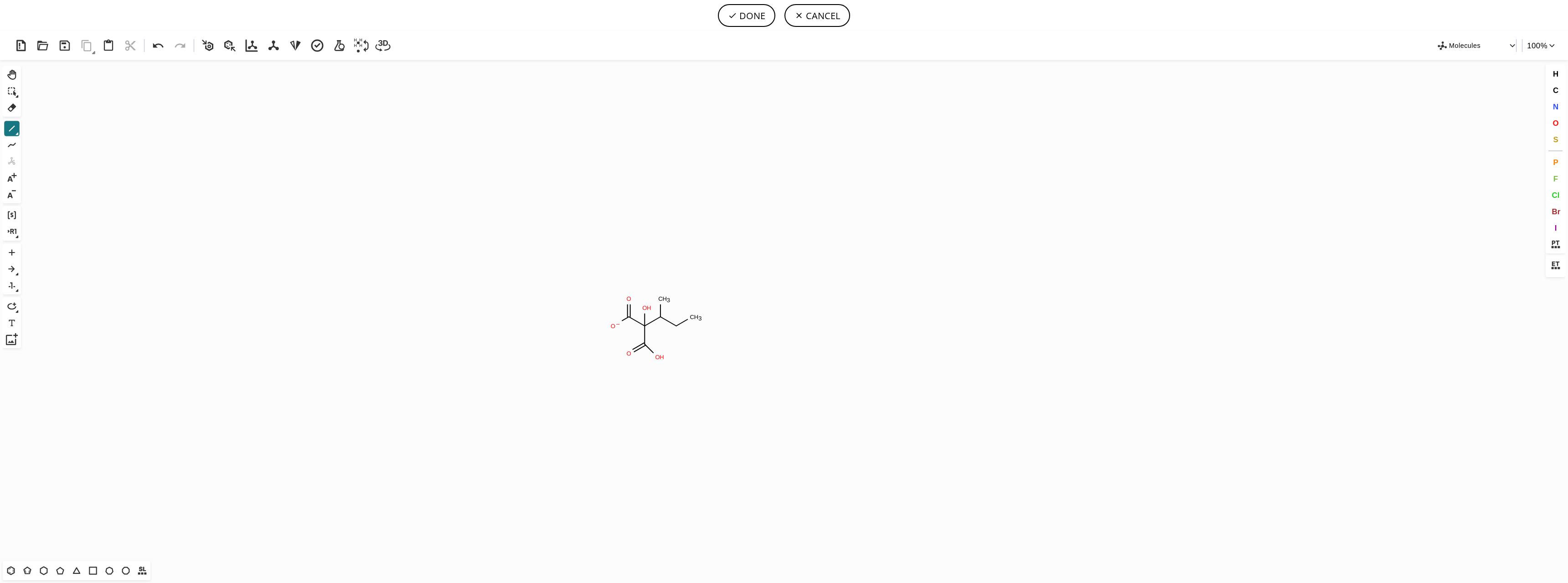 drag, startPoint x: 660, startPoint y: 318, endPoint x: 660, endPoint y: 307, distance: 11 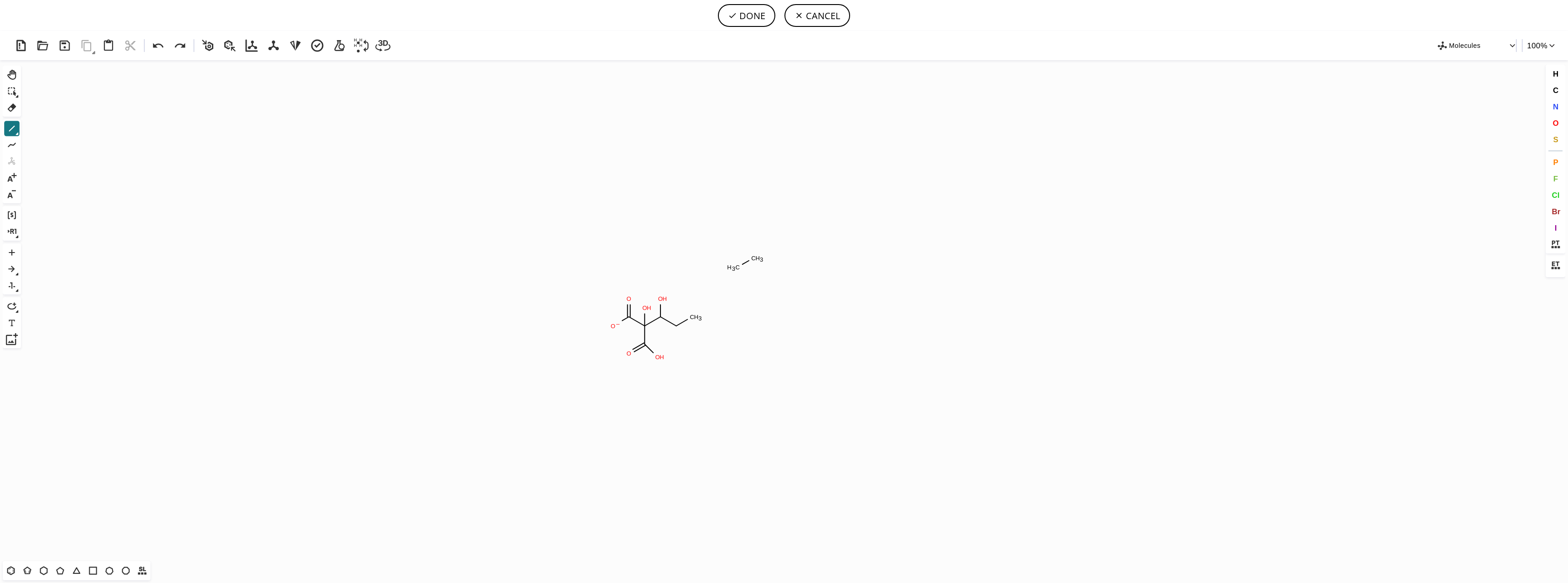 drag, startPoint x: 753, startPoint y: 258, endPoint x: 558, endPoint y: 404, distance: 243.60008 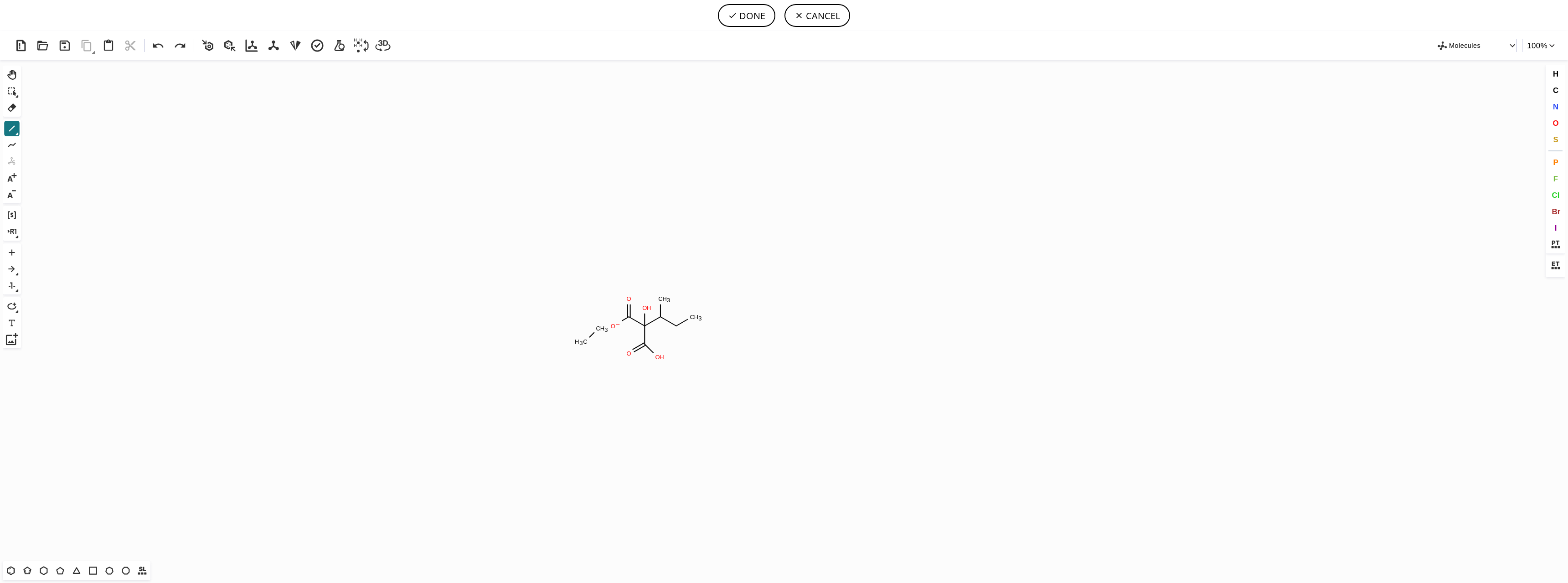 drag, startPoint x: 591, startPoint y: 337, endPoint x: 640, endPoint y: 289, distance: 68.593 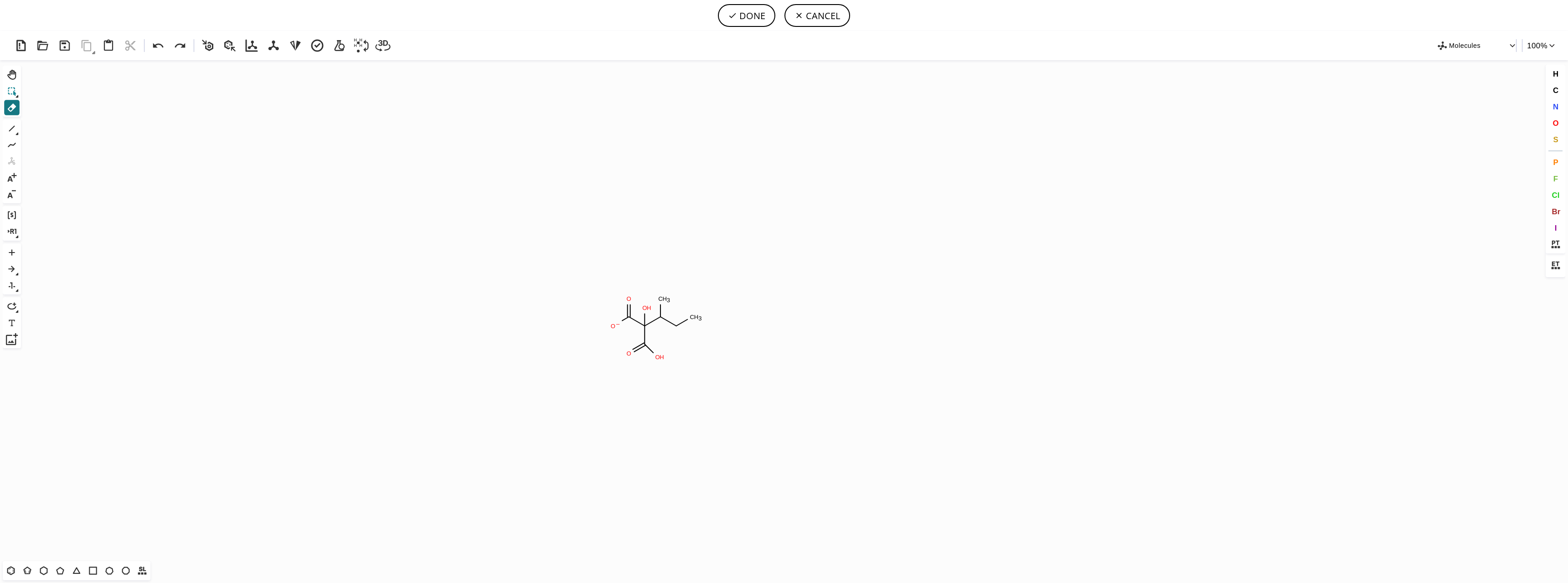 click 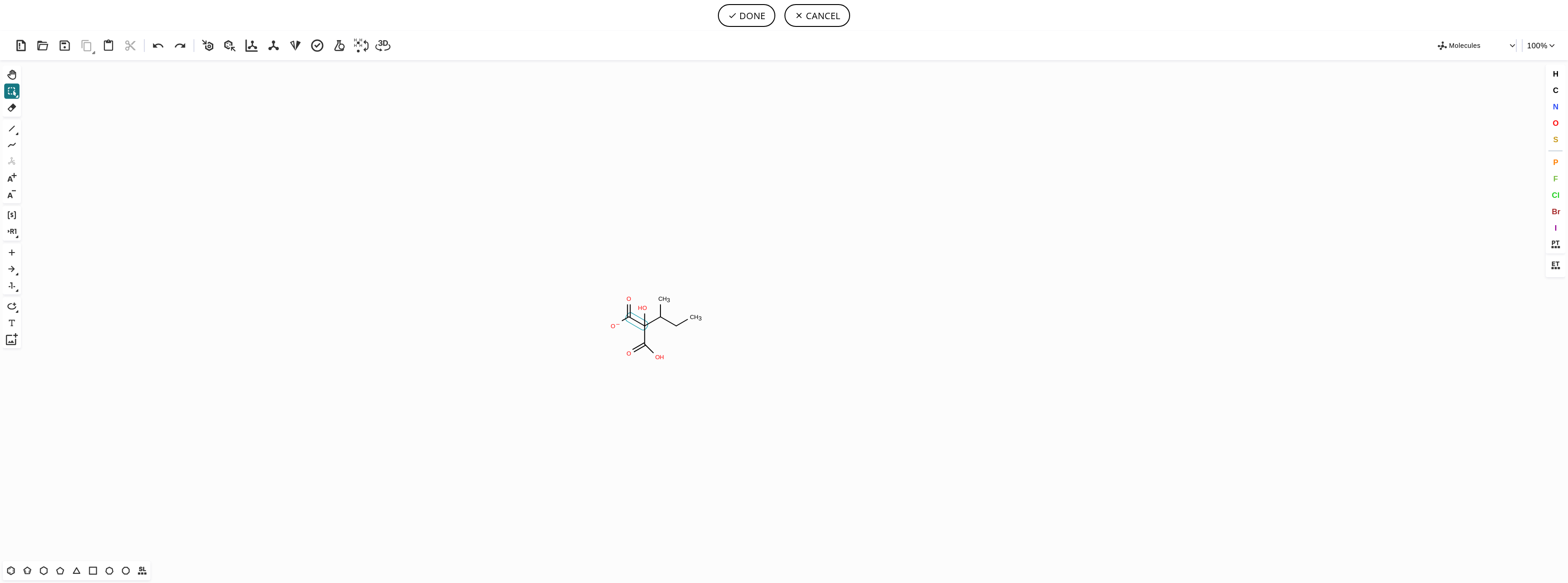 click 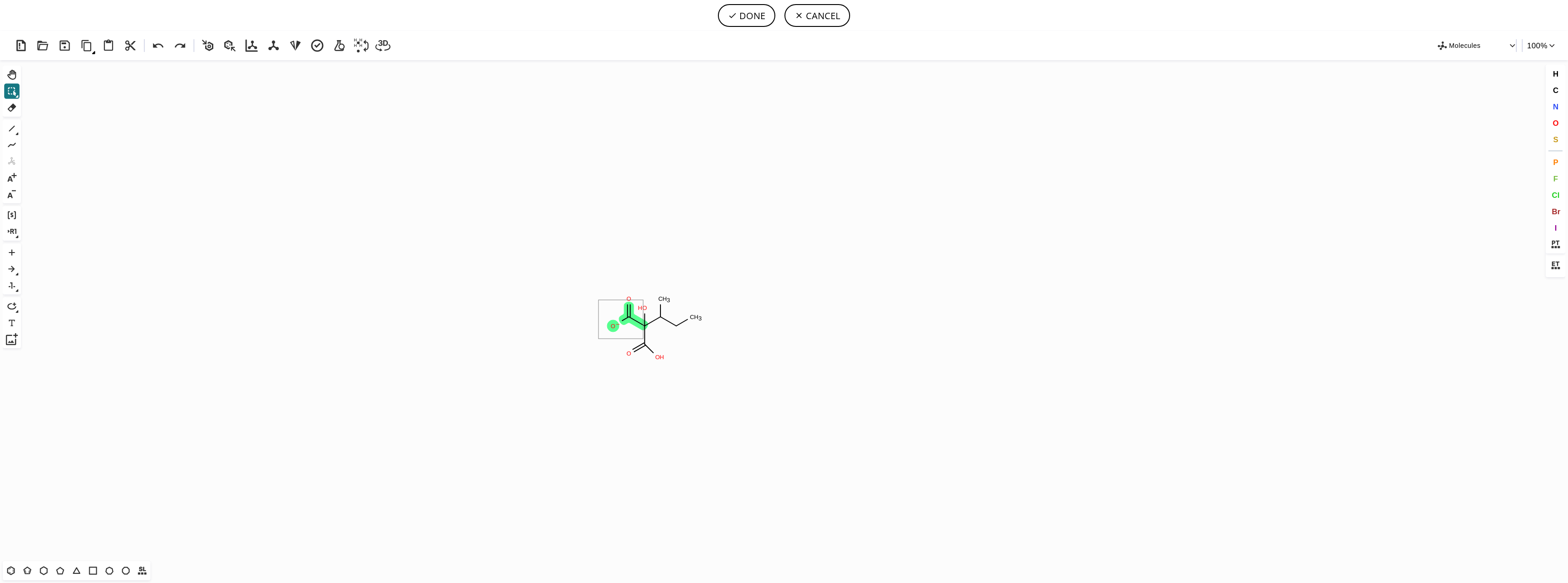 drag, startPoint x: 600, startPoint y: 301, endPoint x: 643, endPoint y: 339, distance: 57.3847 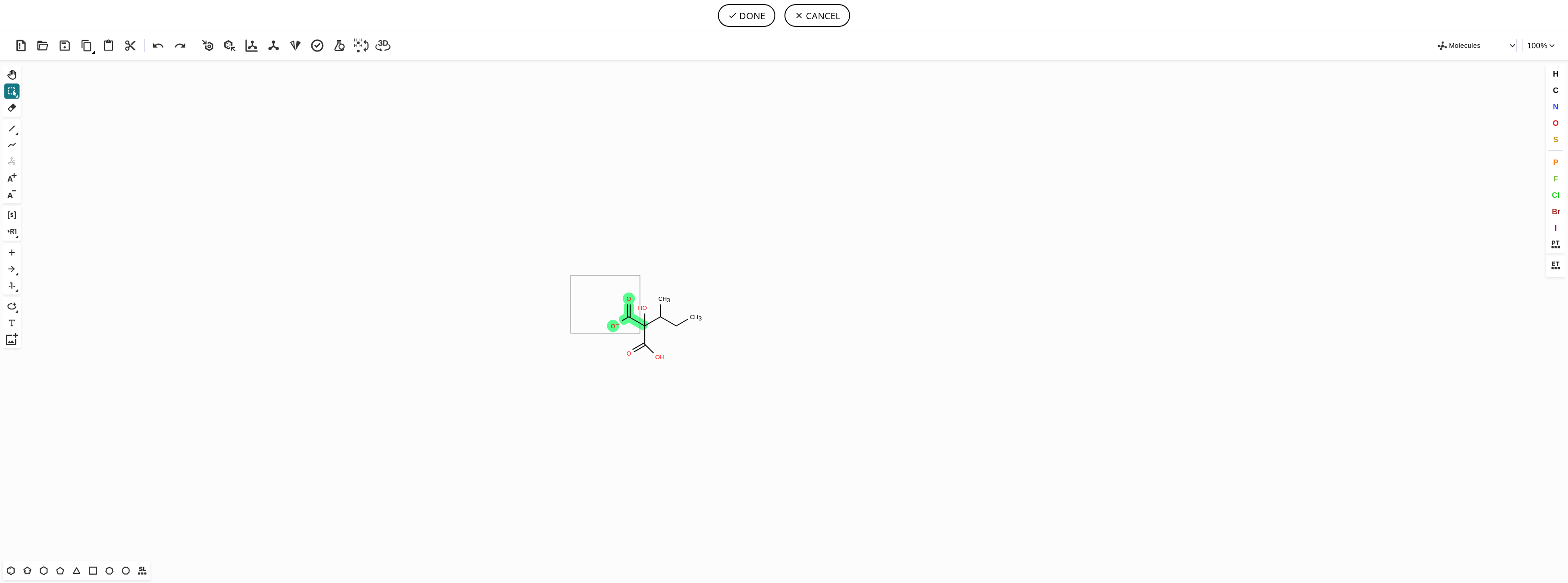 drag, startPoint x: 571, startPoint y: 275, endPoint x: 640, endPoint y: 333, distance: 90.13878 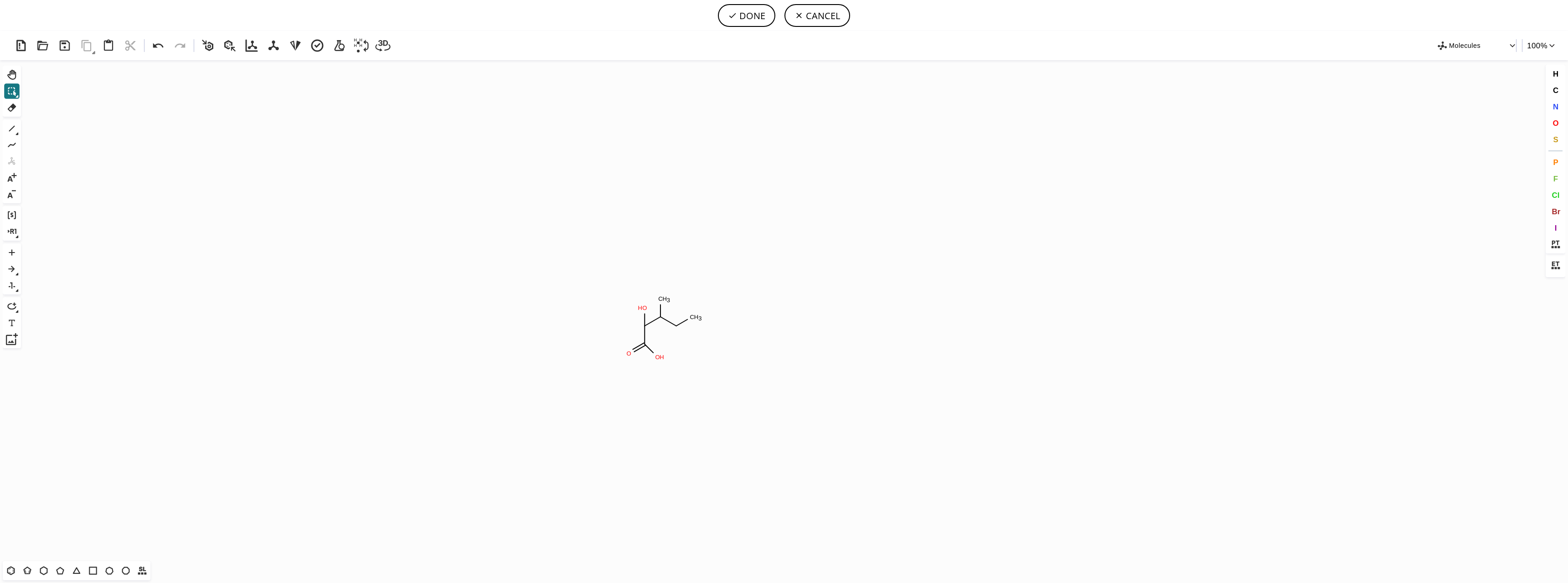 click on "Created with [PERSON_NAME] 2.3.0 C H 3 O O H O H C H 3" 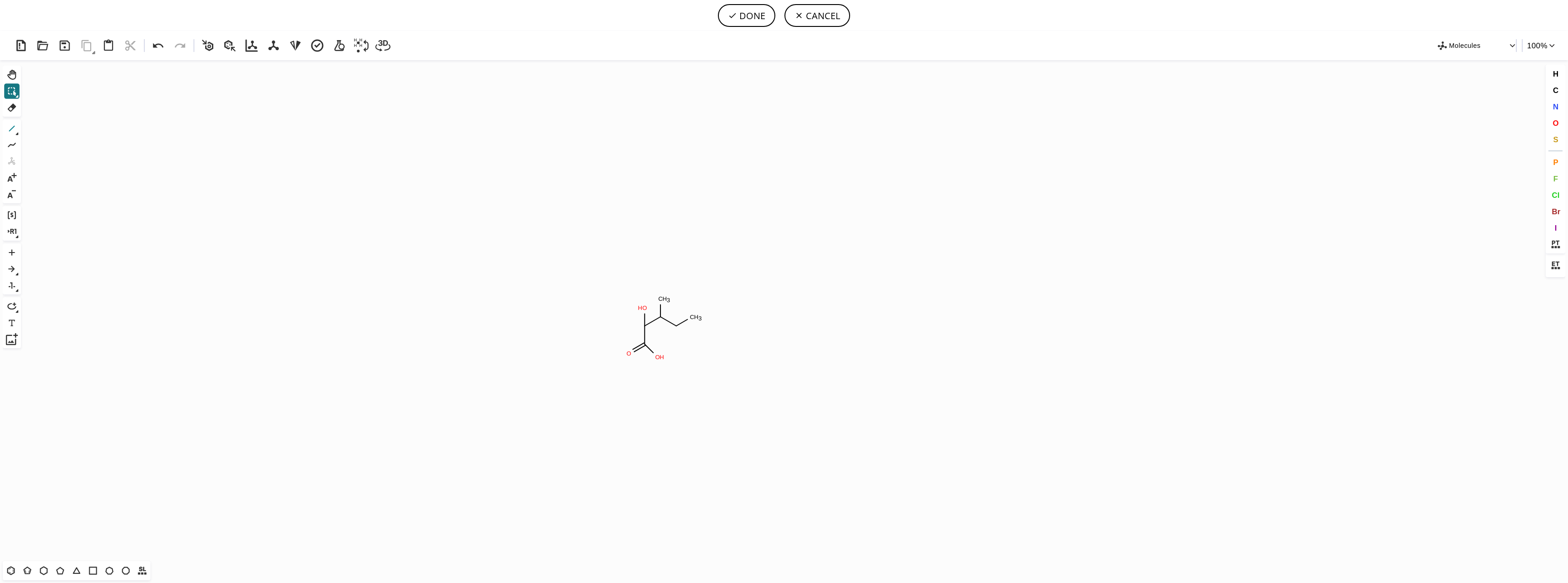 click 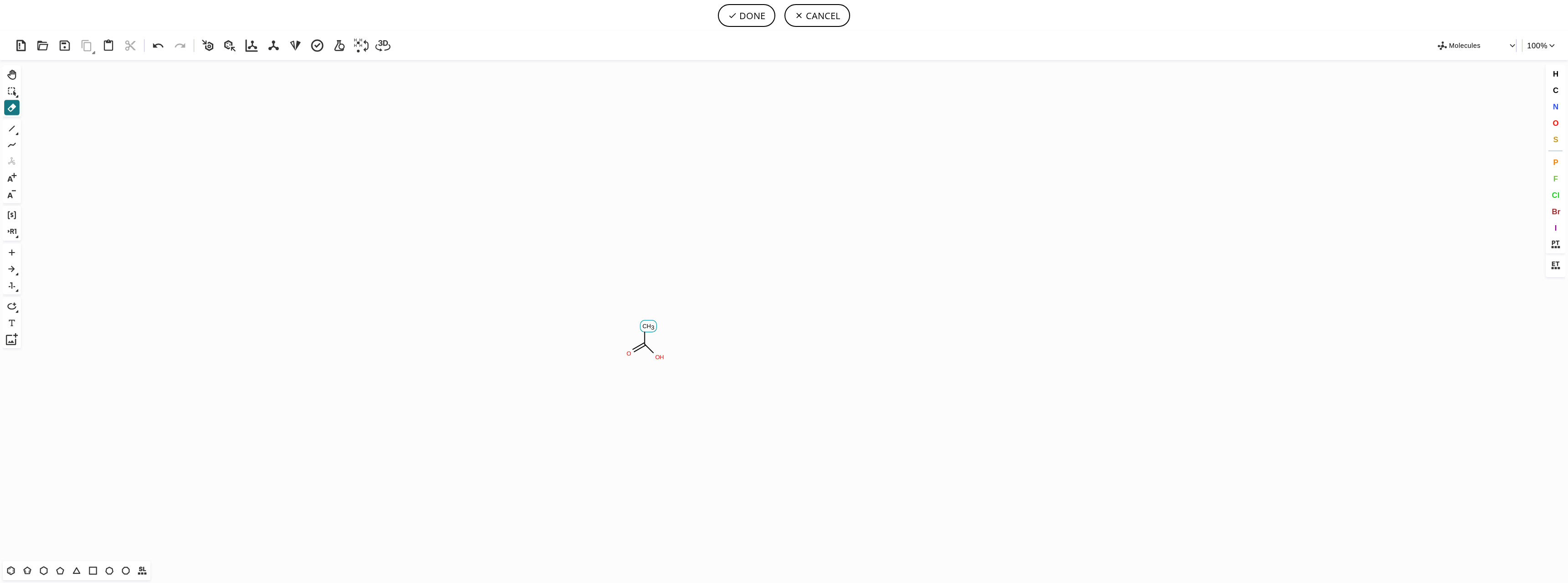 click on "H" 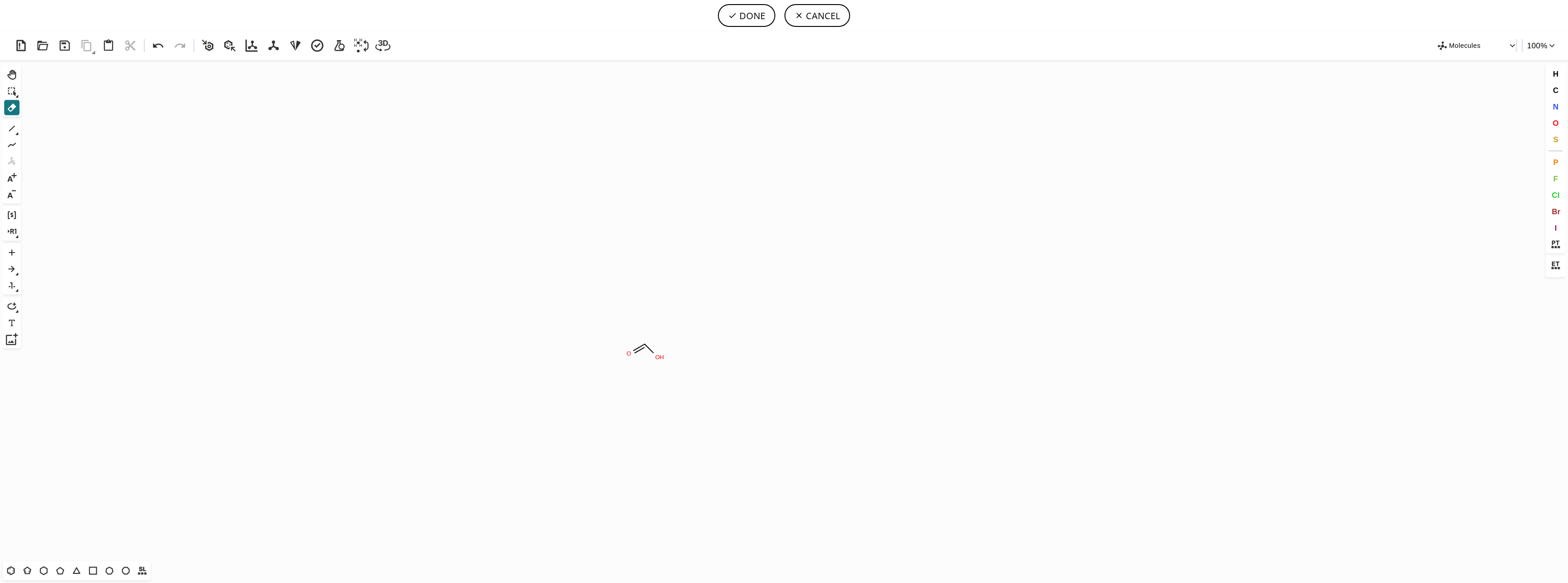 click on "Created with [PERSON_NAME] 2.3.0 O O H" 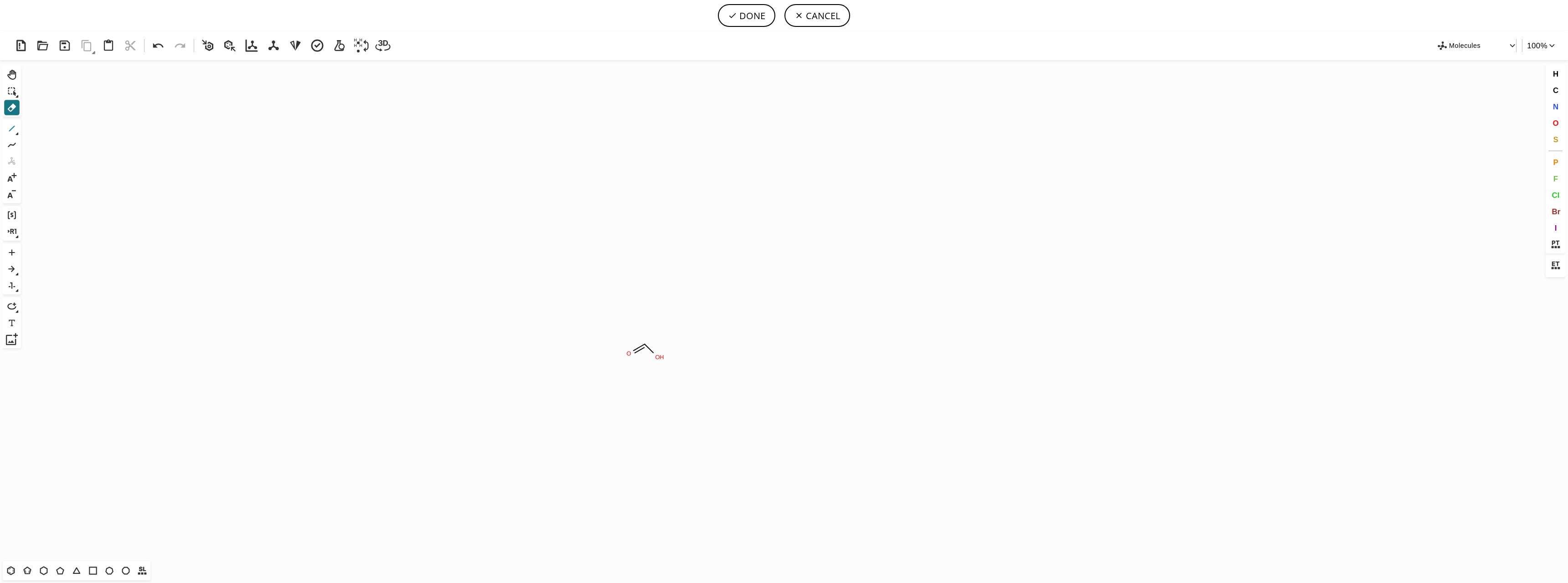 click 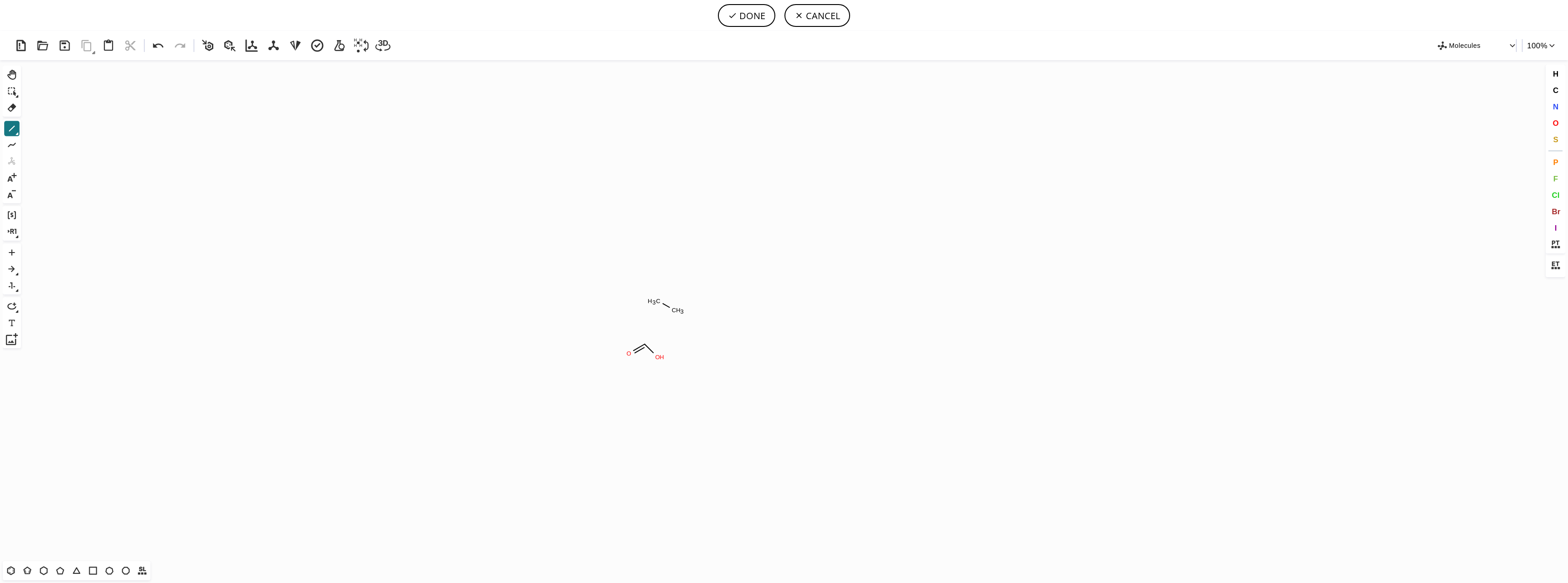 drag, startPoint x: 658, startPoint y: 301, endPoint x: 684, endPoint y: 320, distance: 32.2025 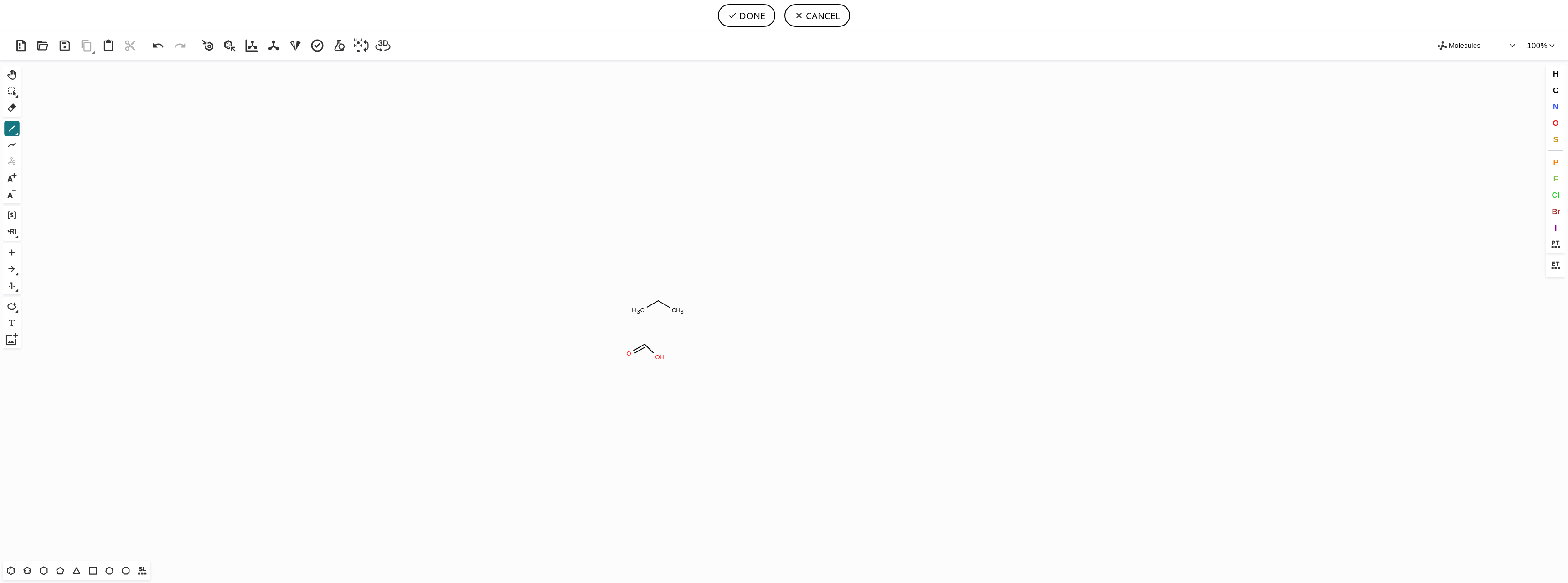 drag, startPoint x: 660, startPoint y: 301, endPoint x: 645, endPoint y: 310, distance: 17.492856 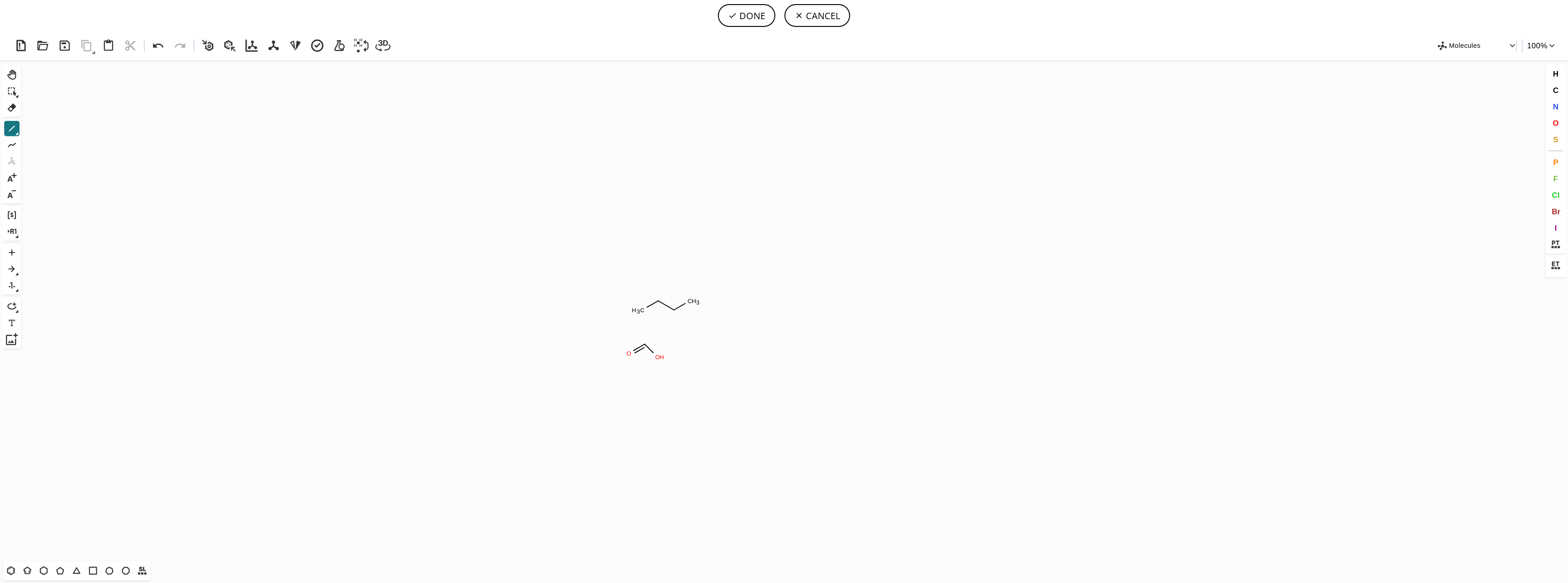 drag, startPoint x: 675, startPoint y: 310, endPoint x: 691, endPoint y: 297, distance: 20.615528 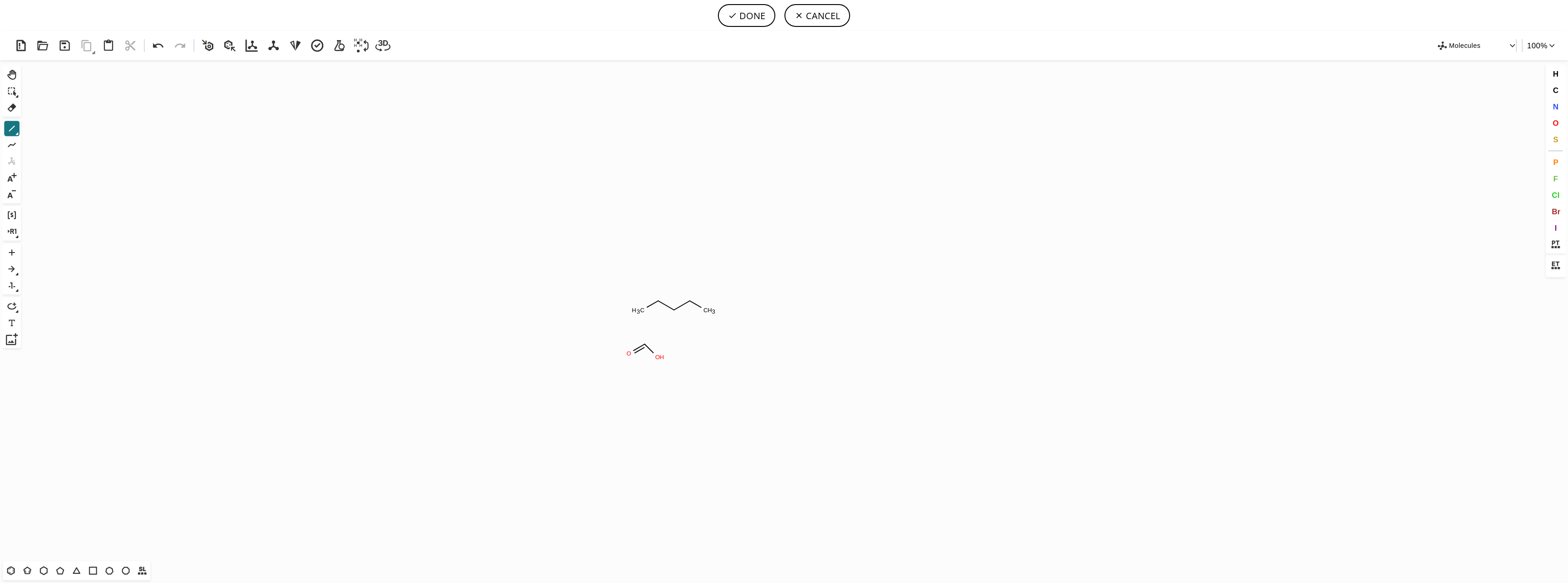 drag, startPoint x: 692, startPoint y: 299, endPoint x: 703, endPoint y: 311, distance: 16.27882 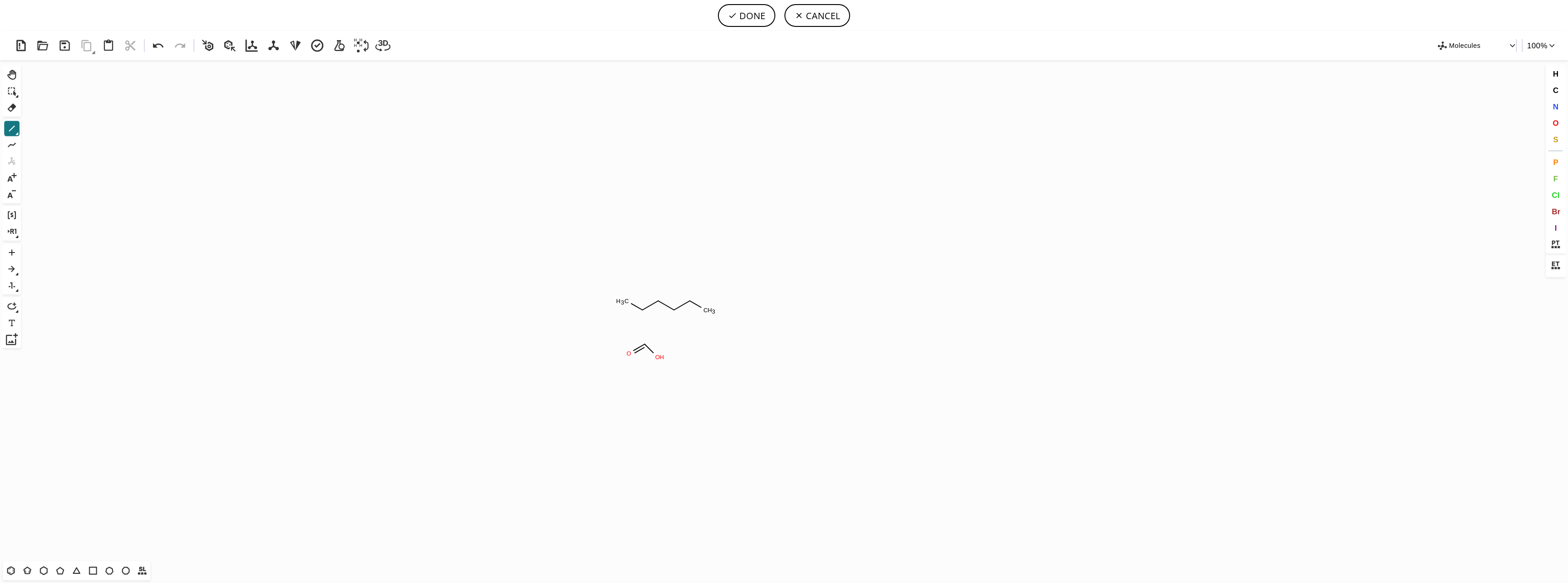 drag, startPoint x: 641, startPoint y: 307, endPoint x: 631, endPoint y: 304, distance: 10.440307 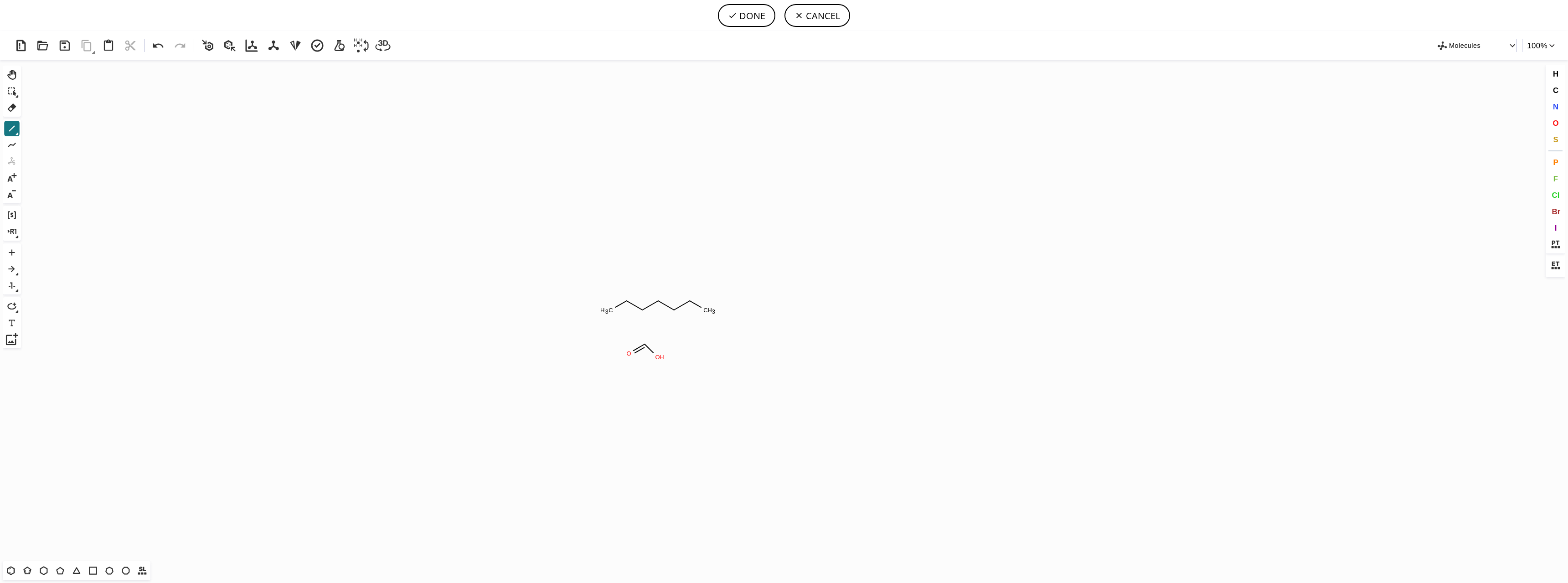 drag, startPoint x: 624, startPoint y: 302, endPoint x: 608, endPoint y: 310, distance: 17.888544 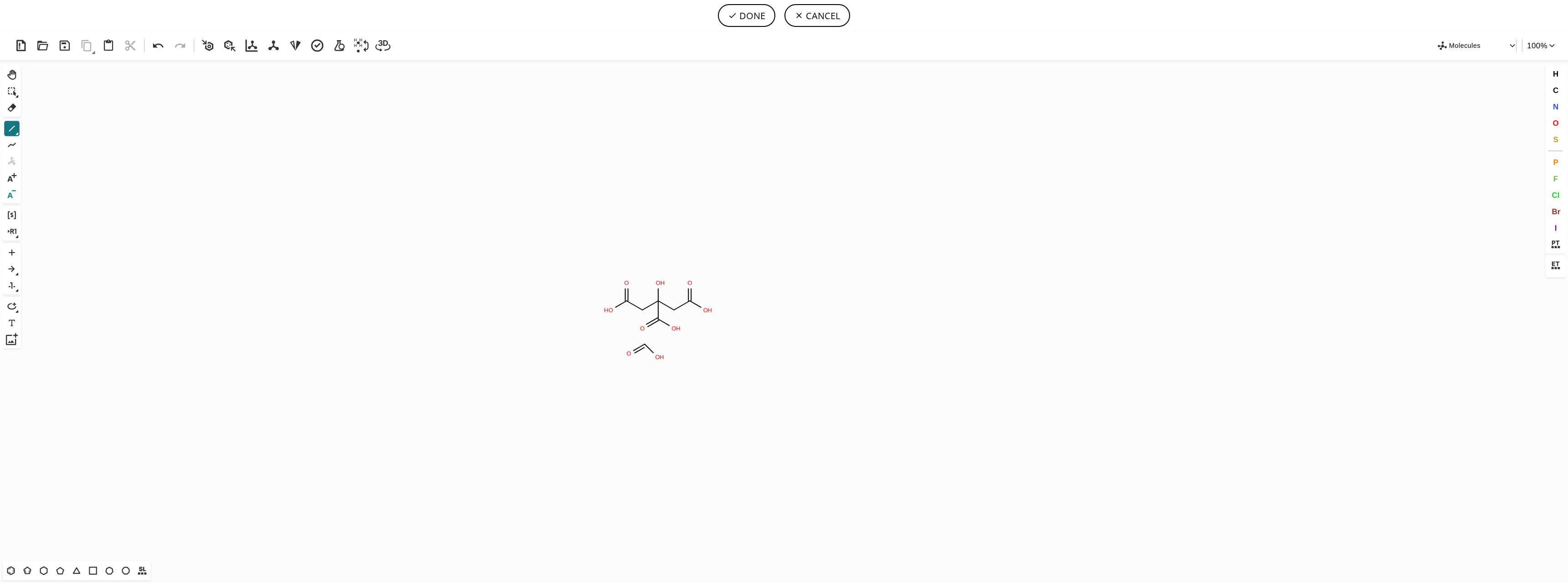click 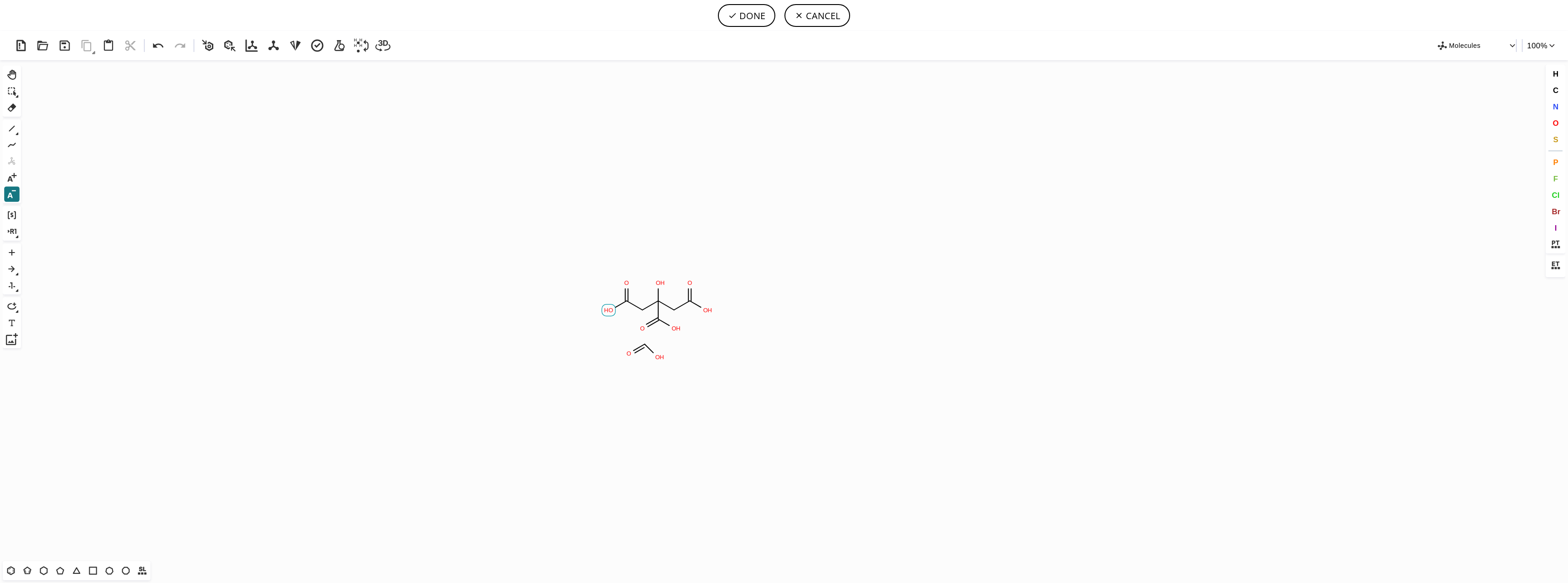 click on "H" 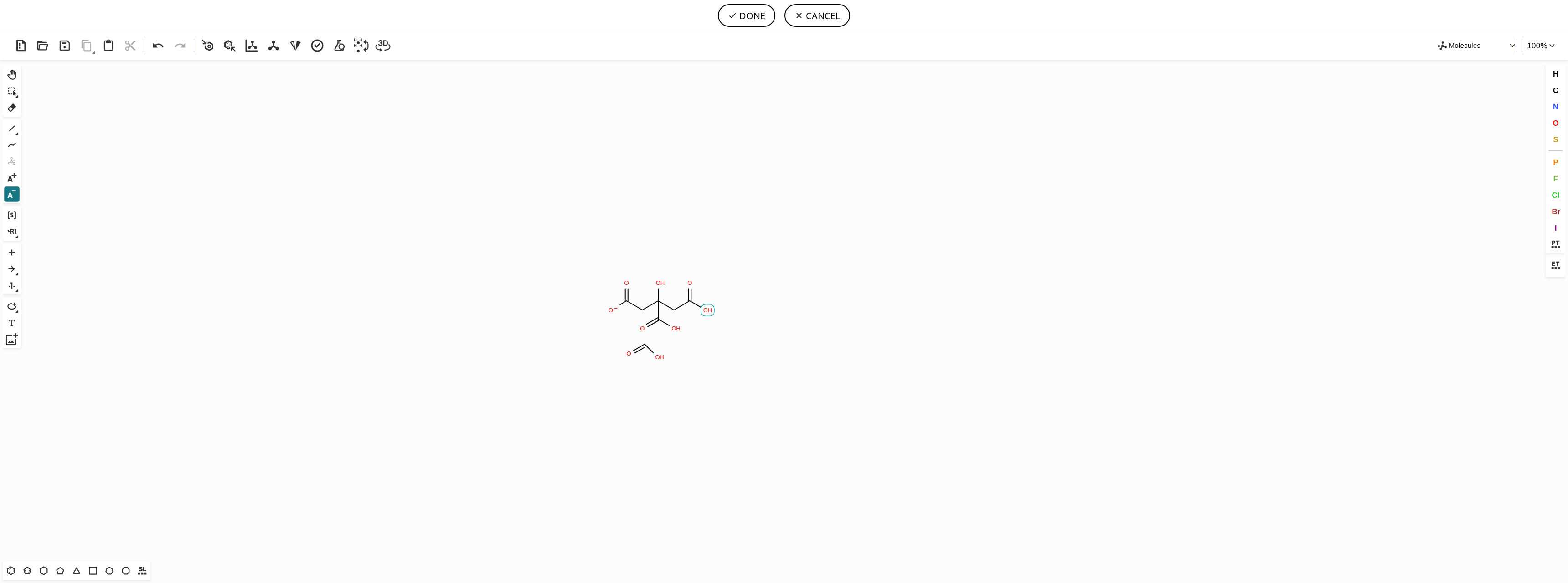 click on "H" 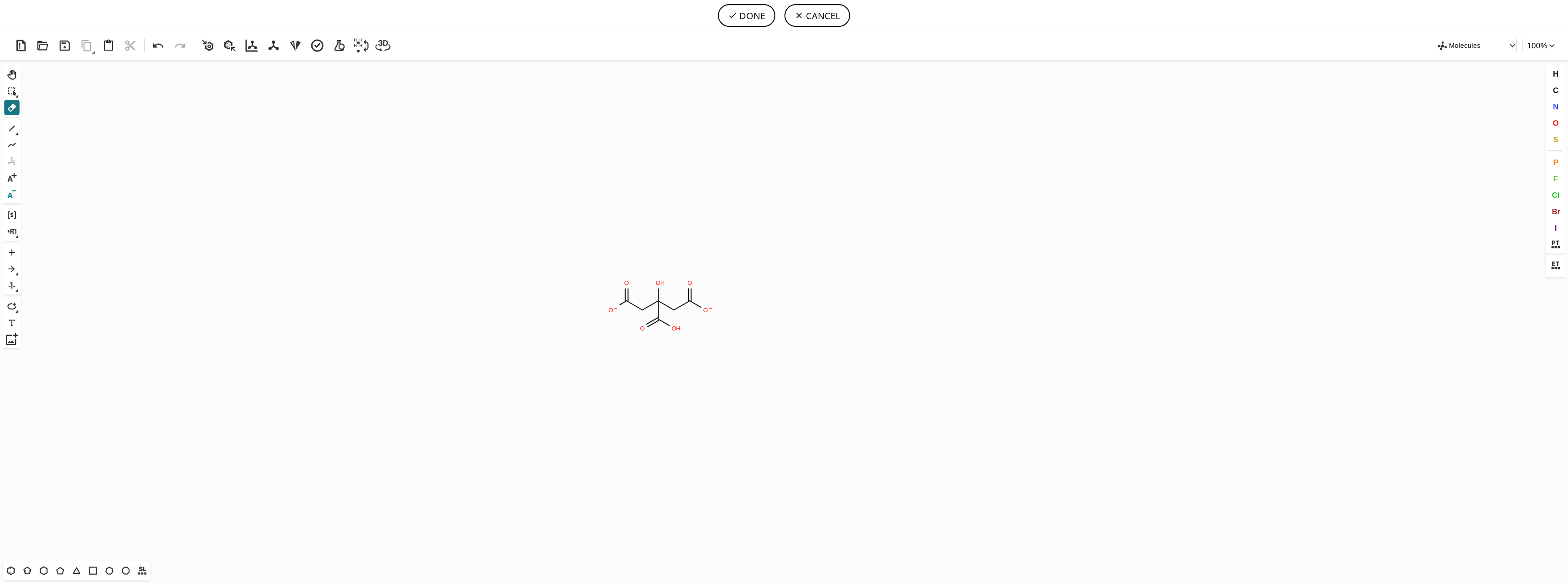 click 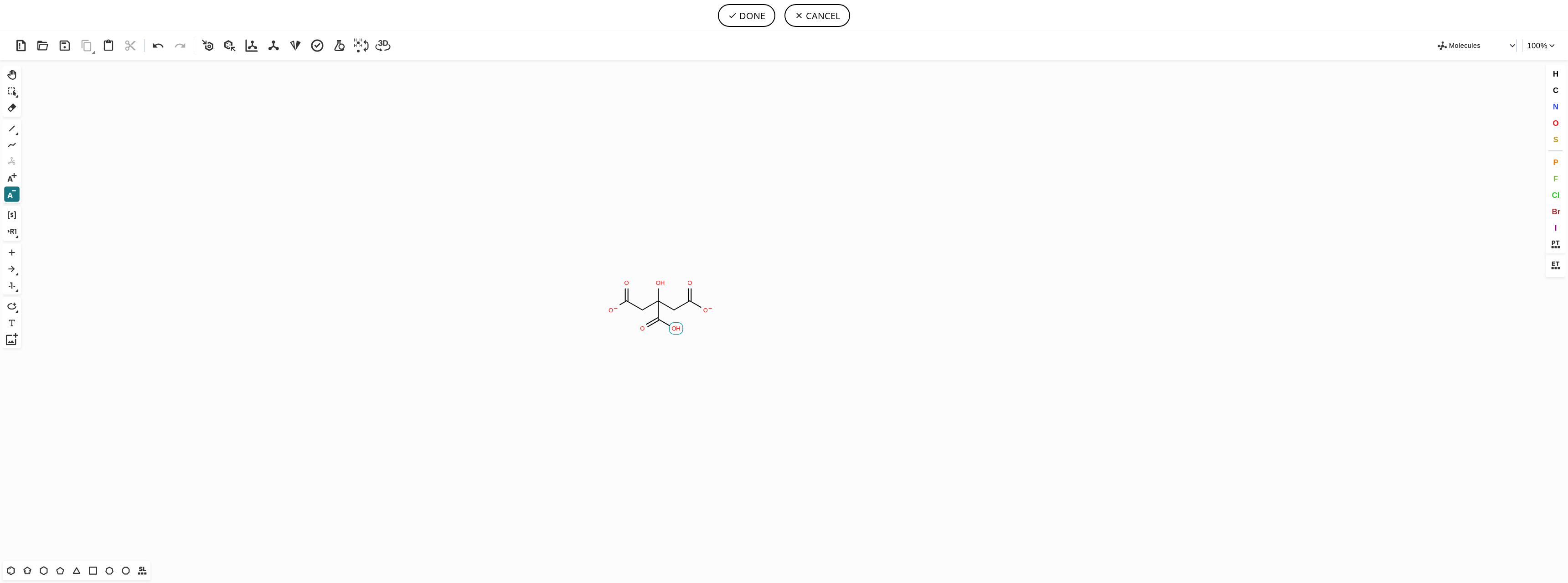click on "H" 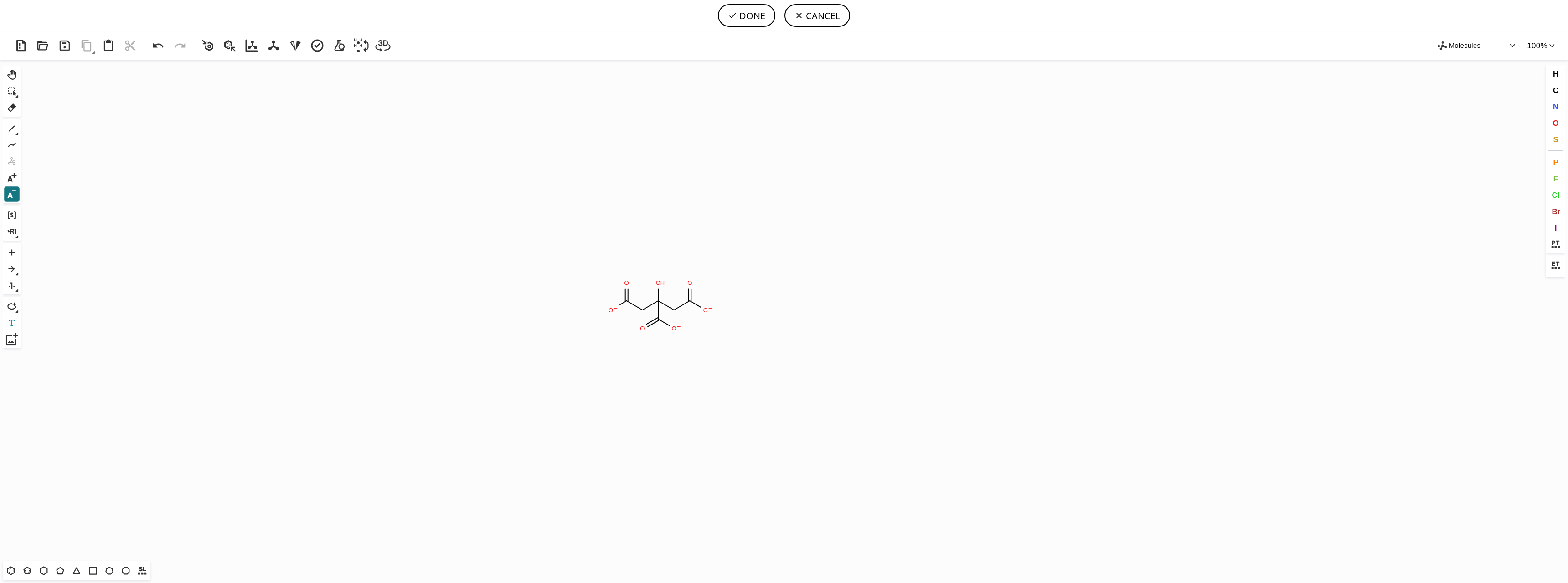 click 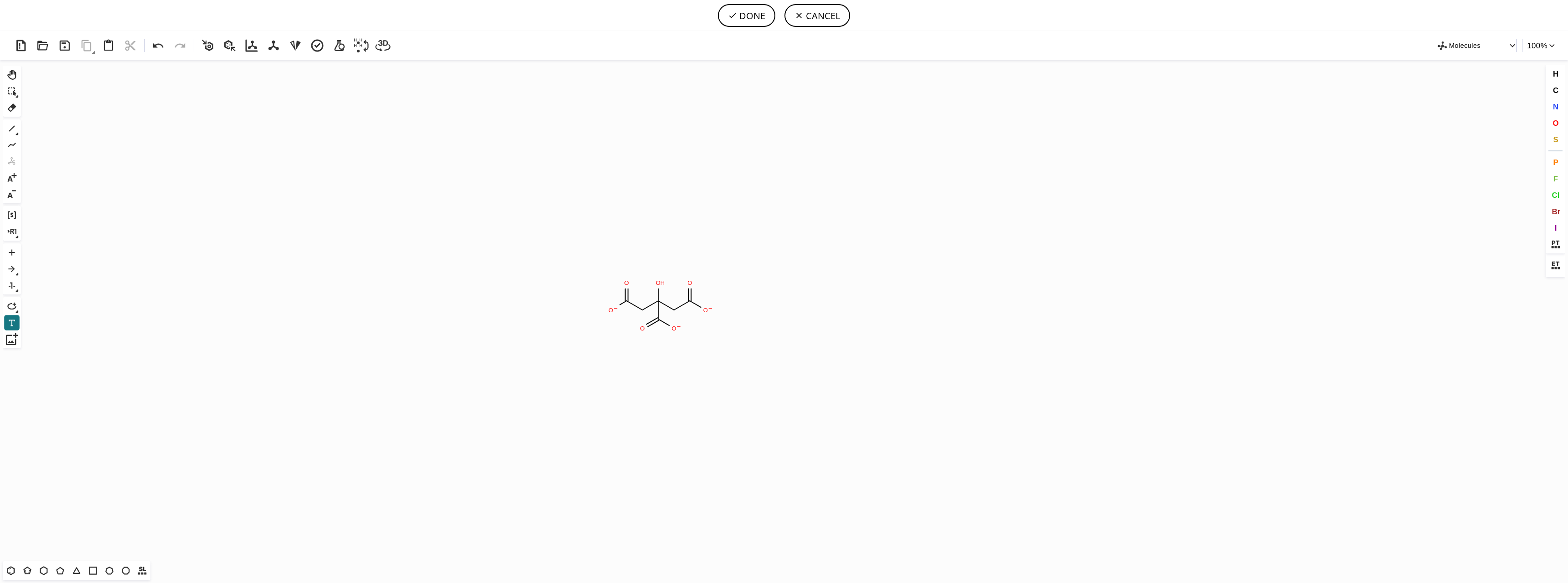 click on "Created with [PERSON_NAME] 2.3.0 O – O – O – O O H O O" 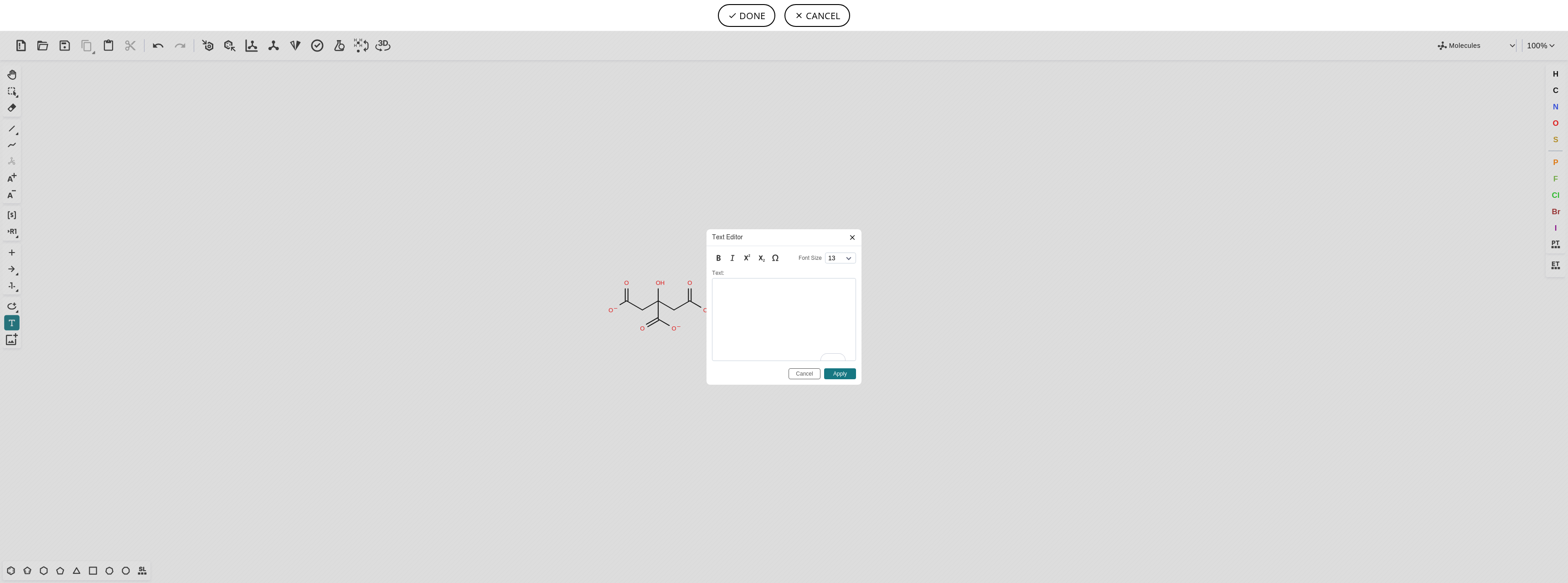 click 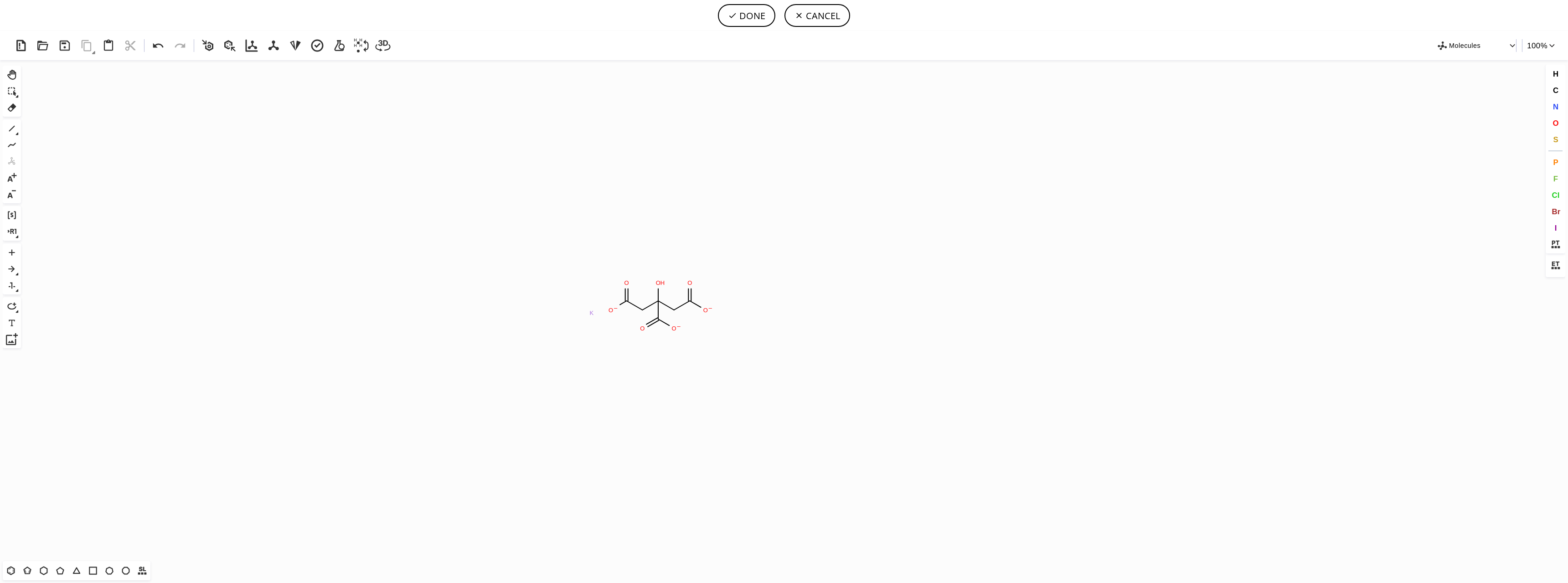 click on "K" 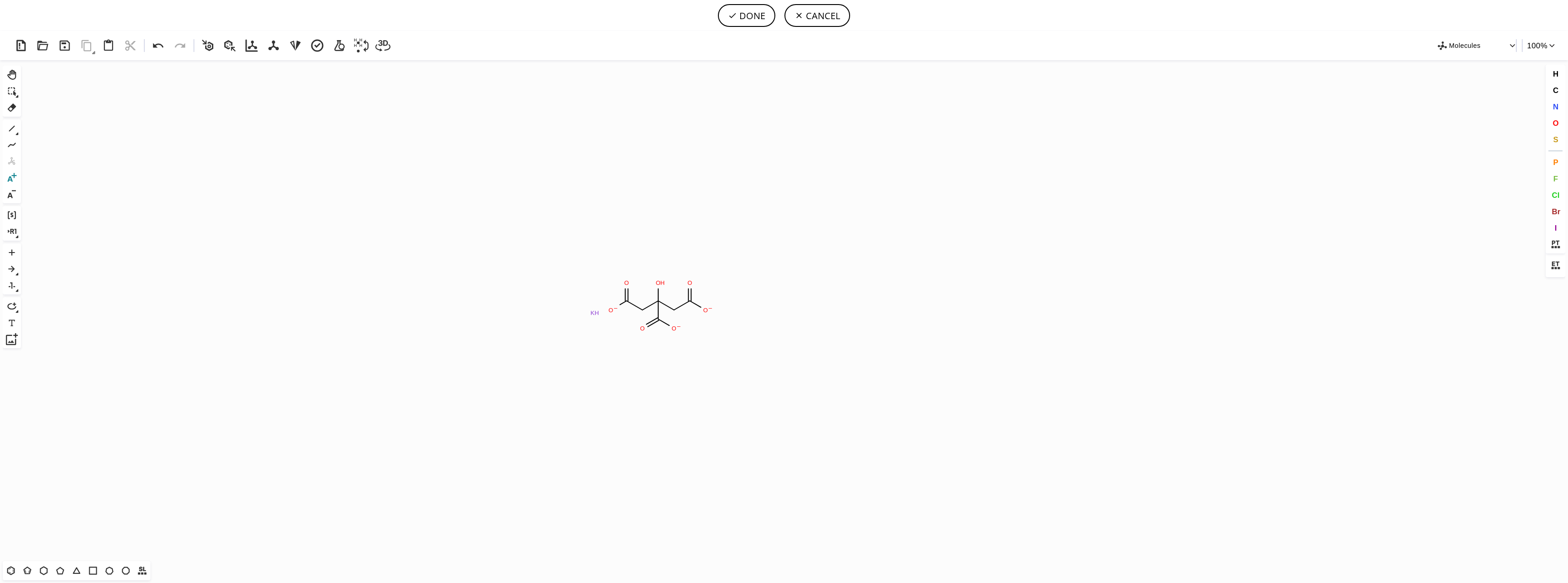 click 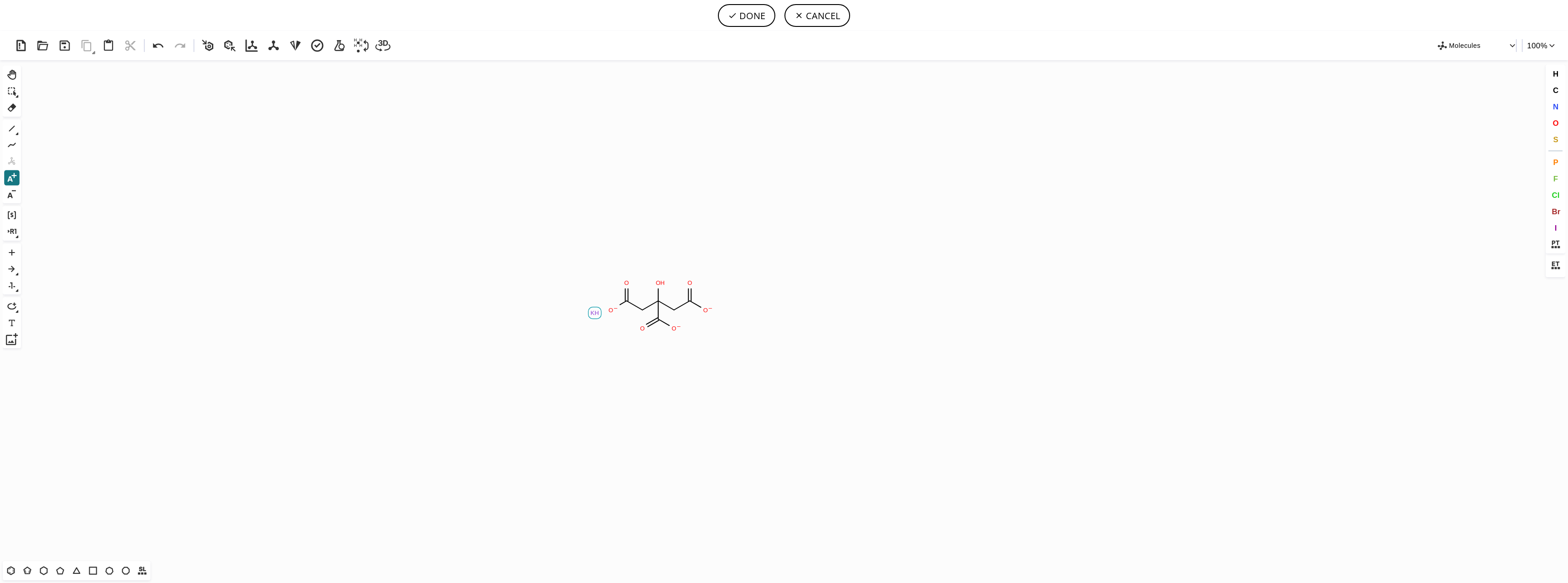 click on "H" 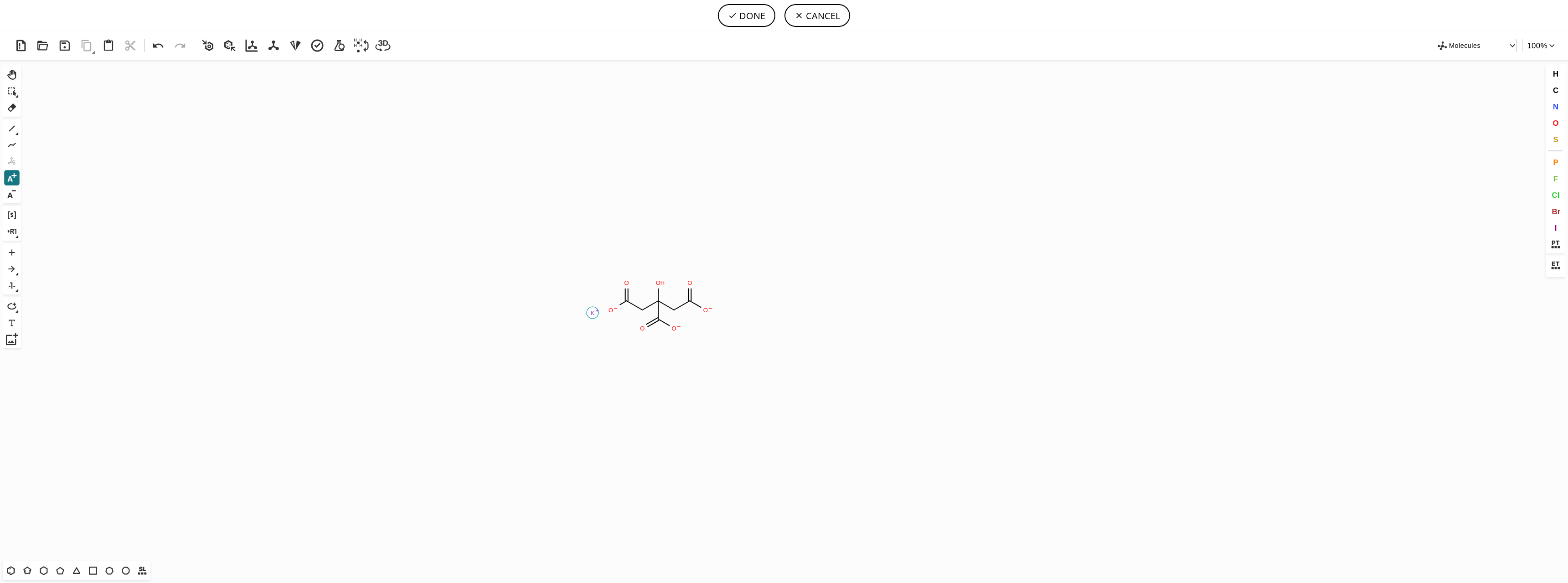 click 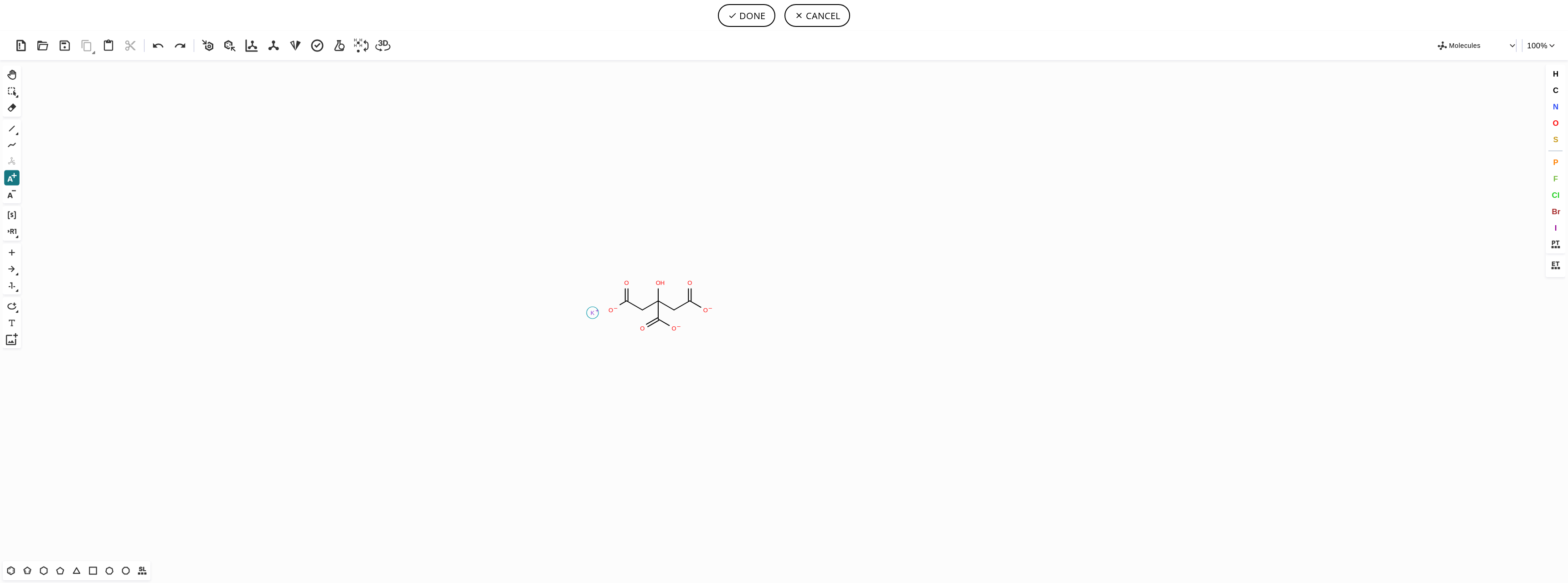 click on "K" 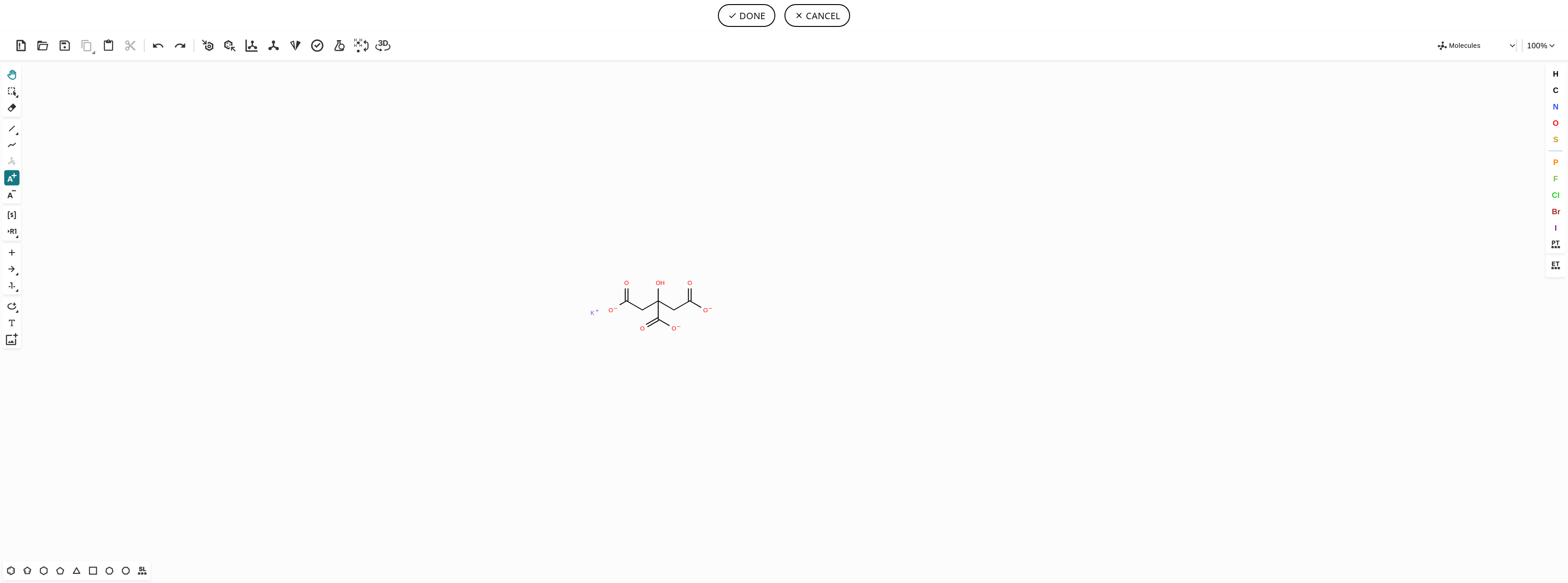 click 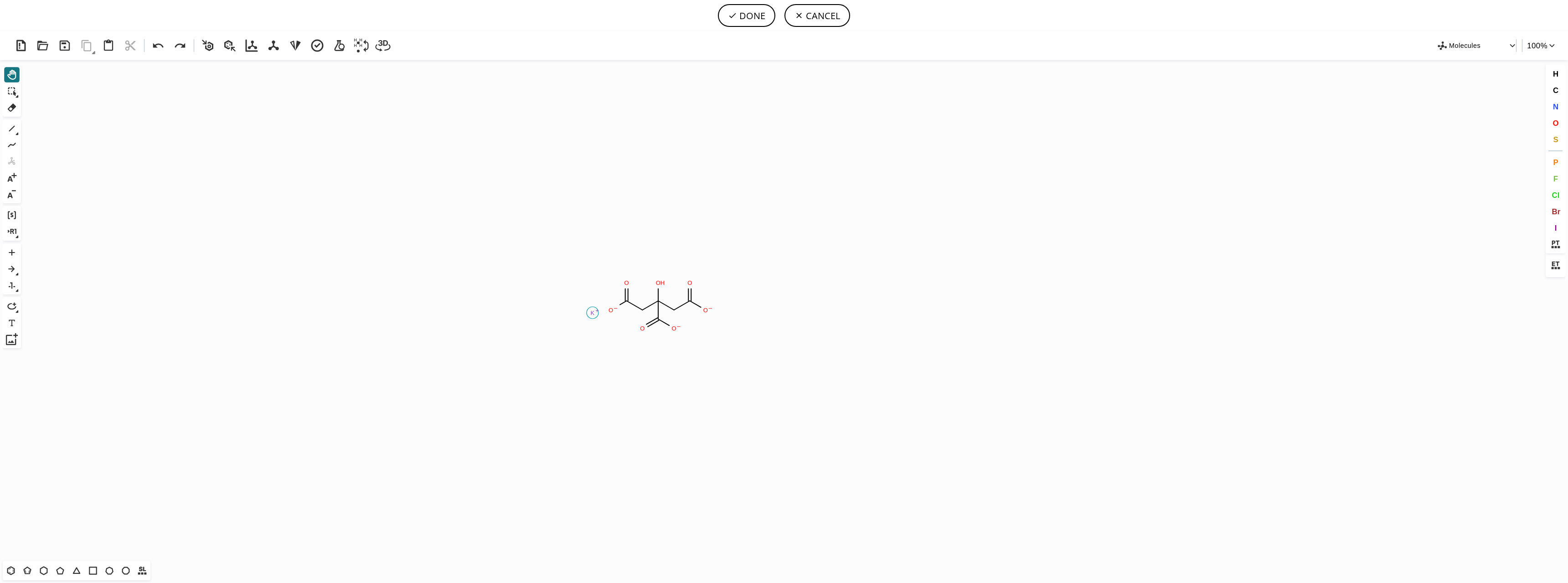 click on "+" 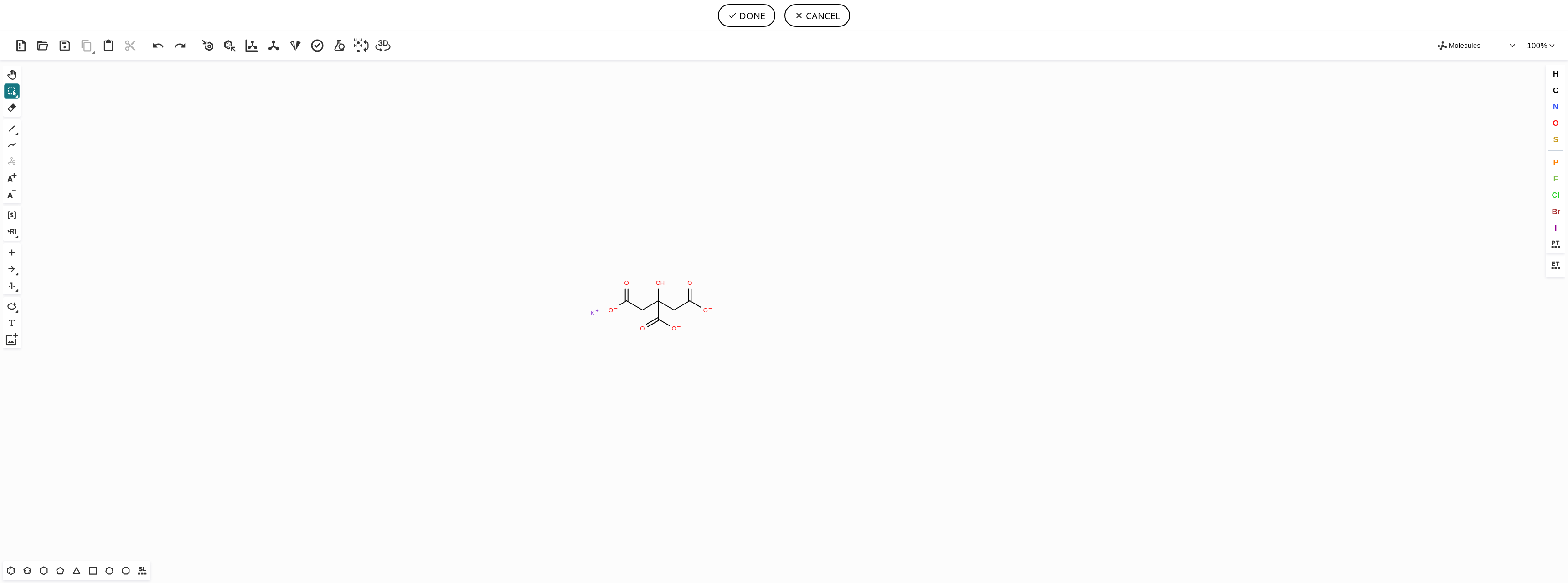 click on "Created with [PERSON_NAME] 2.3.0 O – O – O – O O H O O K + K" 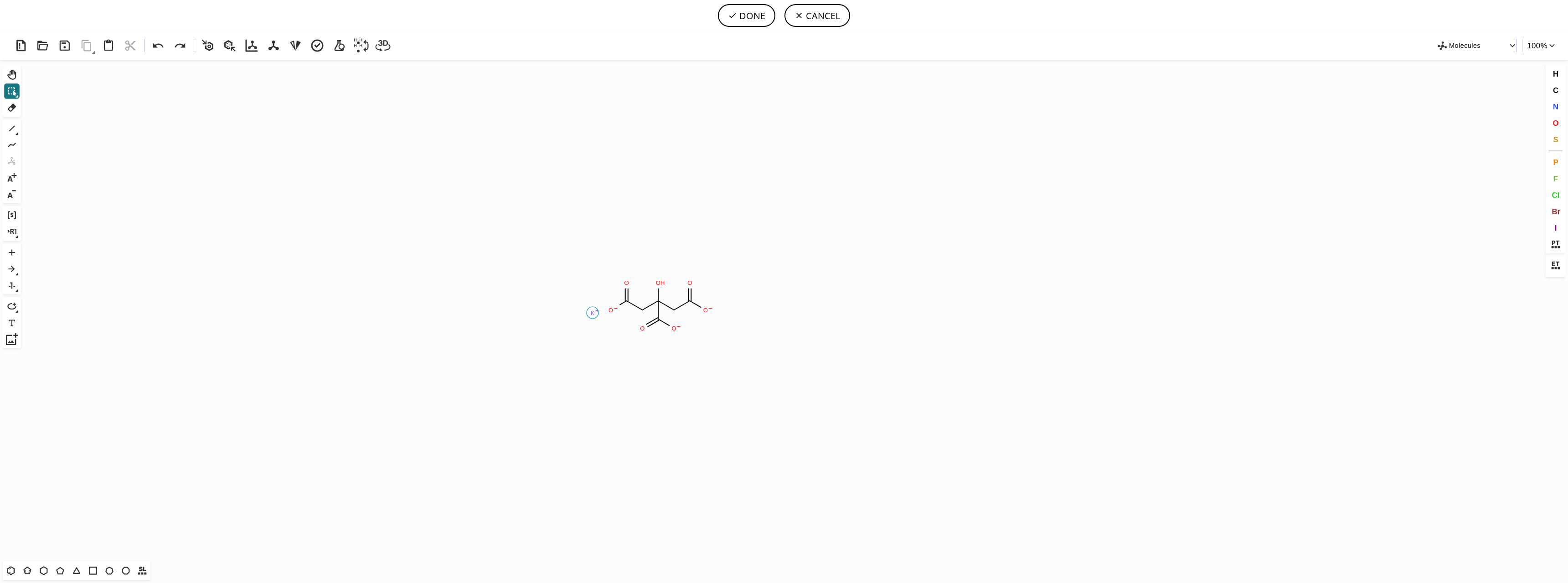 click on "K" 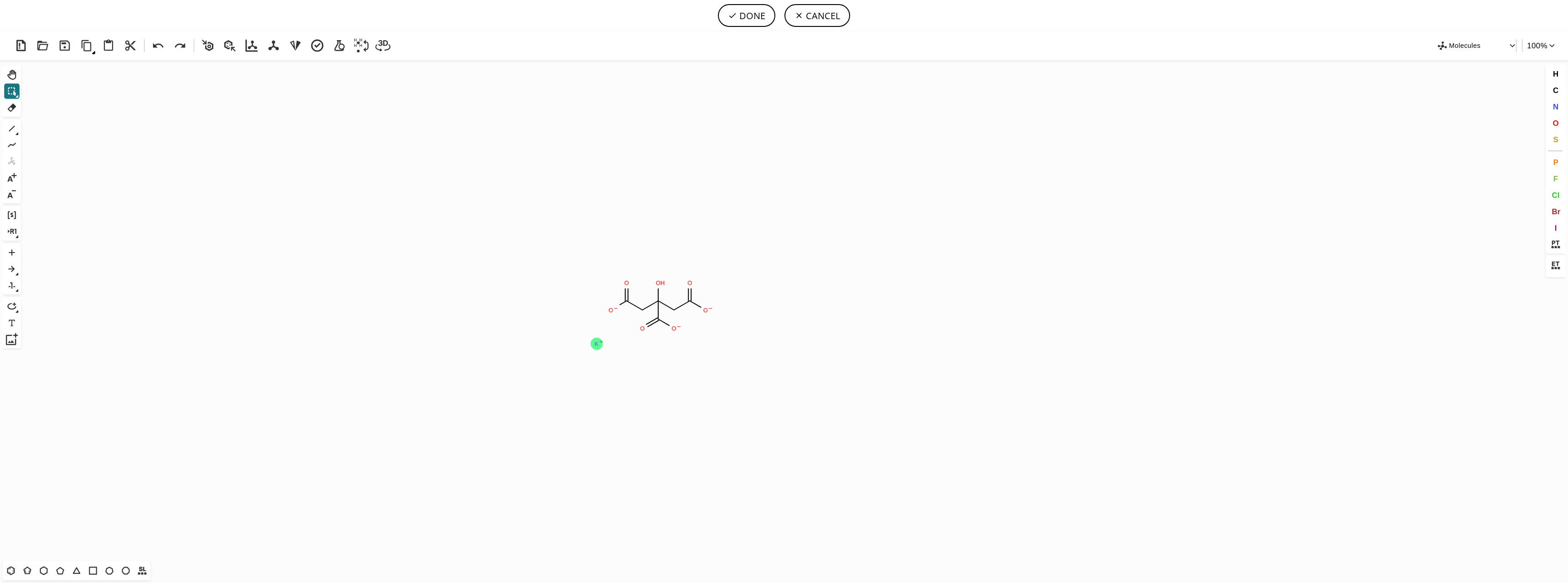 drag, startPoint x: 593, startPoint y: 314, endPoint x: 597, endPoint y: 345, distance: 31.257 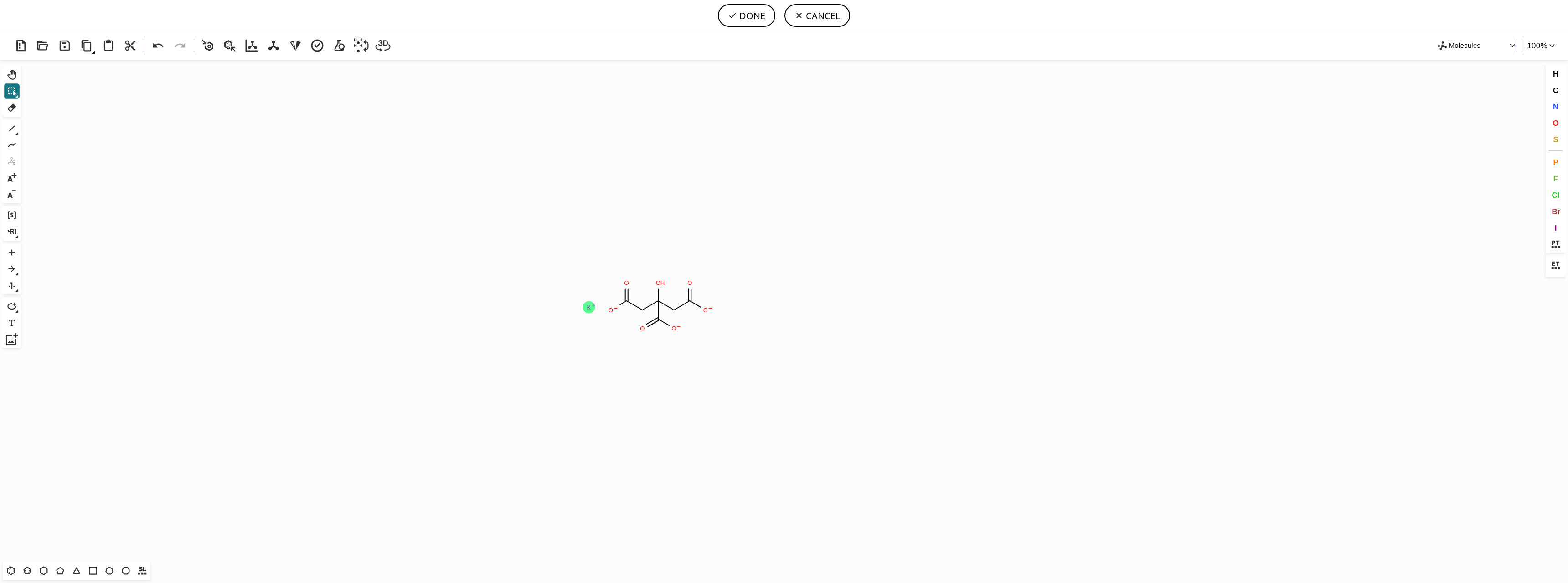 drag, startPoint x: 596, startPoint y: 343, endPoint x: 588, endPoint y: 307, distance: 36.87818 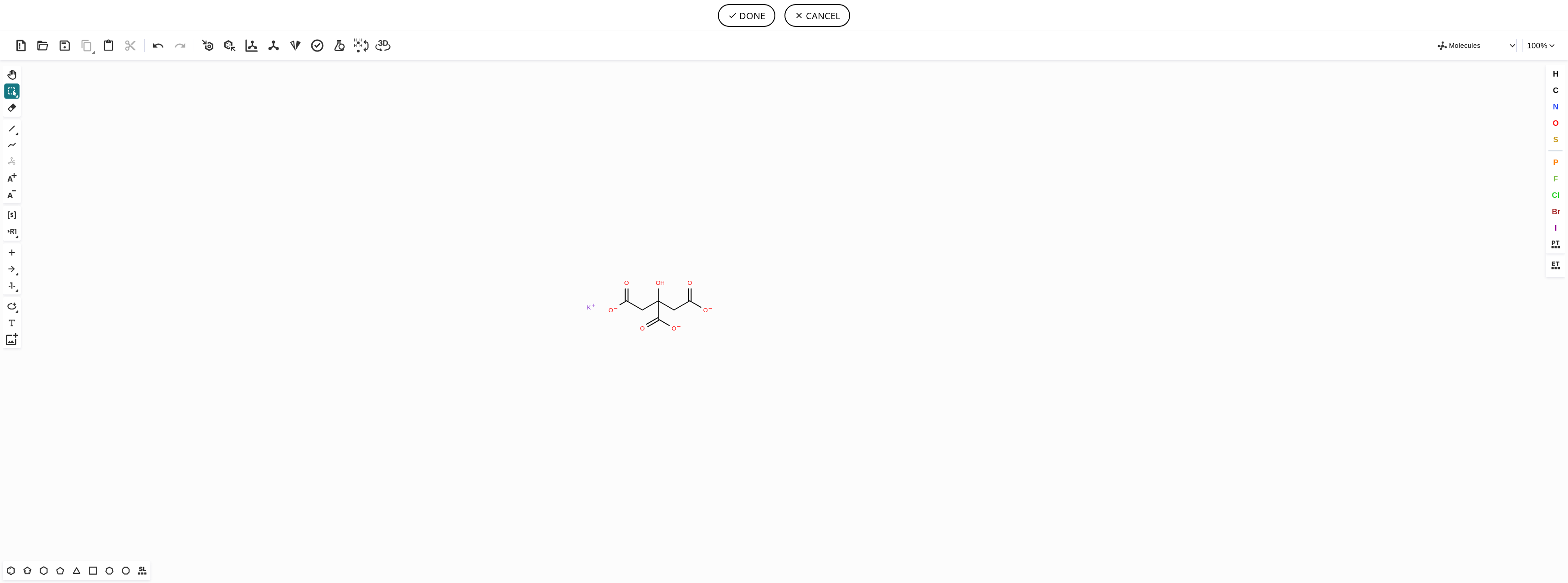 scroll, scrollTop: 0, scrollLeft: 4, axis: horizontal 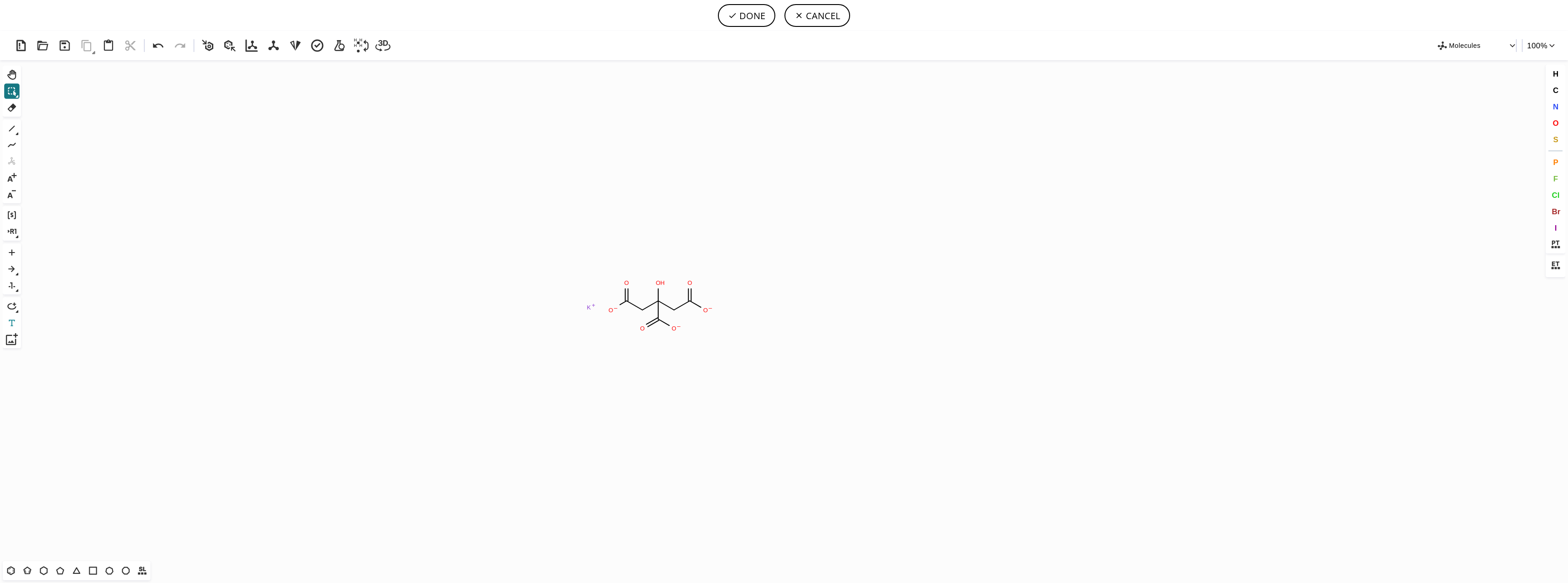 click 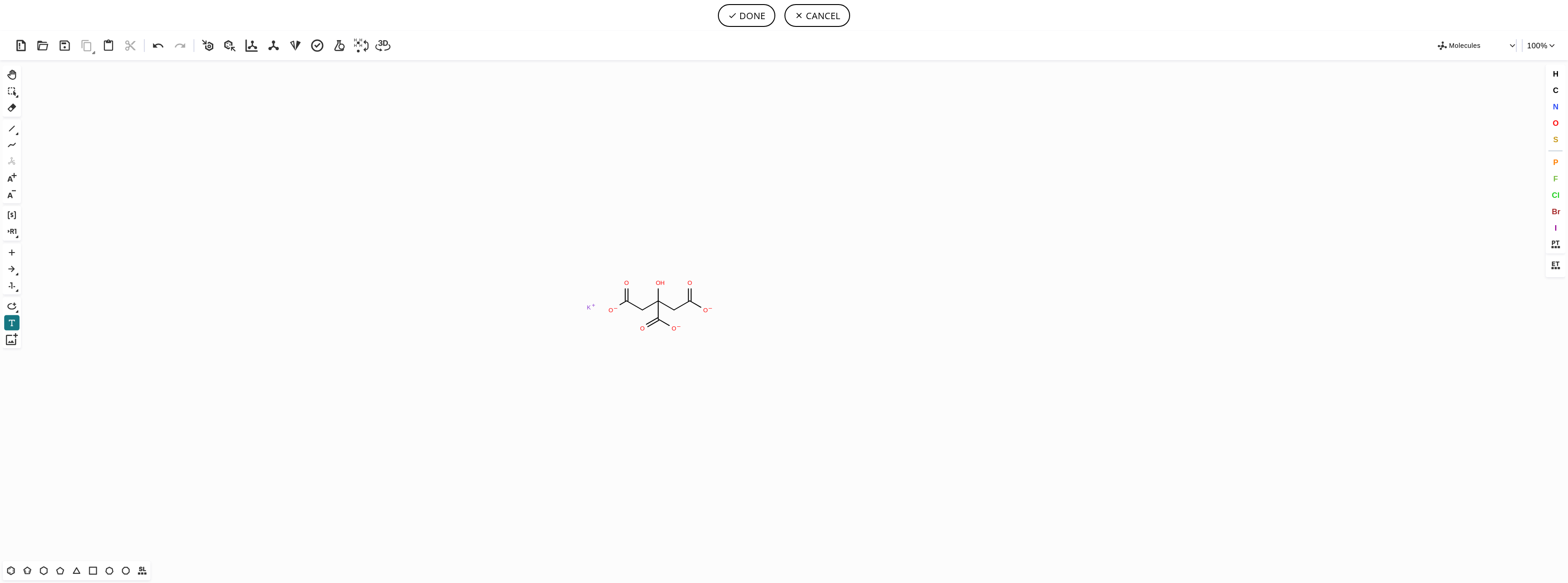 click on "Created with [PERSON_NAME] 2.3.0 O – O – O – O O H O O K + K" 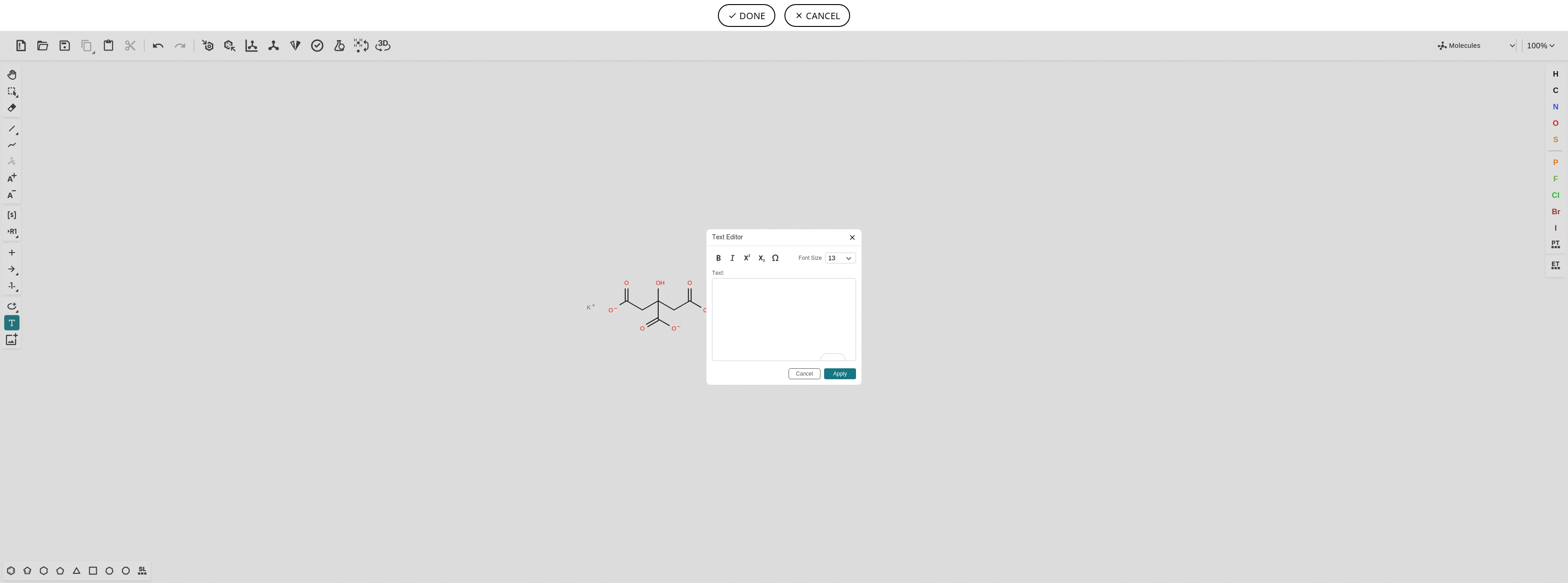 click on "Cancel" at bounding box center [805, 374] 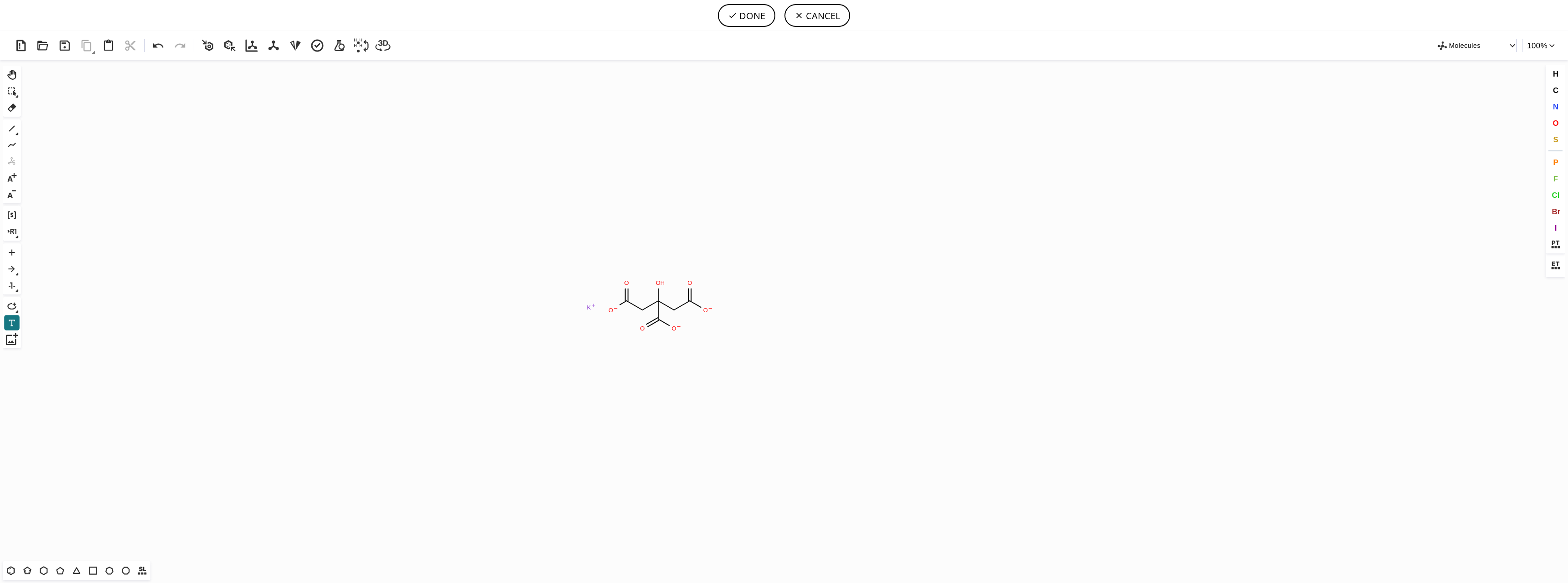 scroll, scrollTop: 7, scrollLeft: 0, axis: vertical 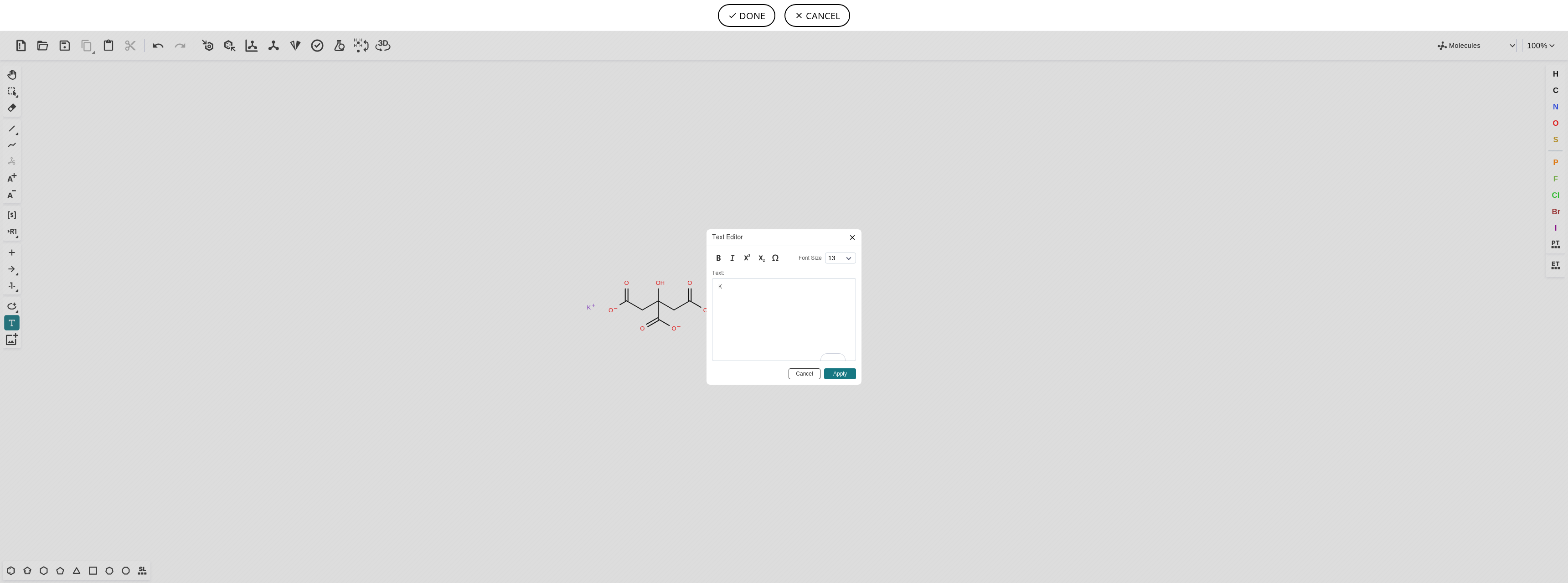 click on "Cancel" at bounding box center [805, 374] 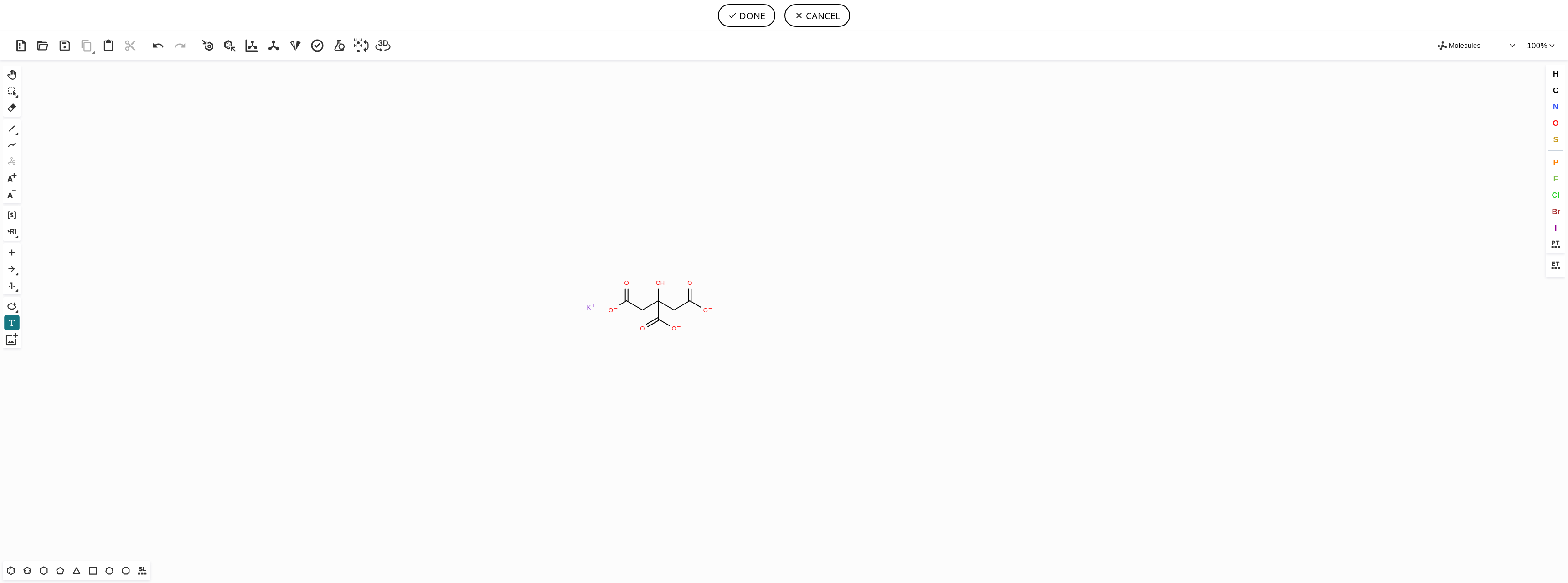 click on "K" 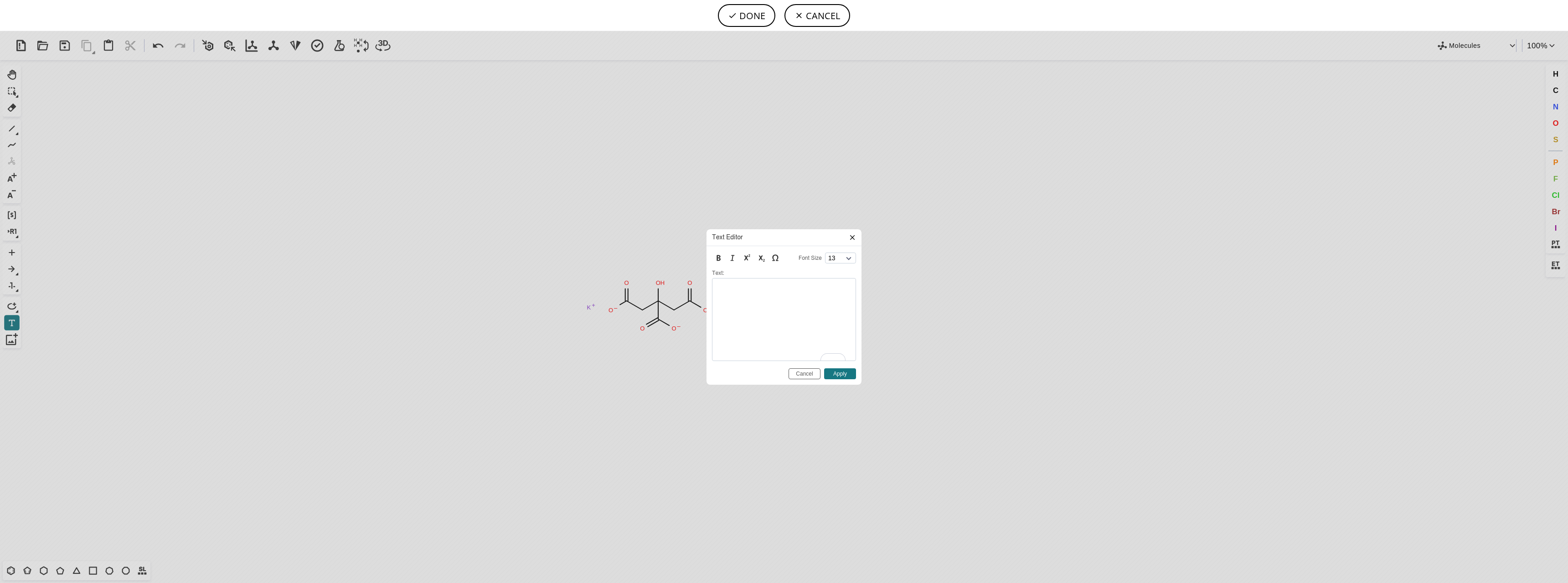 click 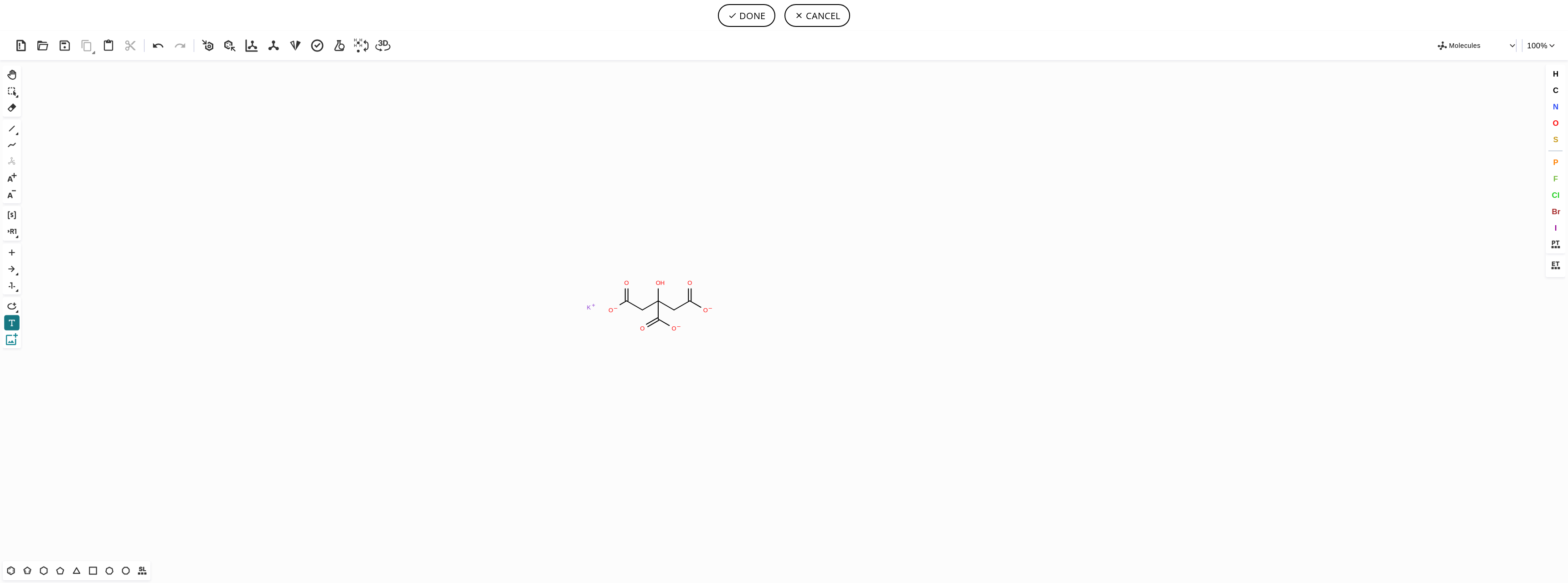 click 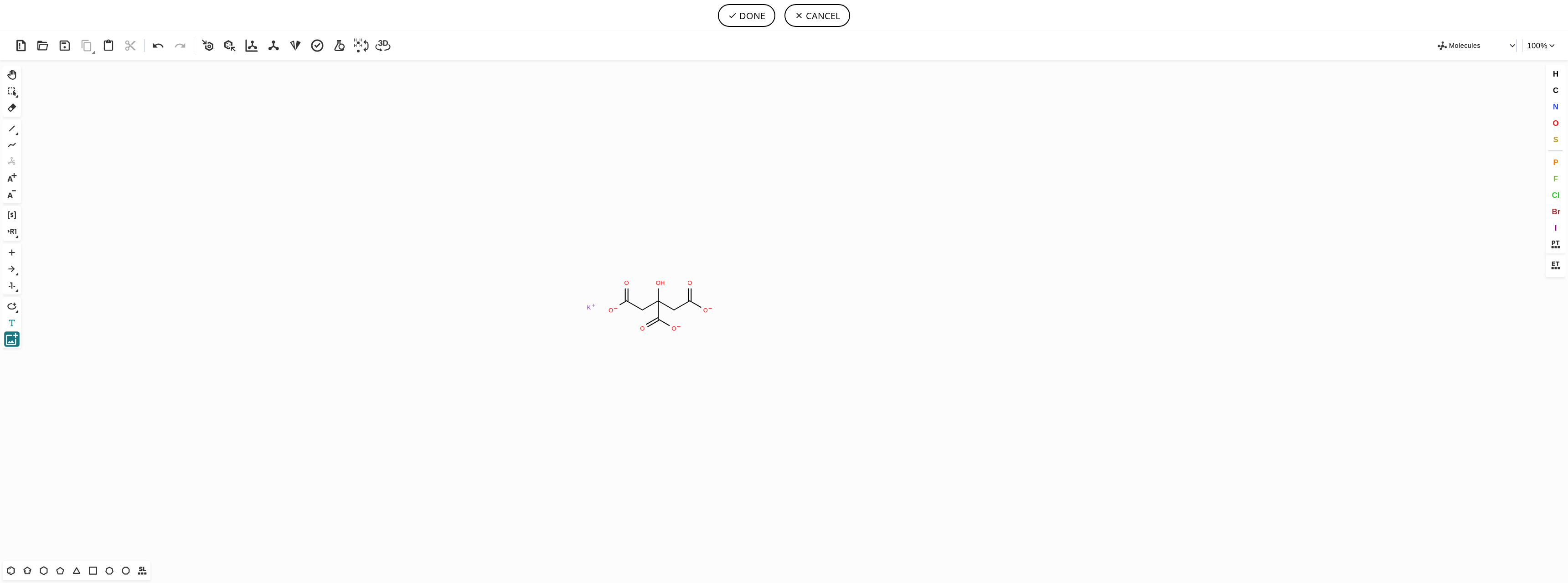 click 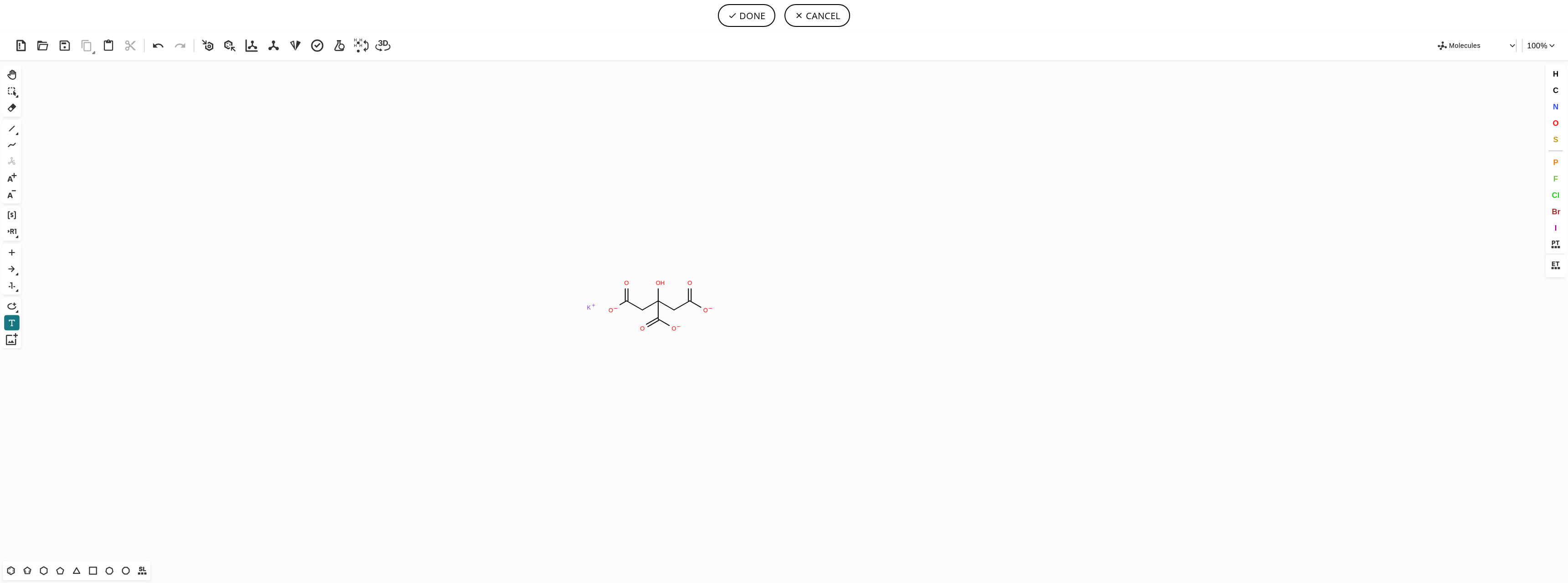 click on "Created with [PERSON_NAME] 2.3.0 O – O – O – O O H O O K + K" 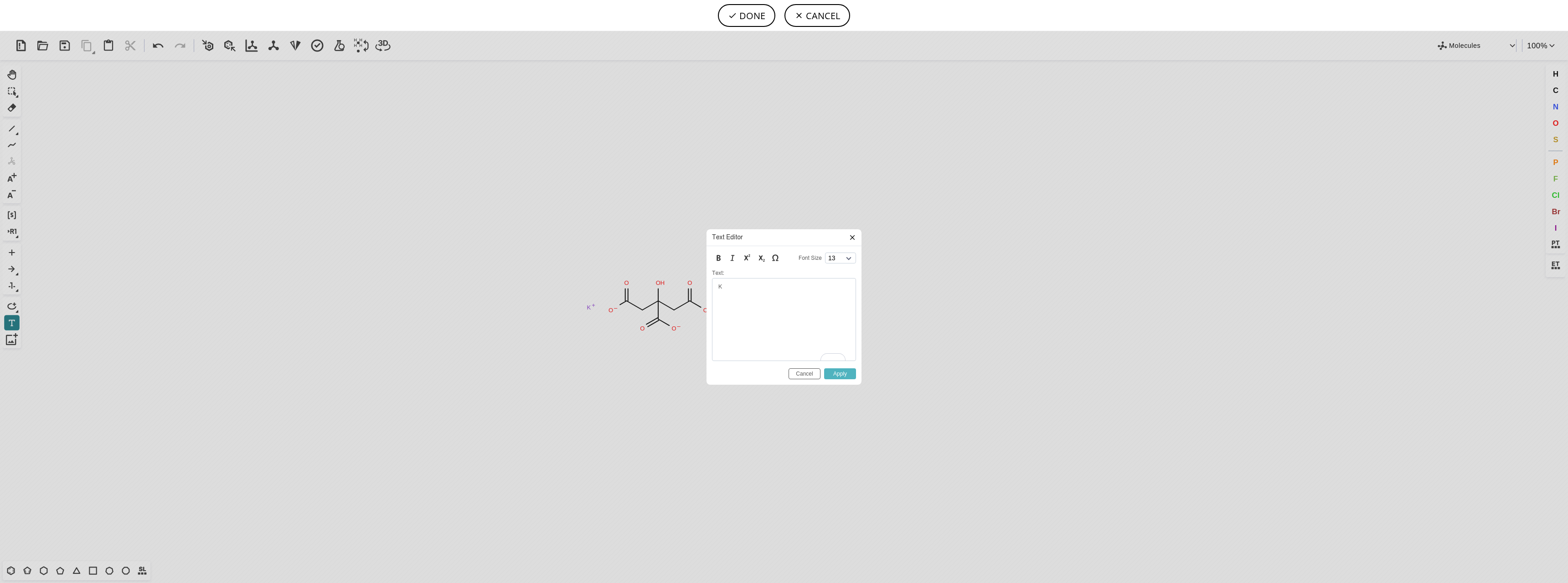 click on "Apply" at bounding box center [840, 374] 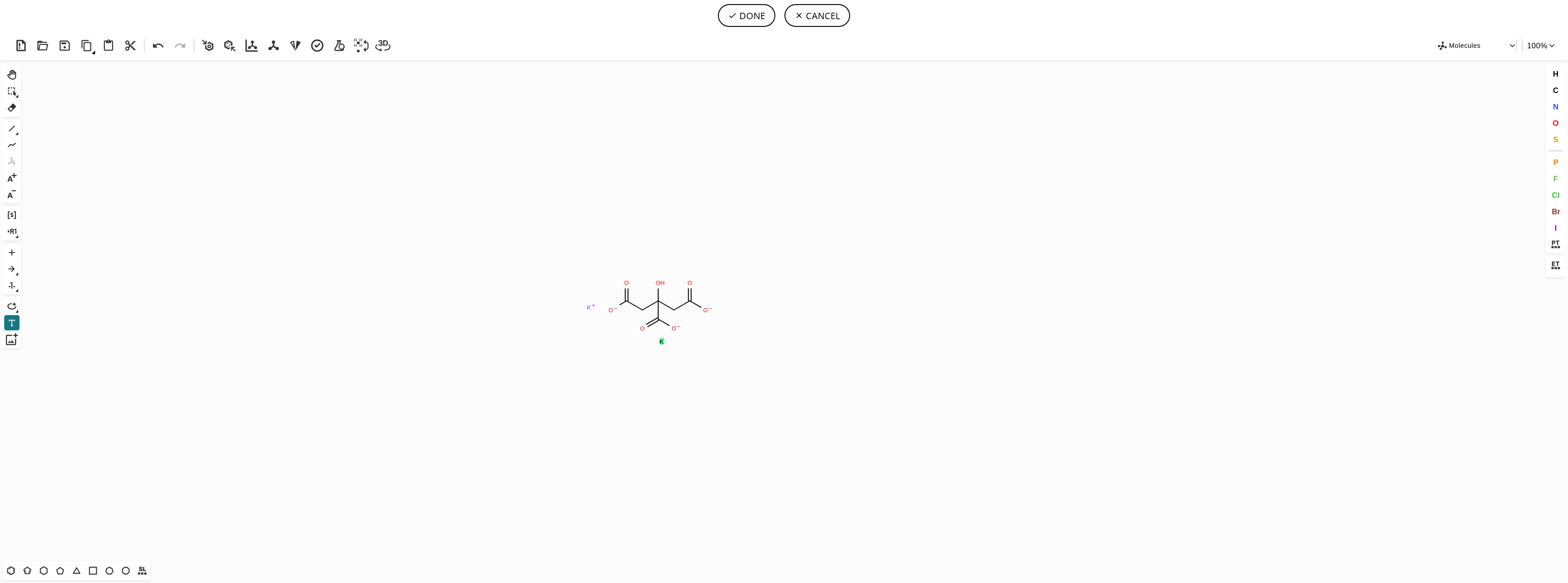 drag, startPoint x: 586, startPoint y: 375, endPoint x: 660, endPoint y: 342, distance: 81.02469 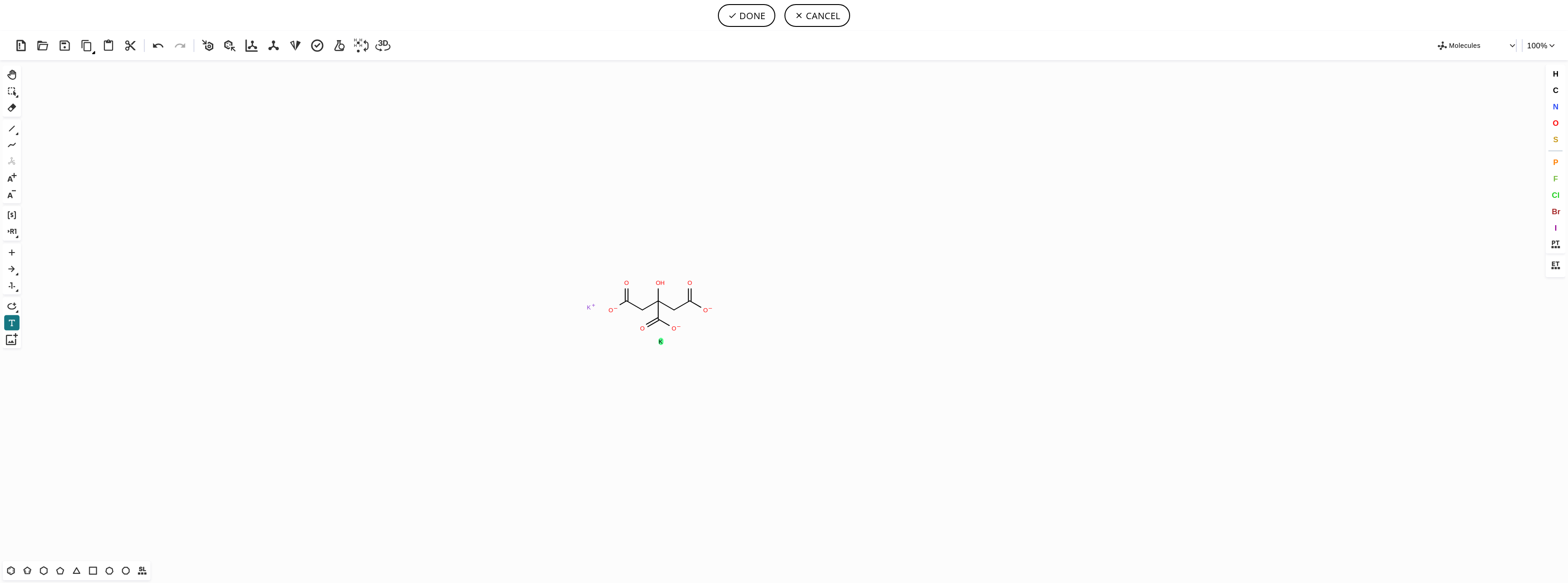 click on "Created with [PERSON_NAME] 2.3.0 O – O – O – O O H O O K + K K" 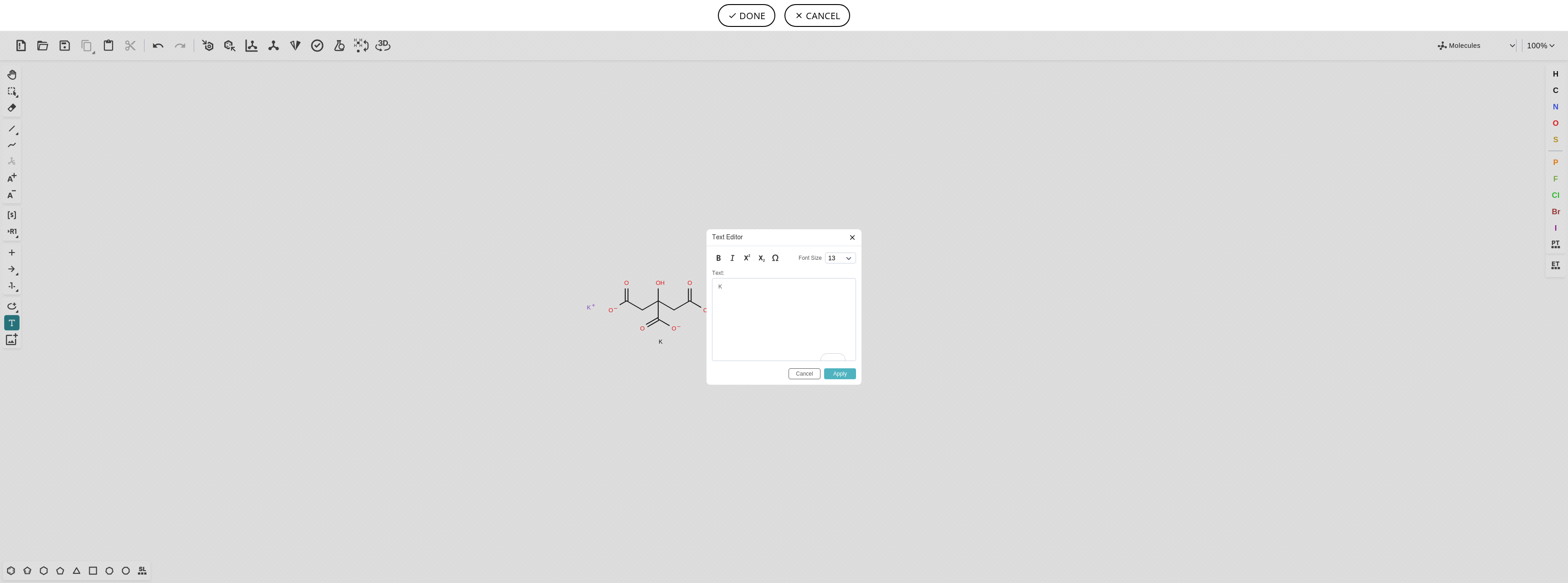 click on "Apply" at bounding box center [840, 374] 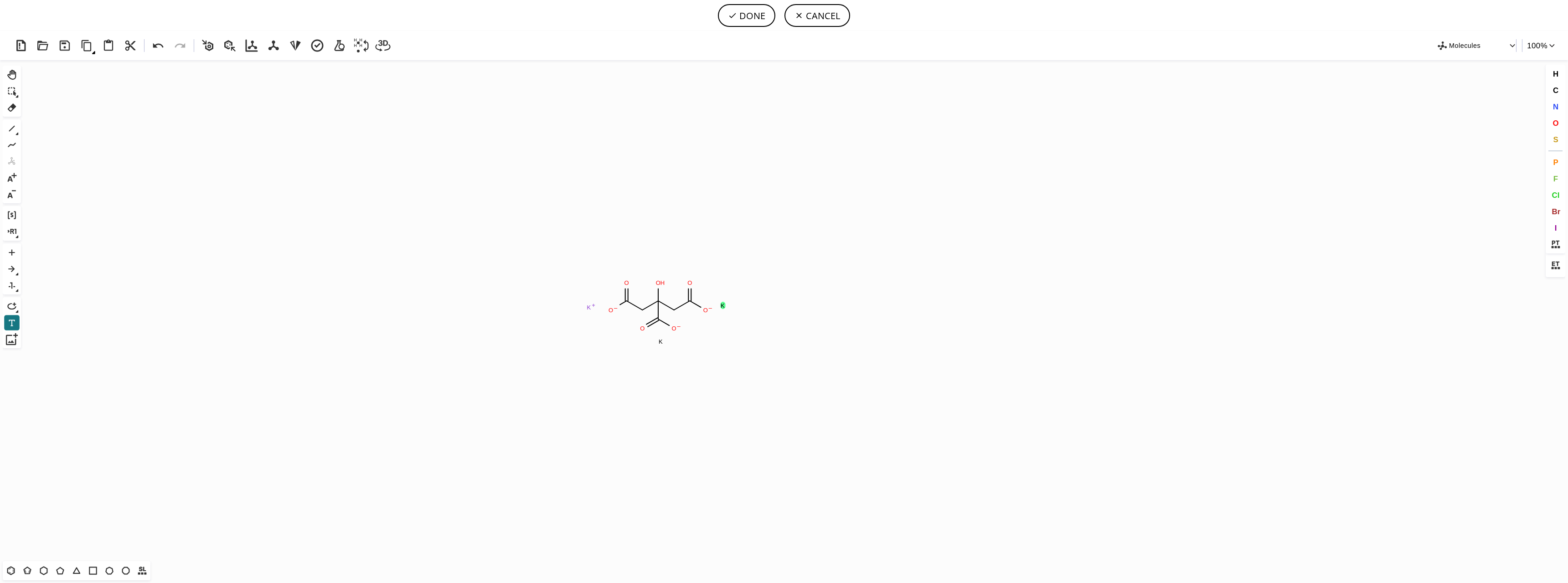 drag, startPoint x: 749, startPoint y: 302, endPoint x: 725, endPoint y: 303, distance: 24.020824 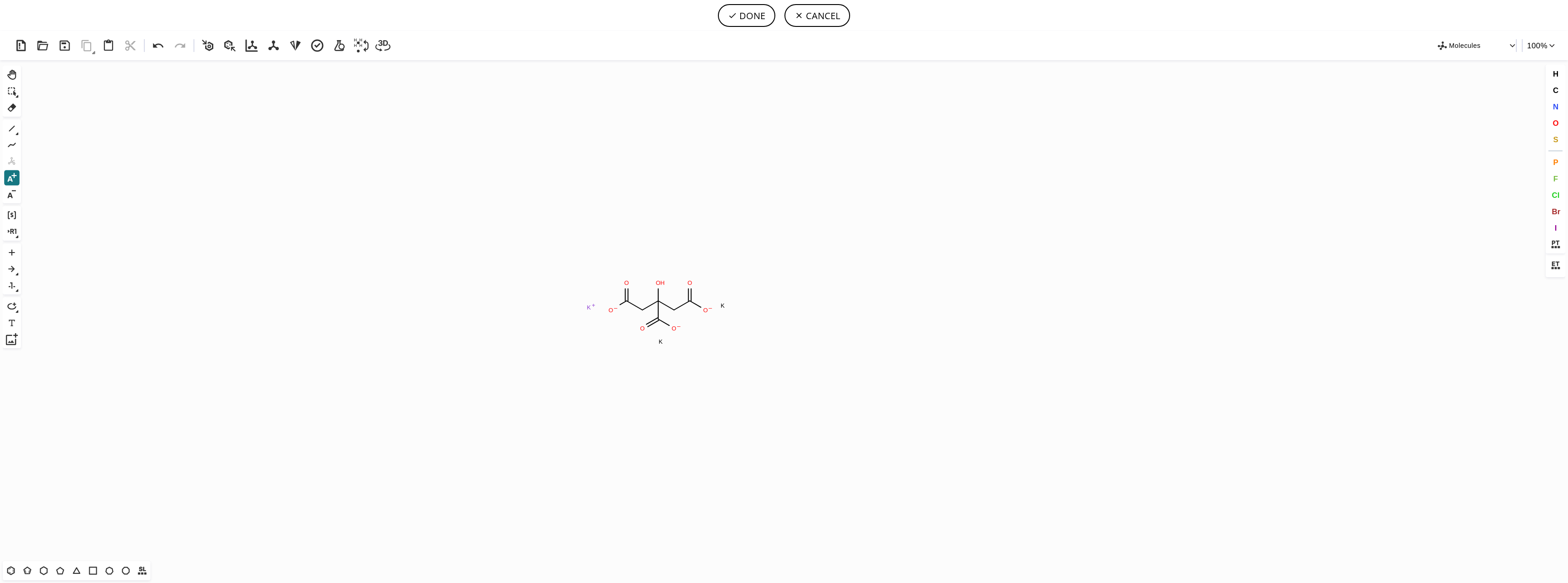 click on "K" 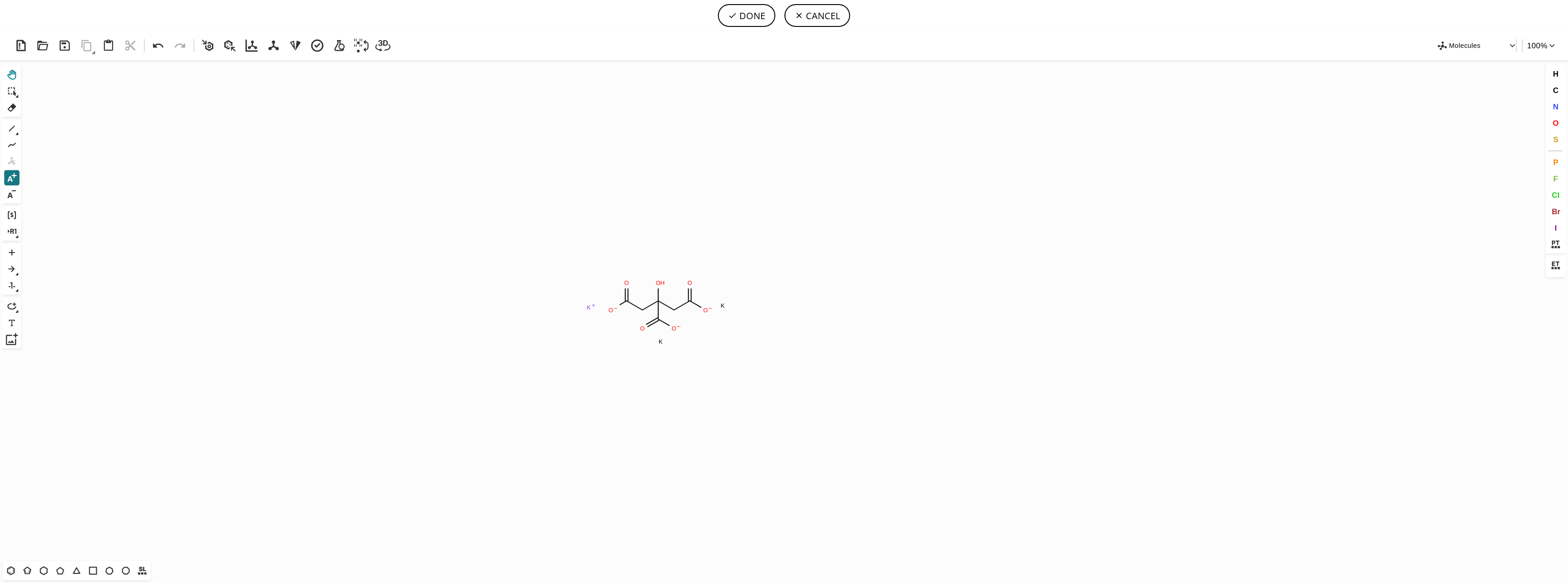 click 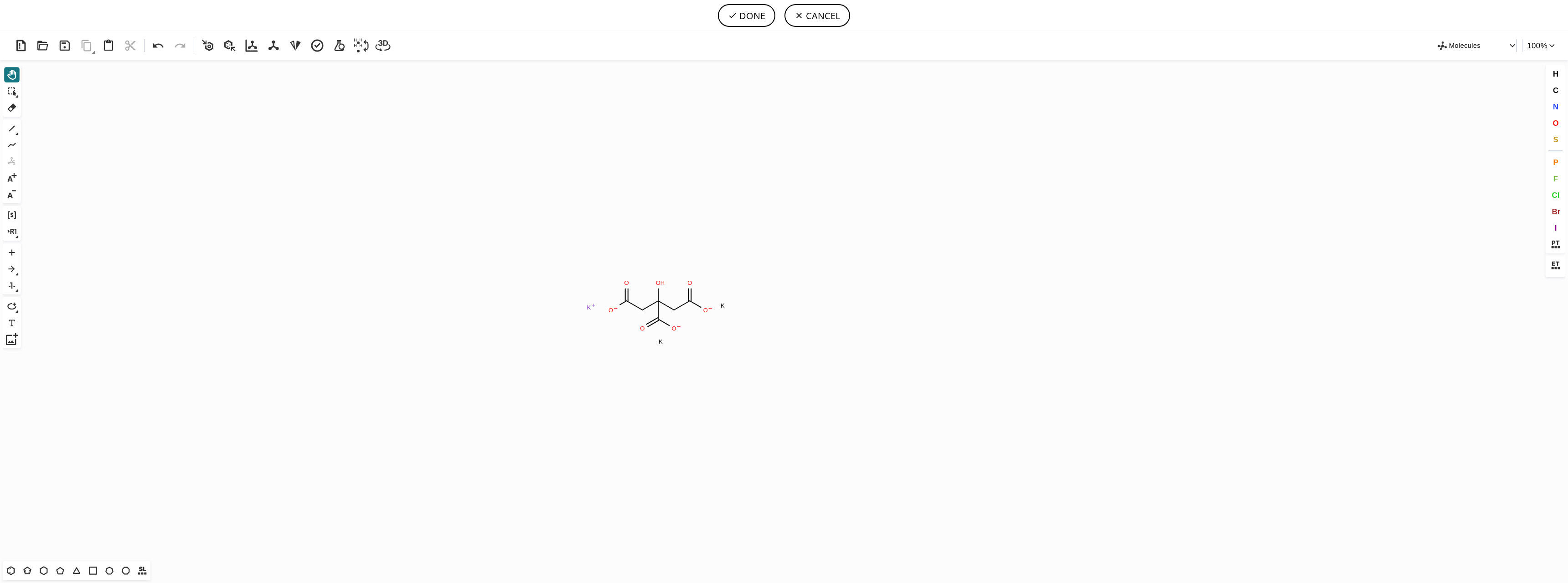 click on "Created with [PERSON_NAME] 2.3.0 O – O – O – O O H O O K + K K K" 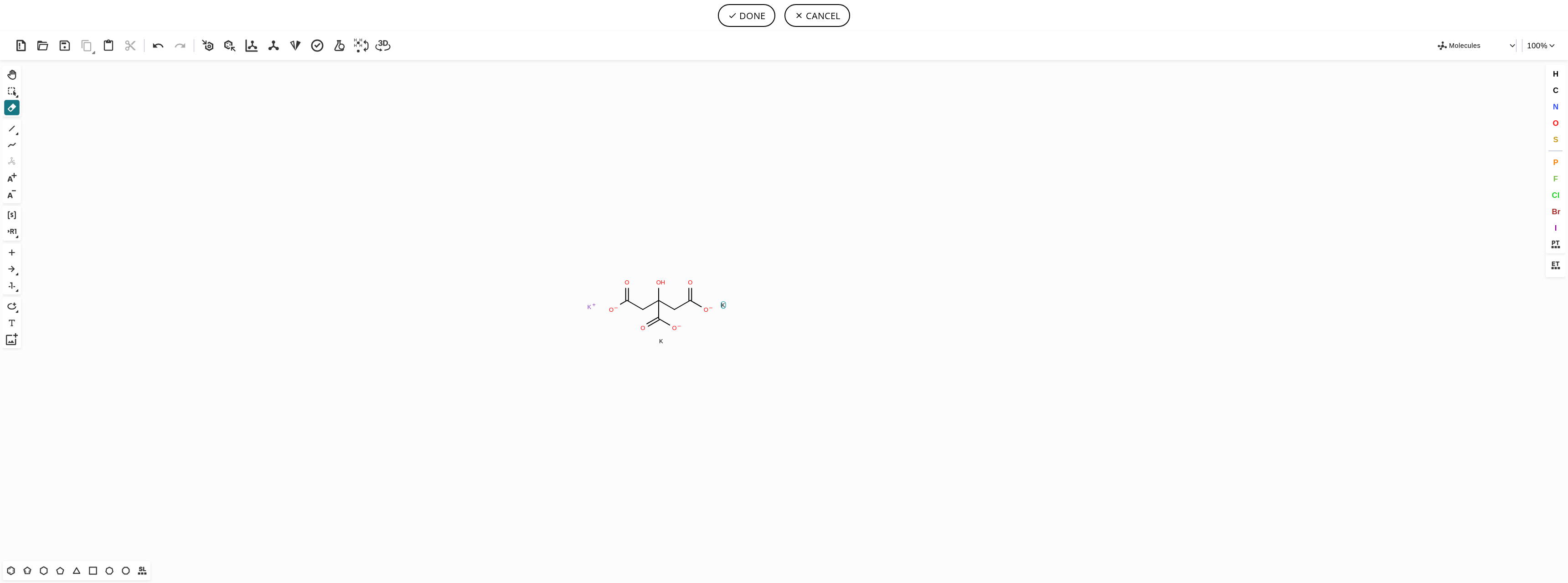 click on "K" 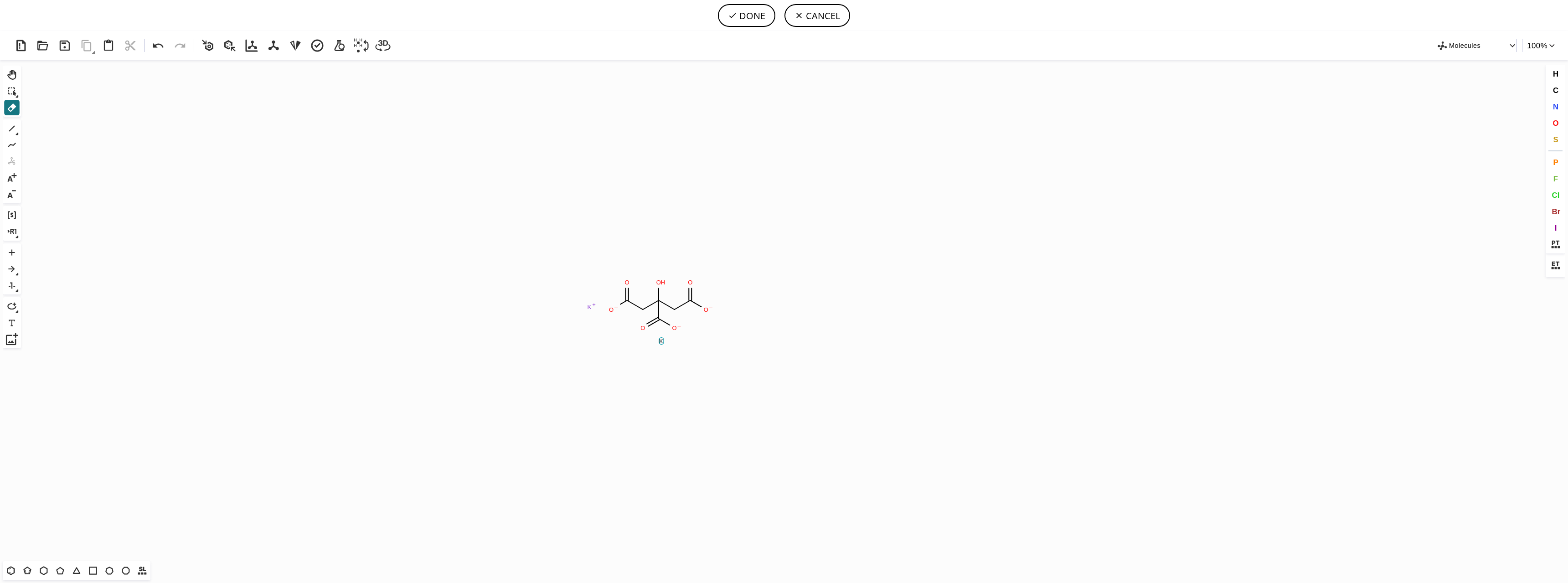 click on "Created with [PERSON_NAME] 2.3.0 O – O – O – O O H O O K + K K" 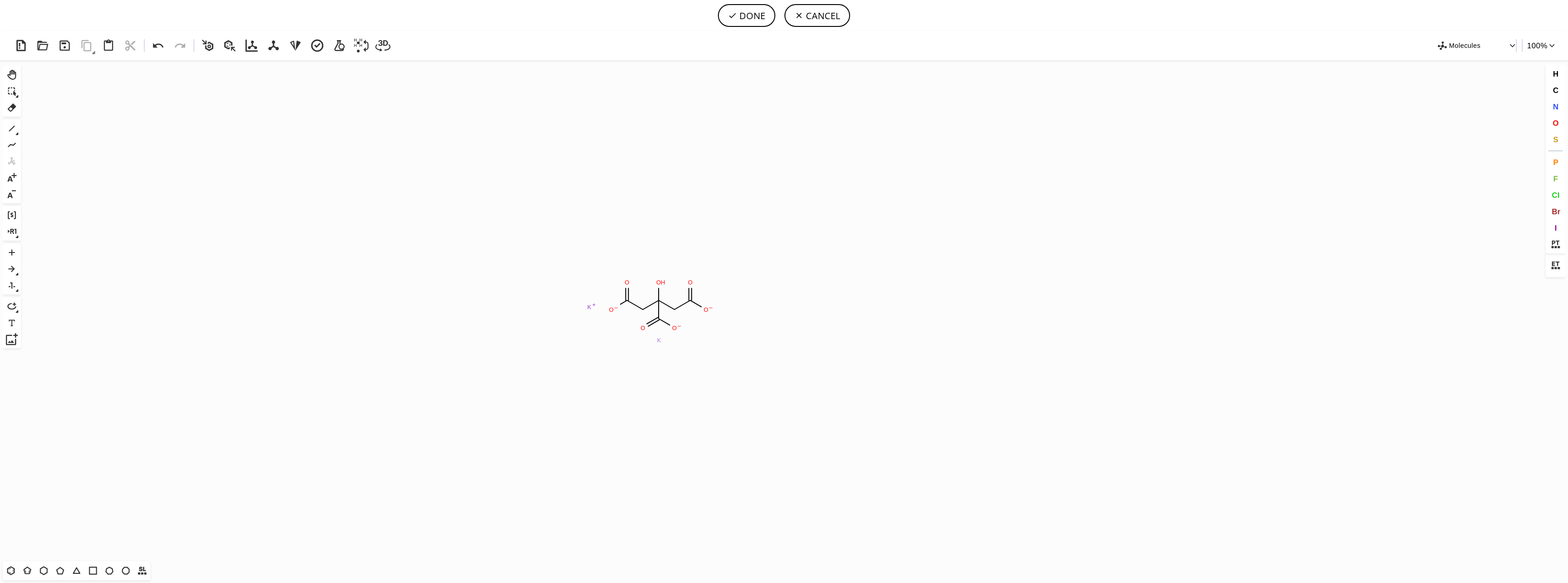 click on "K" 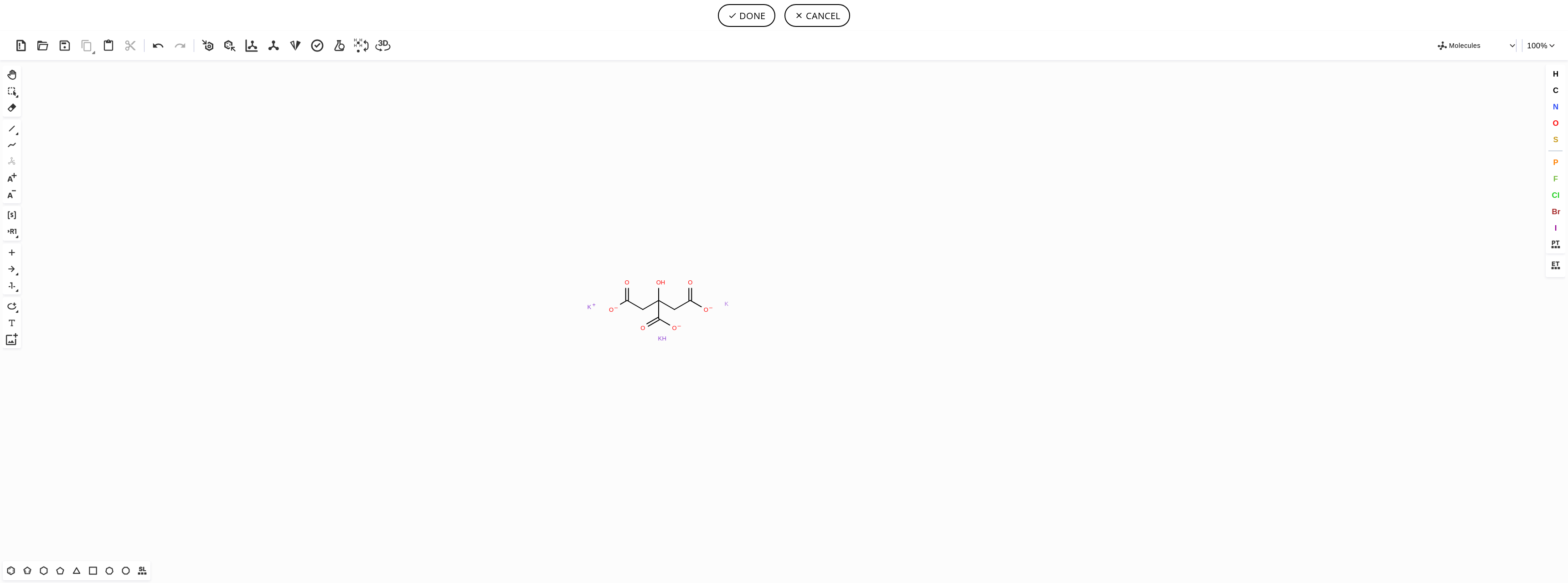 click on "K" 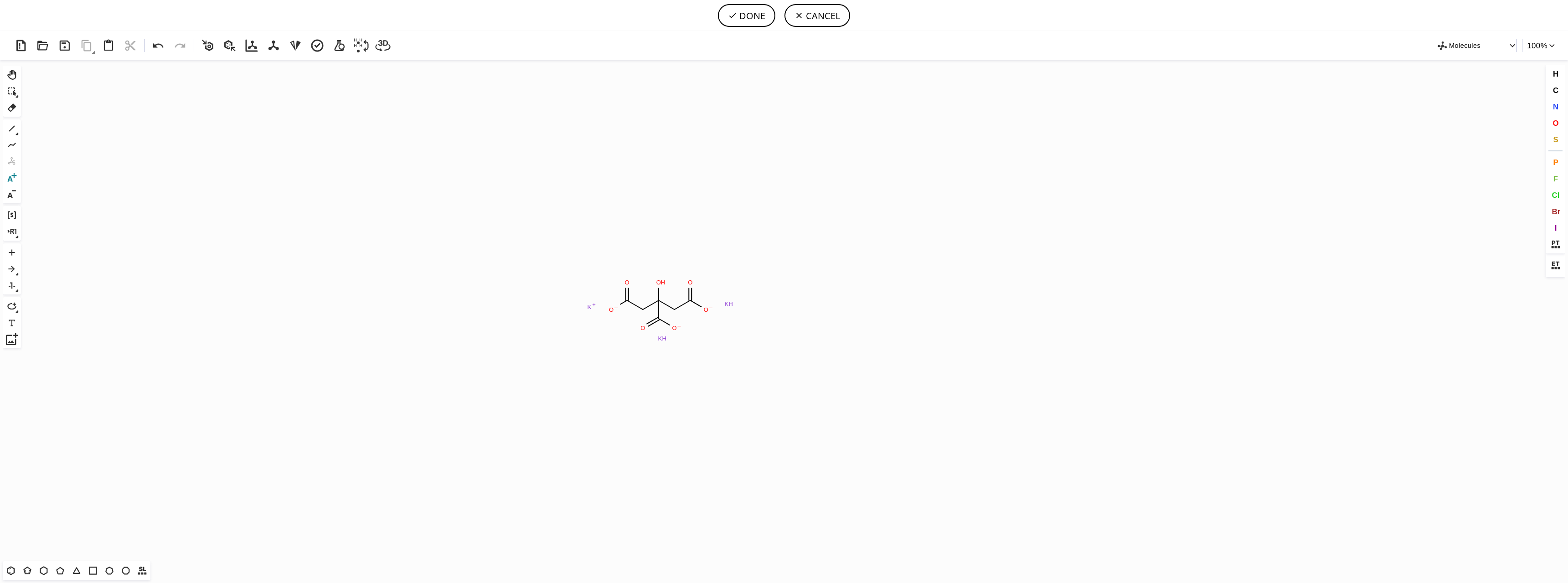 click 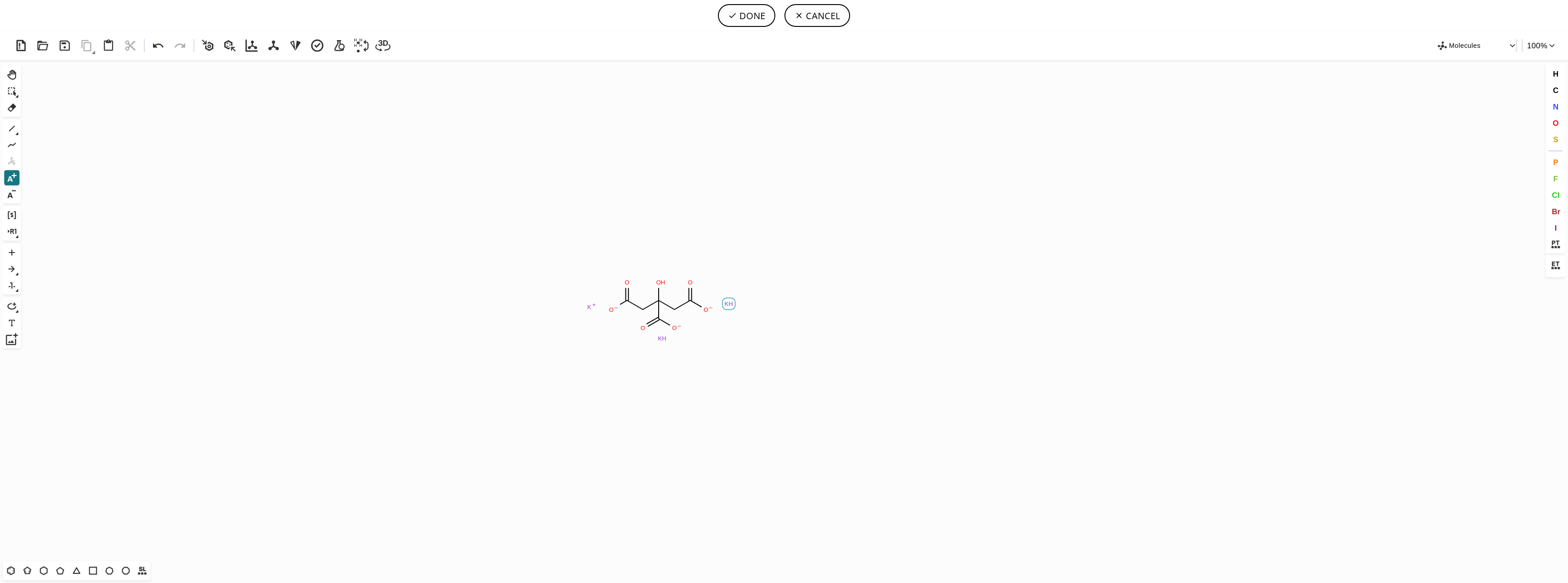 click on "K" 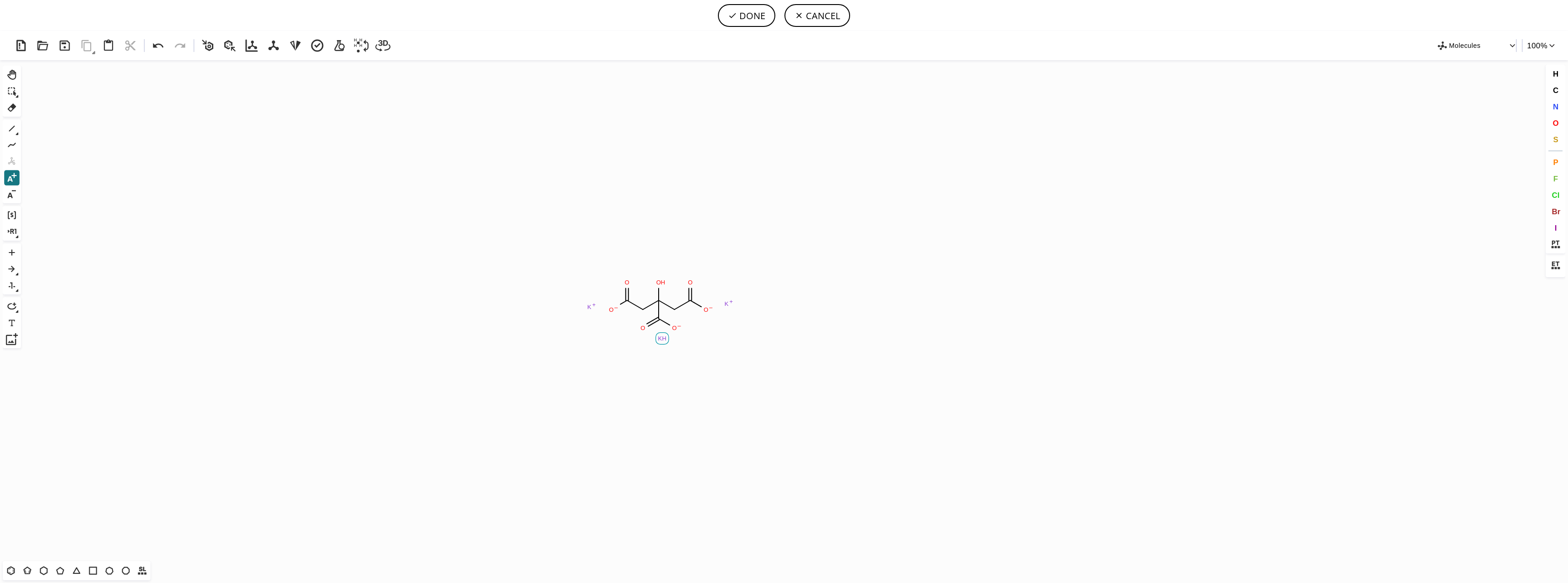 click on "H" 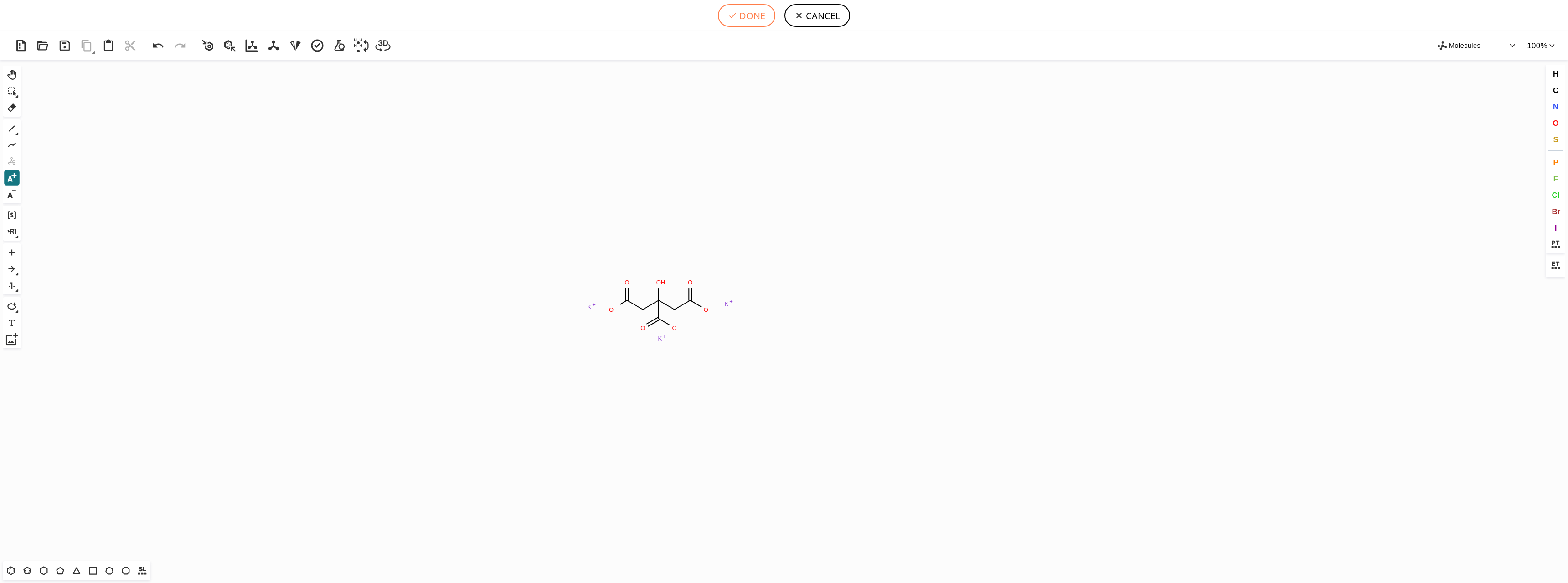 click on "DONE" at bounding box center [747, 15] 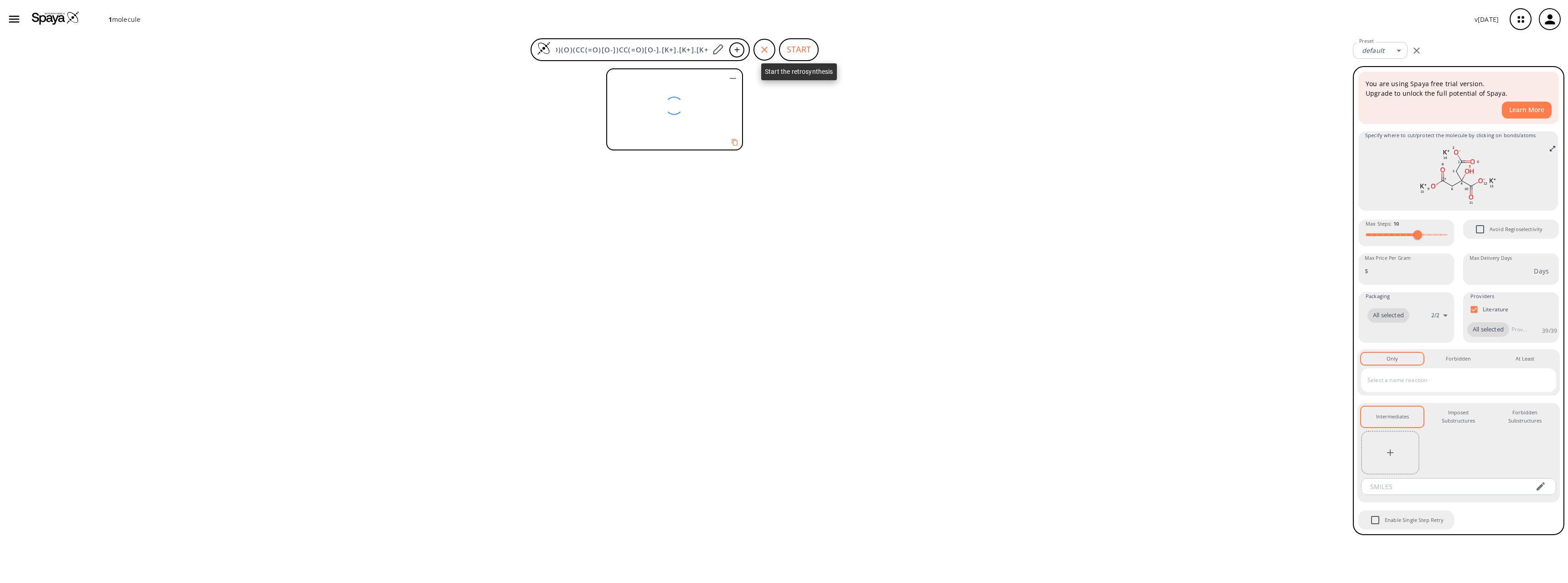 scroll, scrollTop: 0, scrollLeft: 0, axis: both 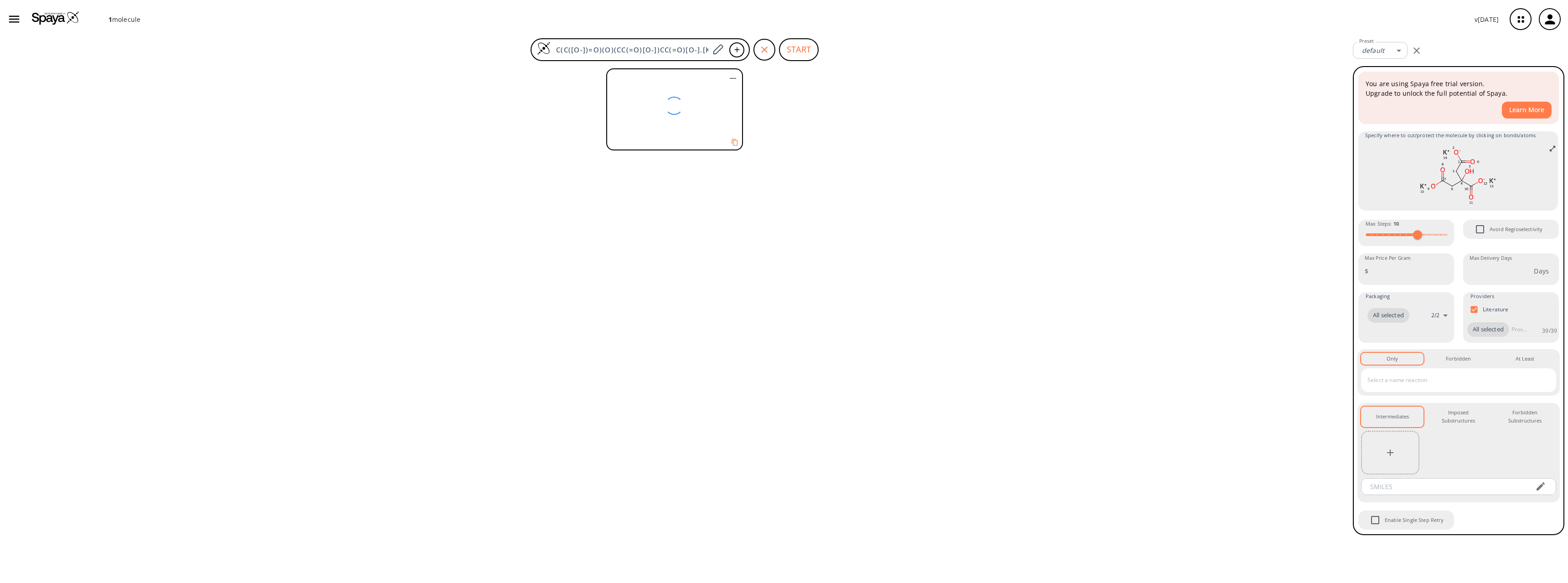 drag, startPoint x: 625, startPoint y: 52, endPoint x: 469, endPoint y: 50, distance: 156.01282 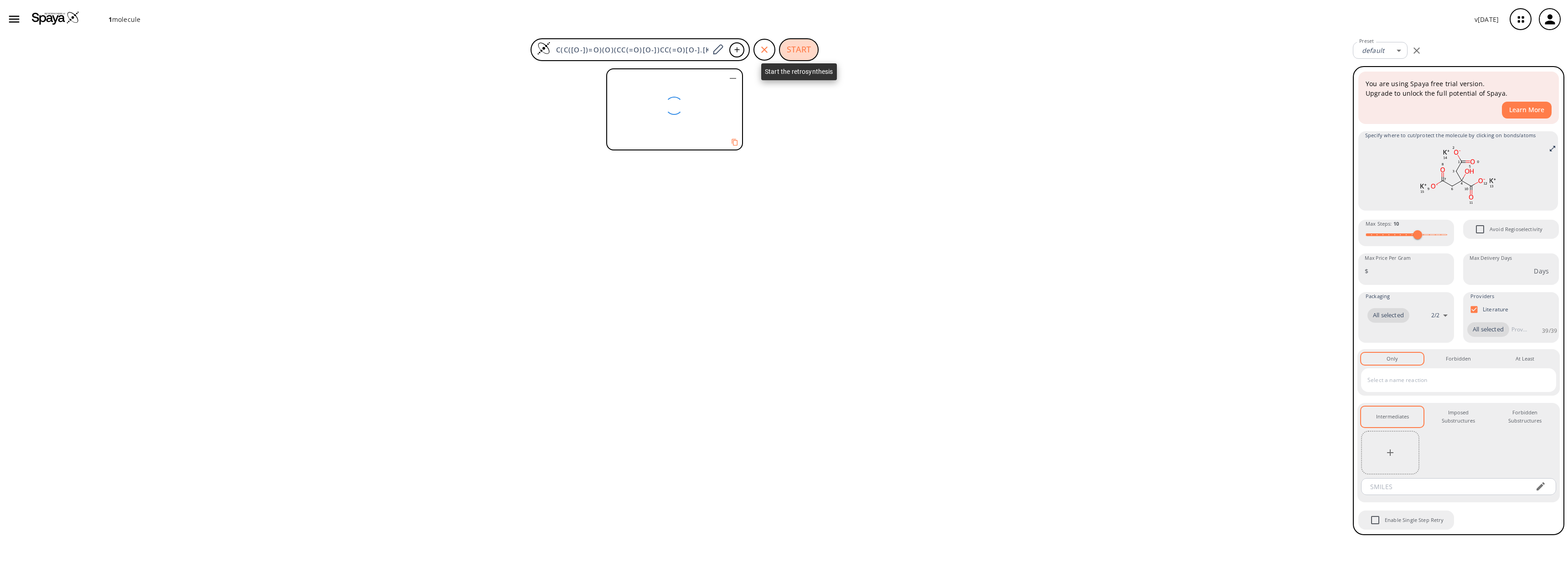click on "START" at bounding box center (799, 50) 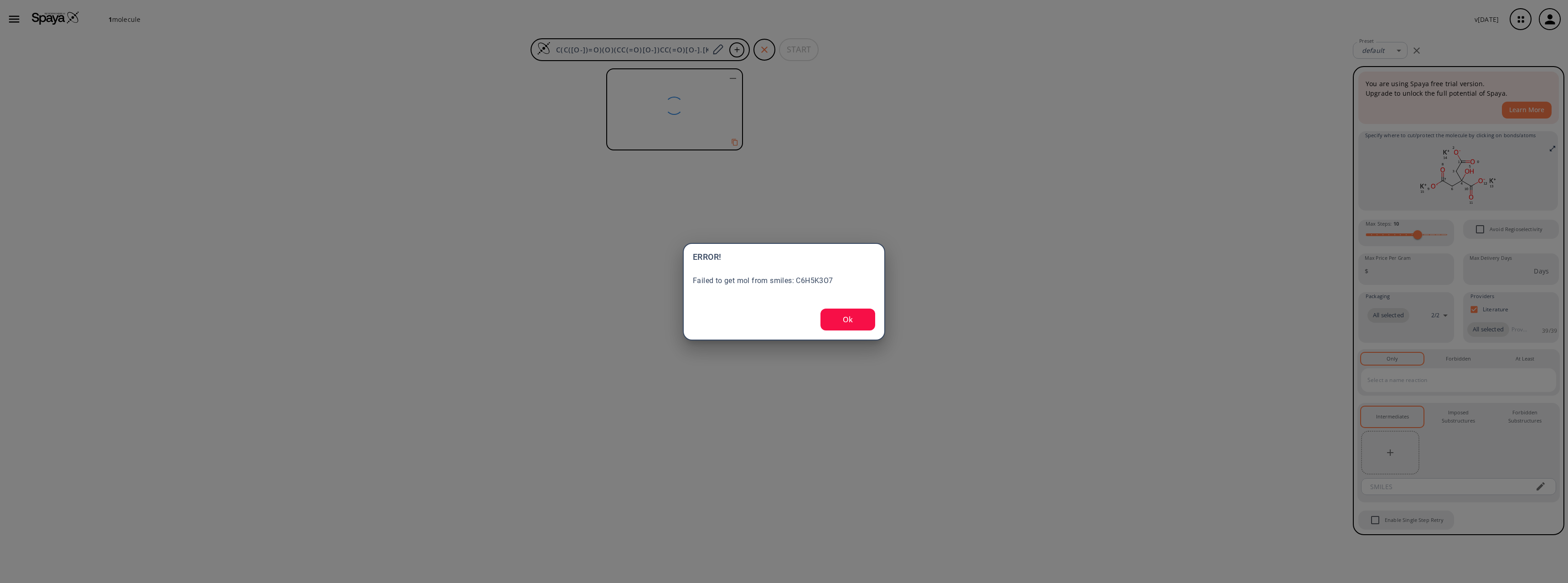 click on "Ok" at bounding box center (848, 320) 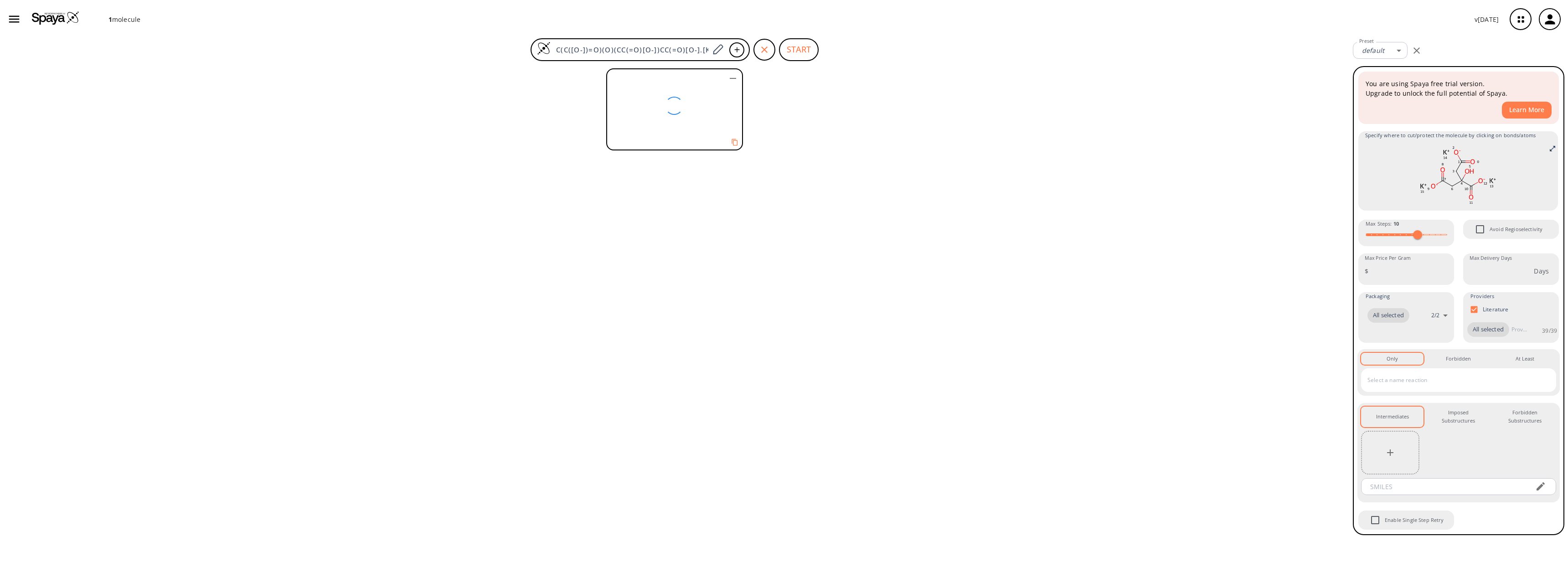click at bounding box center [674, 106] 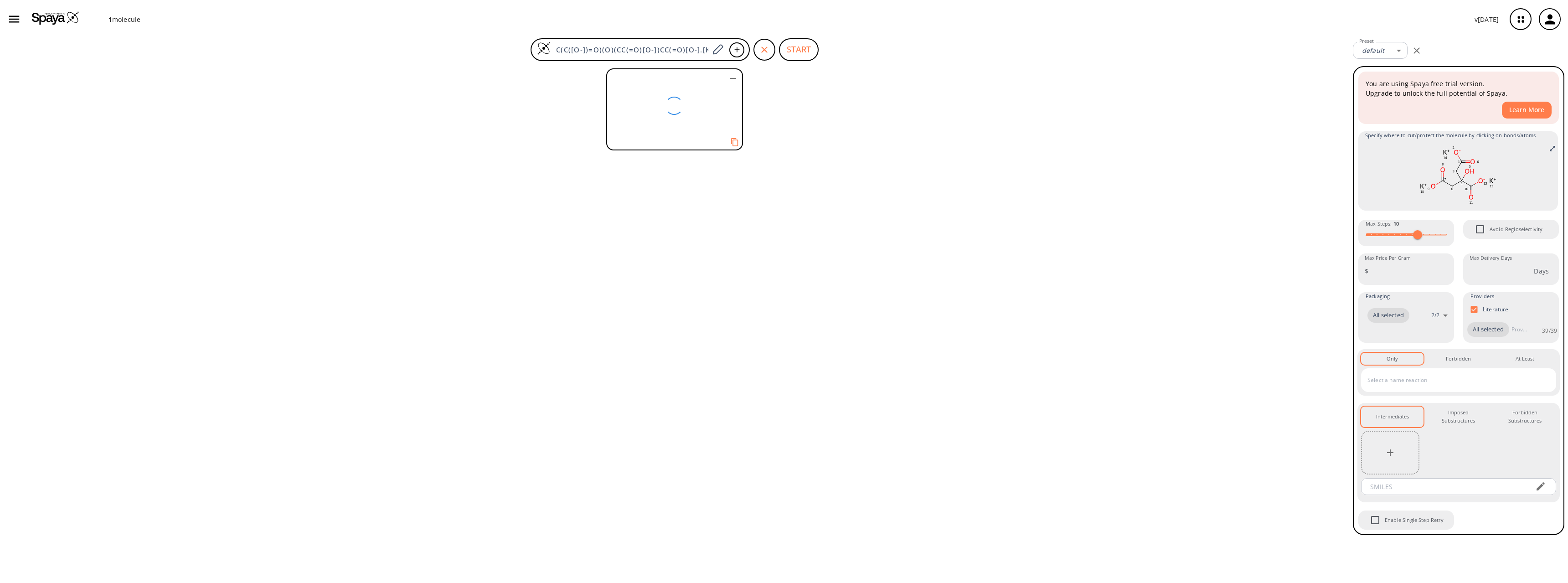click 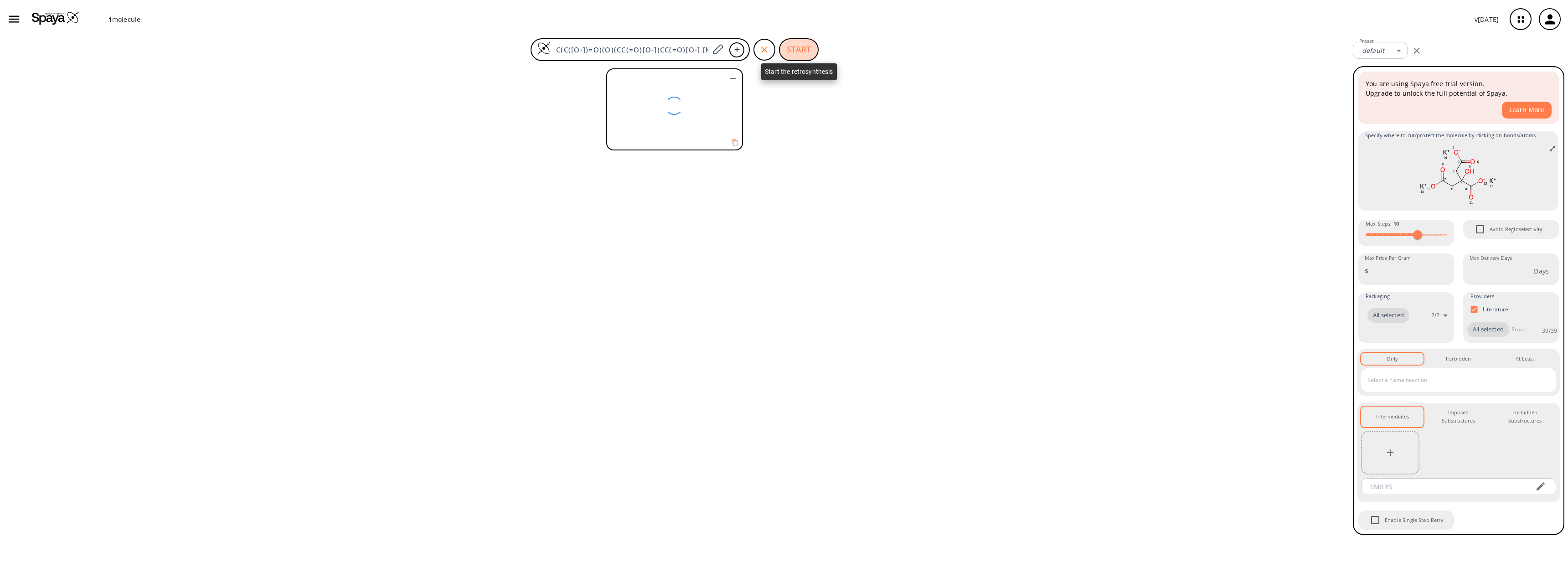 click on "START" at bounding box center [799, 50] 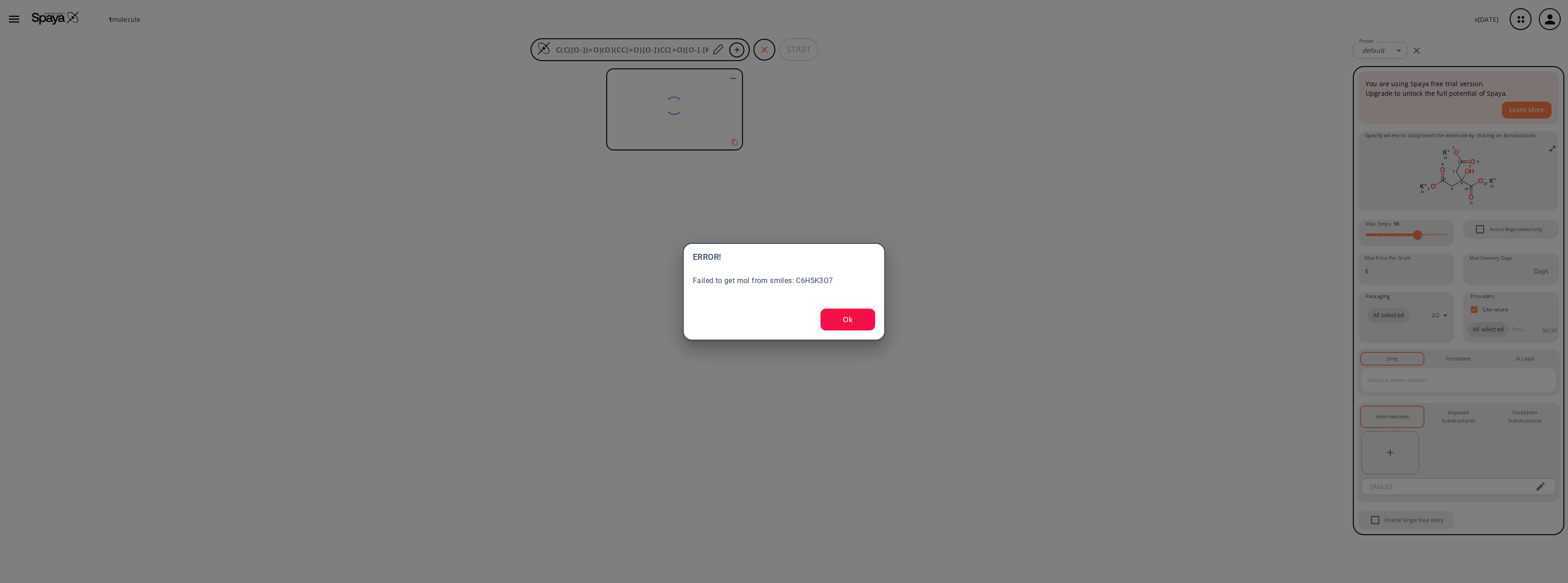click on "Failed to get mol from smiles: C6H5K3O7" at bounding box center (784, 281) 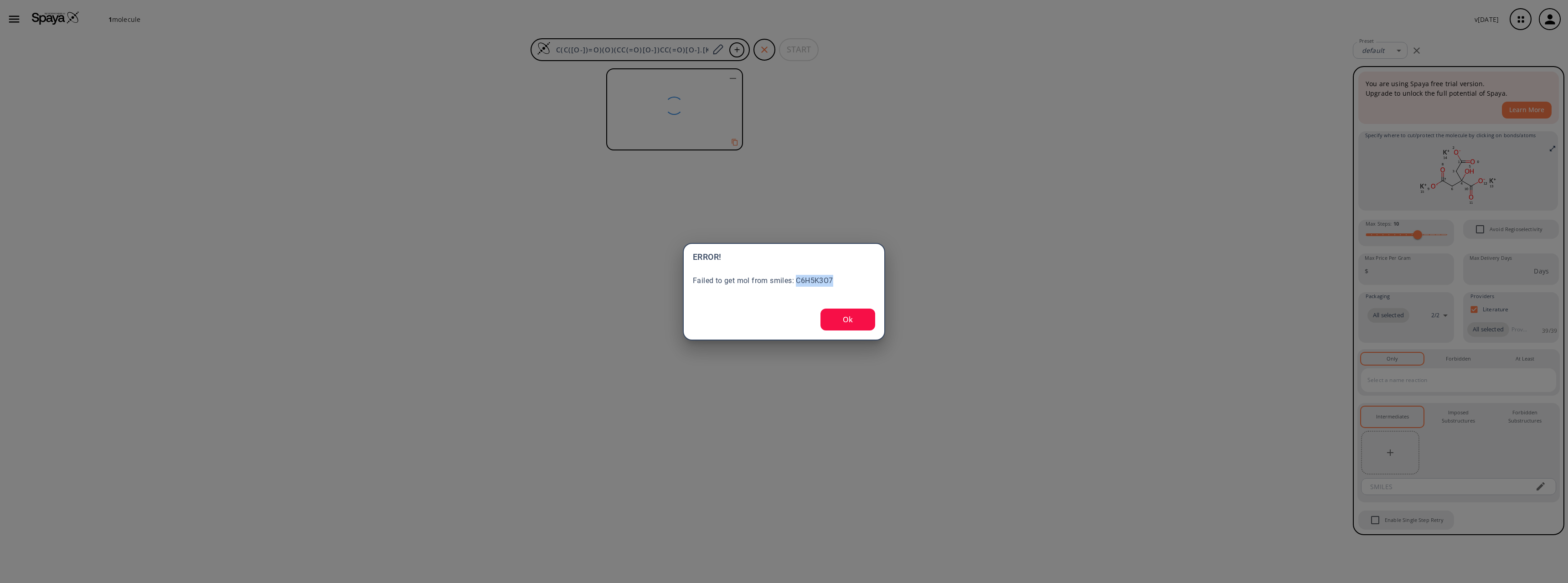 click on "Failed to get mol from smiles: C6H5K3O7" at bounding box center (784, 281) 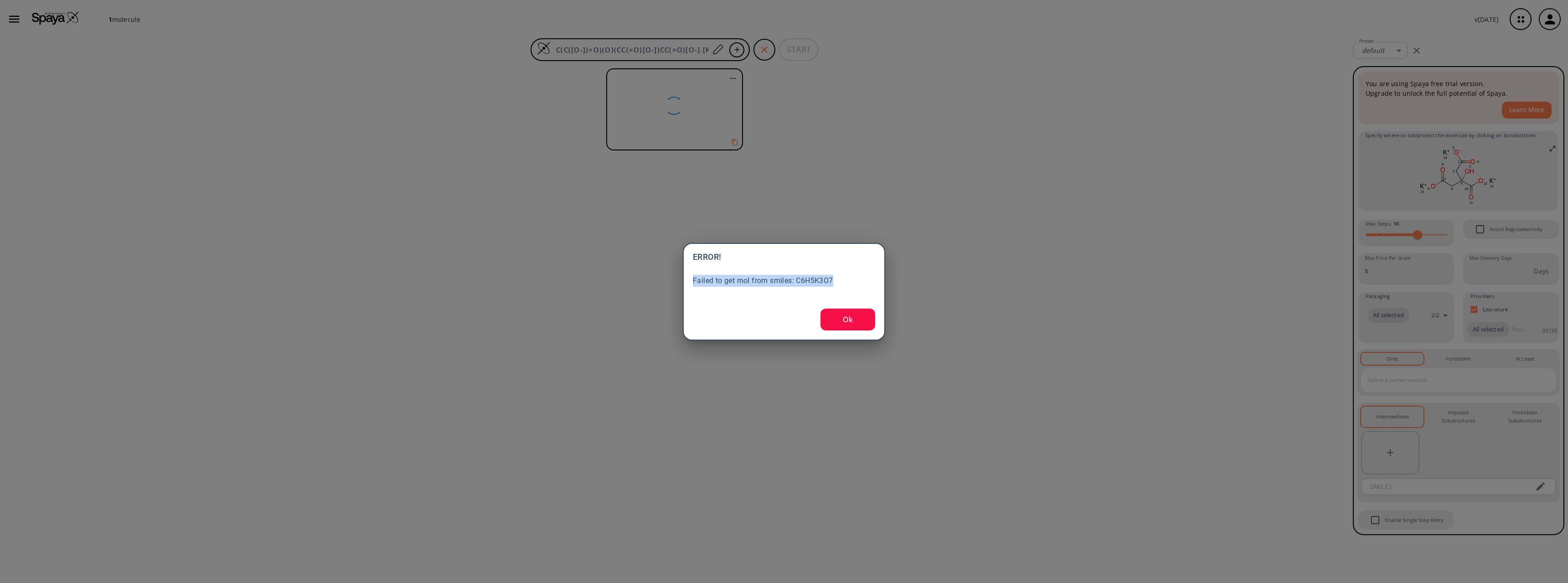 click on "Failed to get mol from smiles: C6H5K3O7" at bounding box center [784, 281] 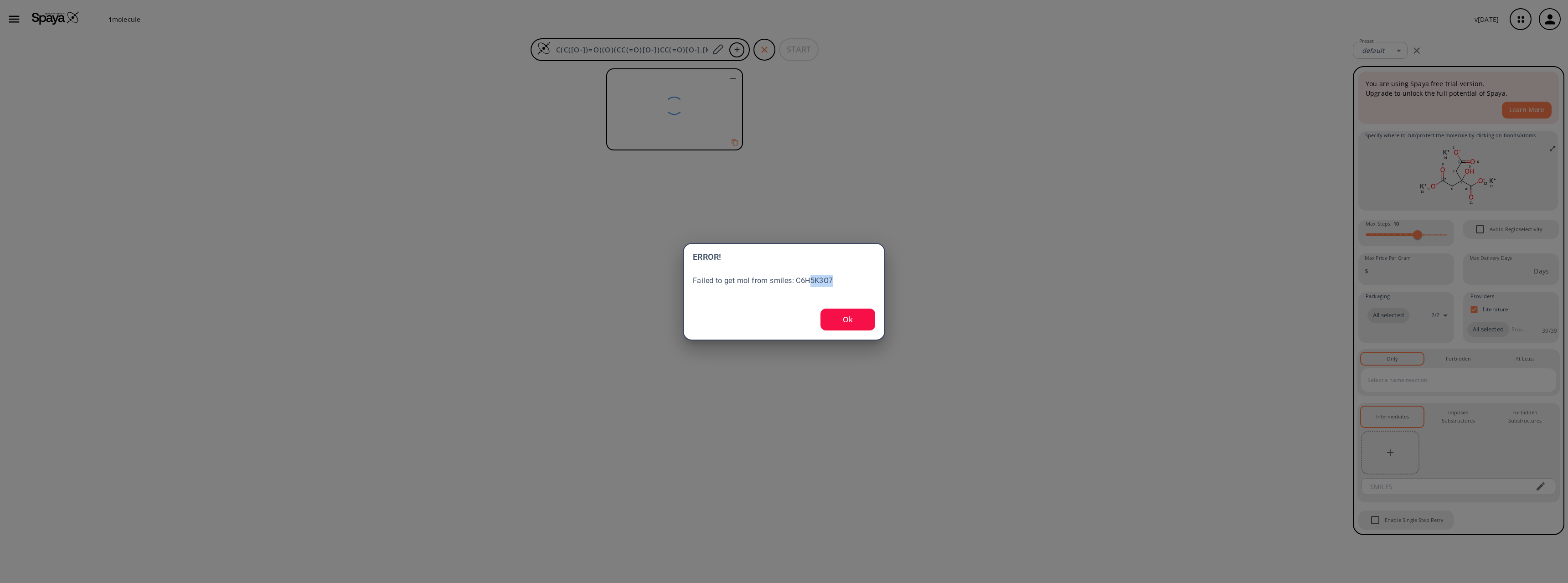 drag, startPoint x: 832, startPoint y: 281, endPoint x: 810, endPoint y: 280, distance: 22.022716 